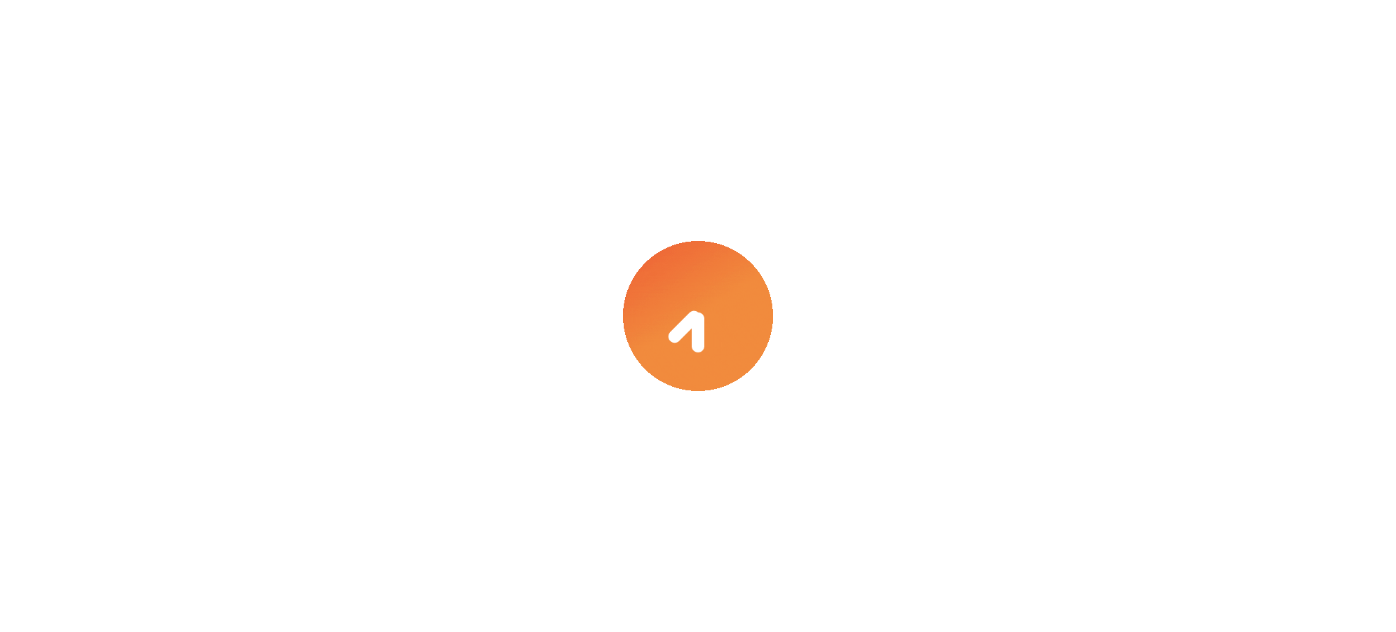 scroll, scrollTop: 0, scrollLeft: 0, axis: both 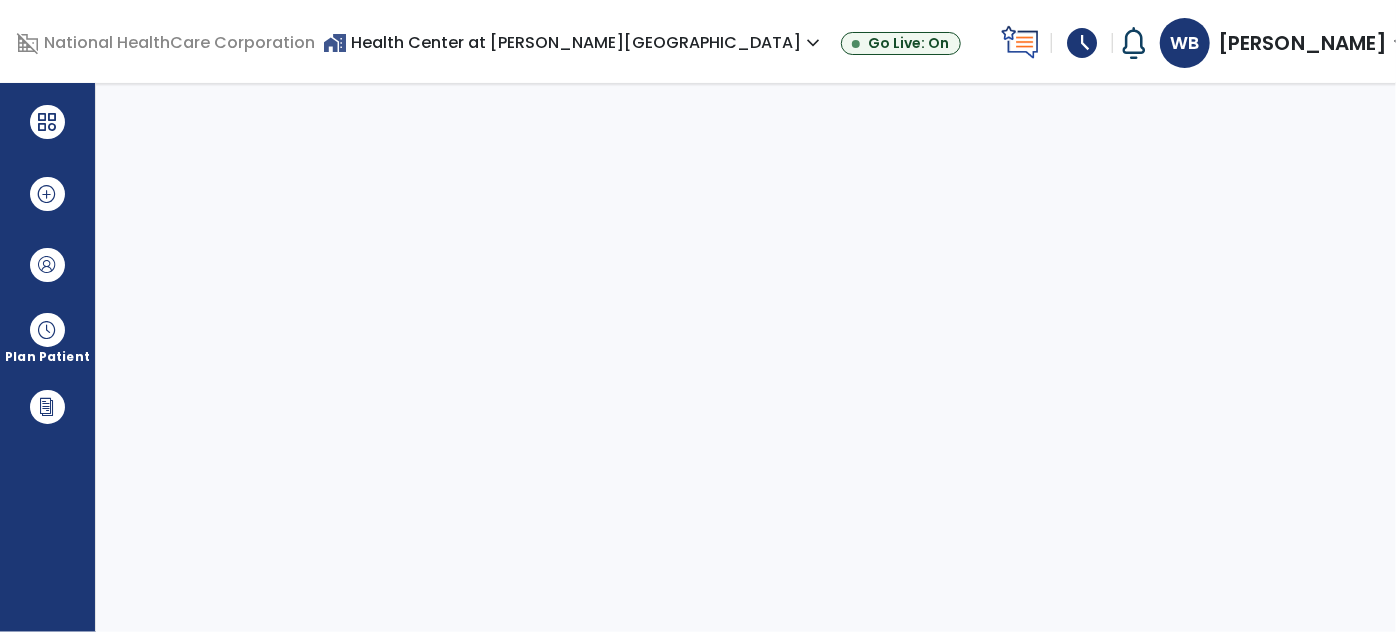 select on "****" 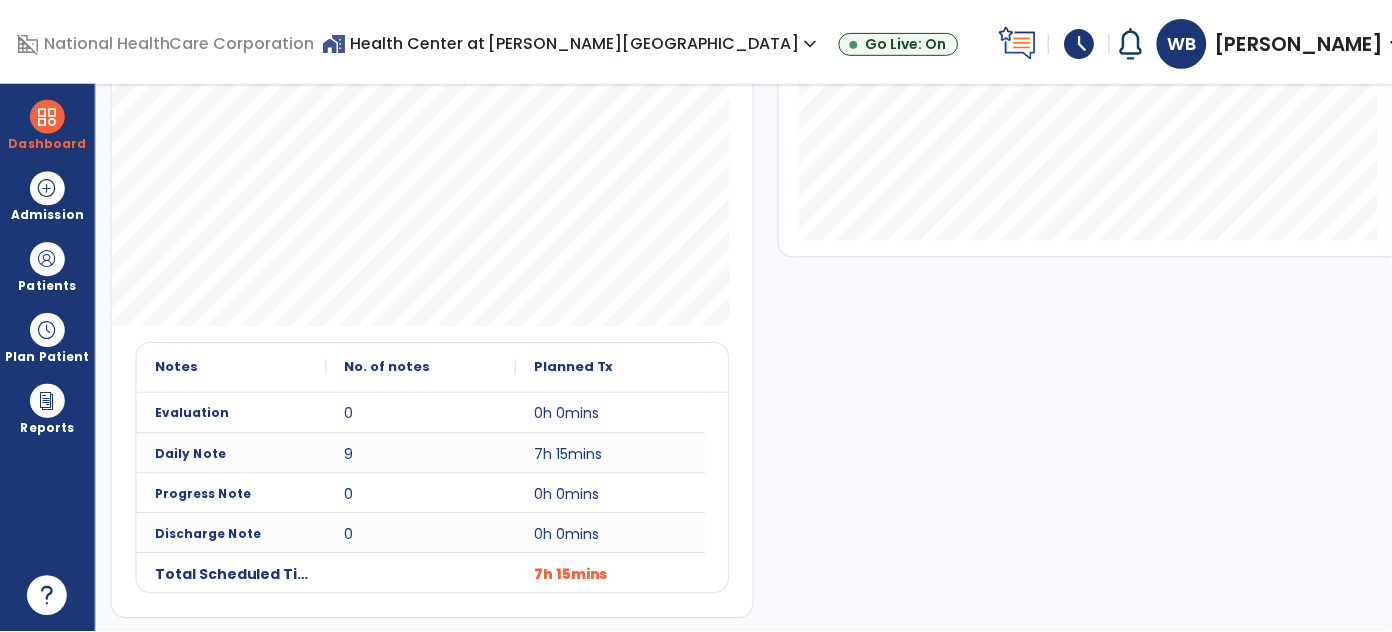 scroll, scrollTop: 0, scrollLeft: 0, axis: both 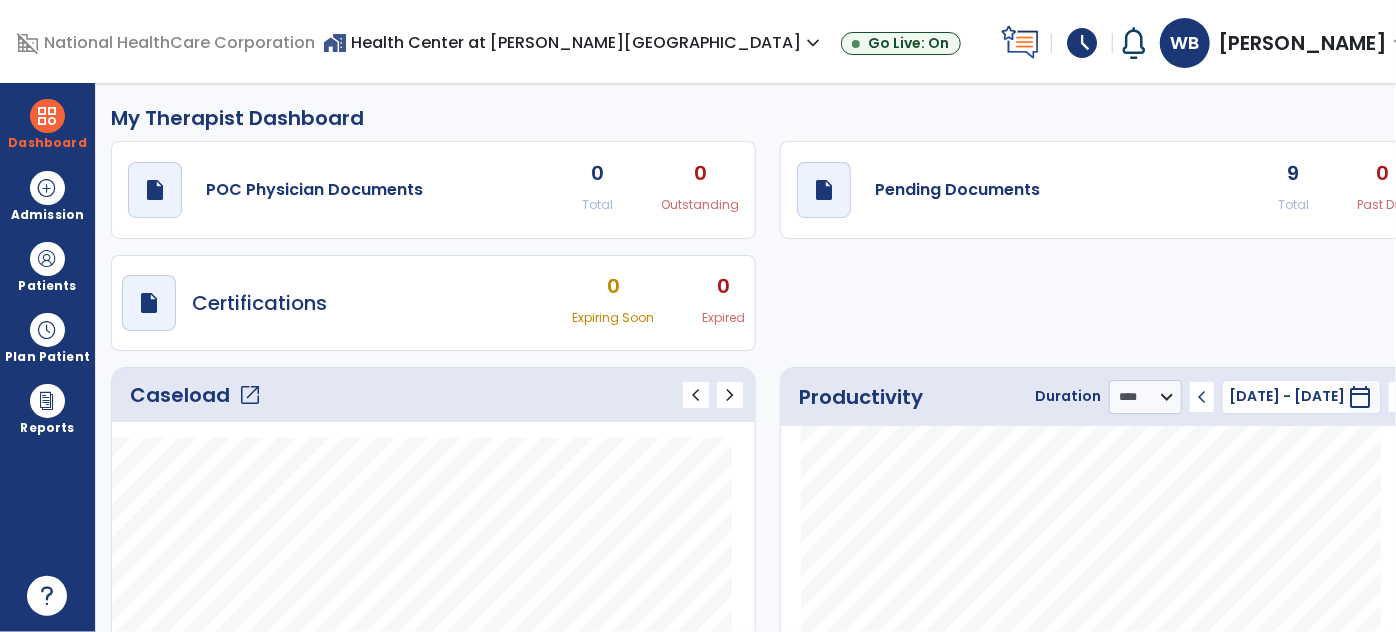 click on "open_in_new" 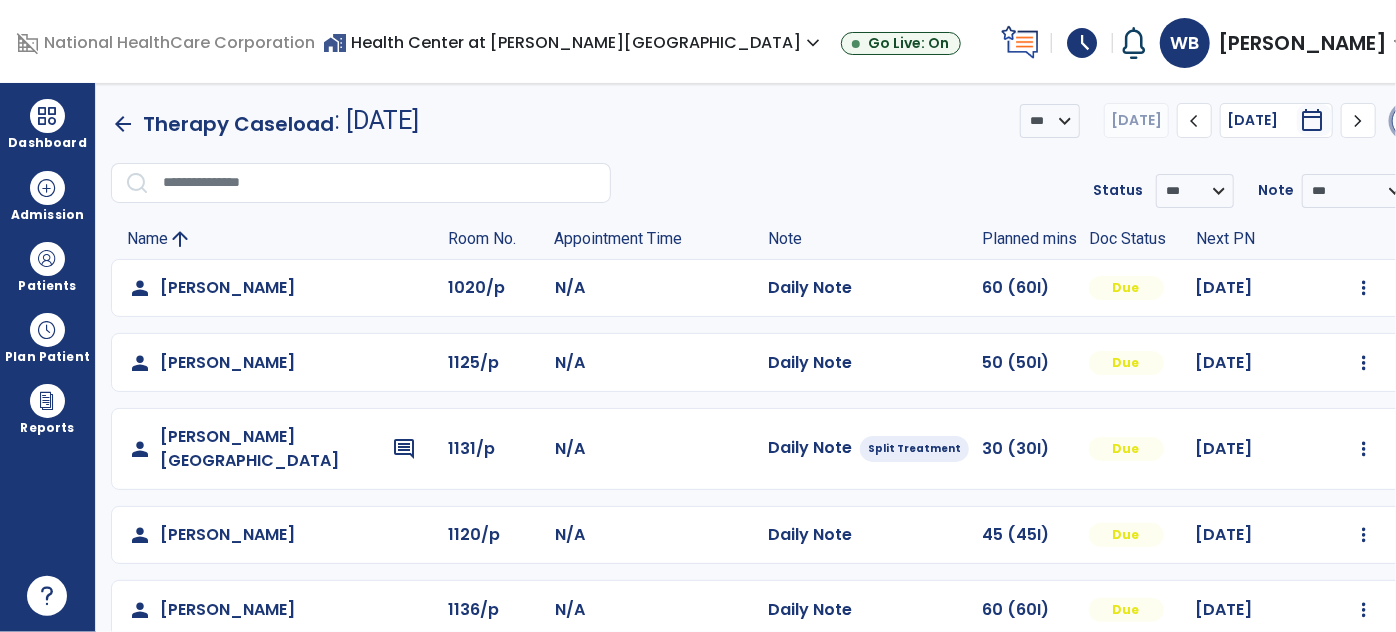 click on "menu" at bounding box center [1409, 121] 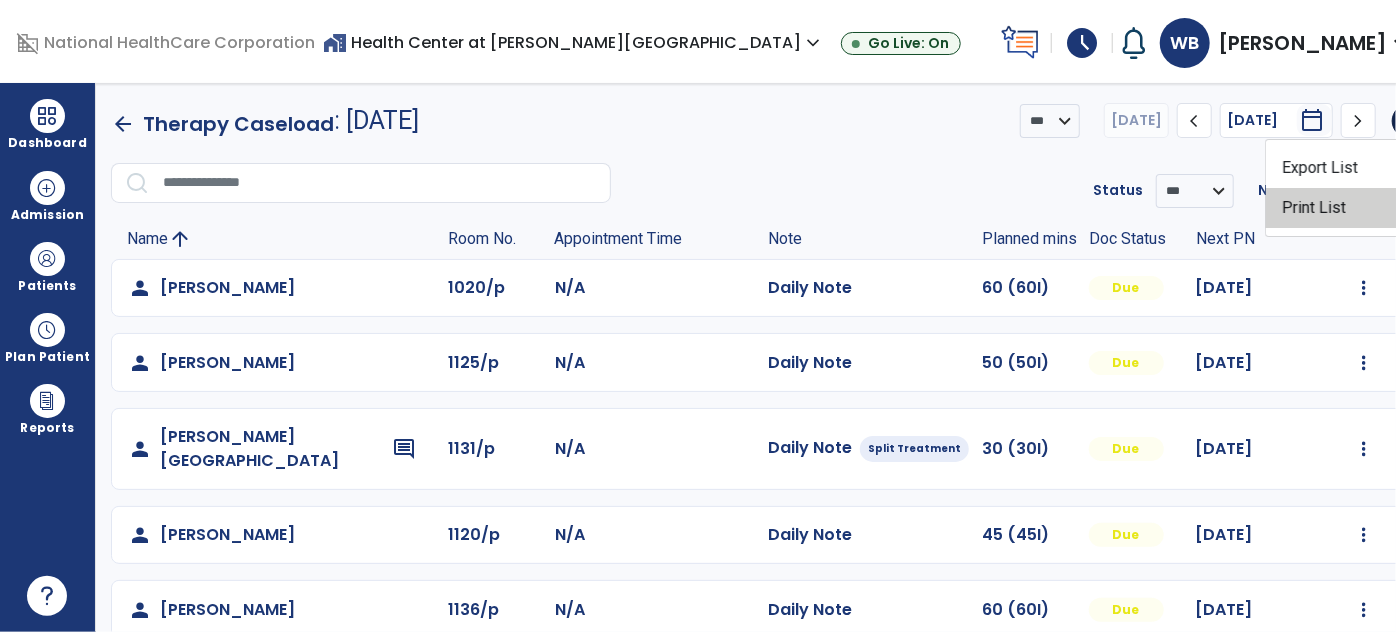 click on "Print List" 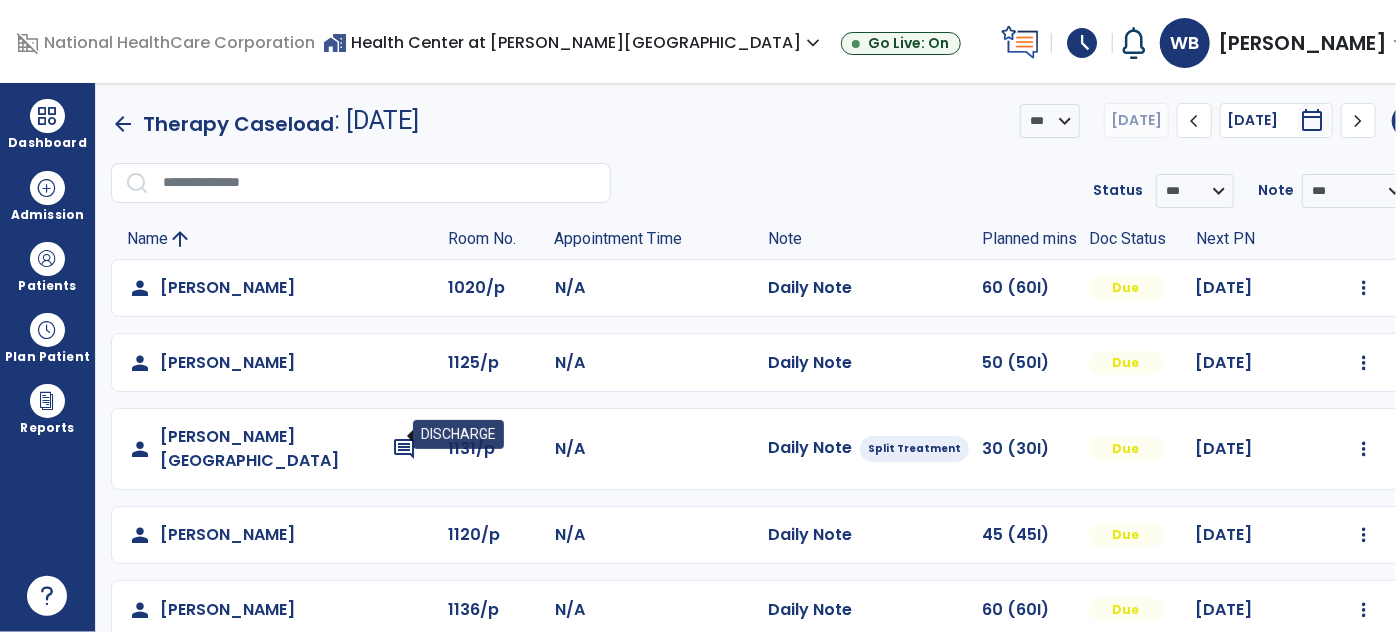 click on "comment" 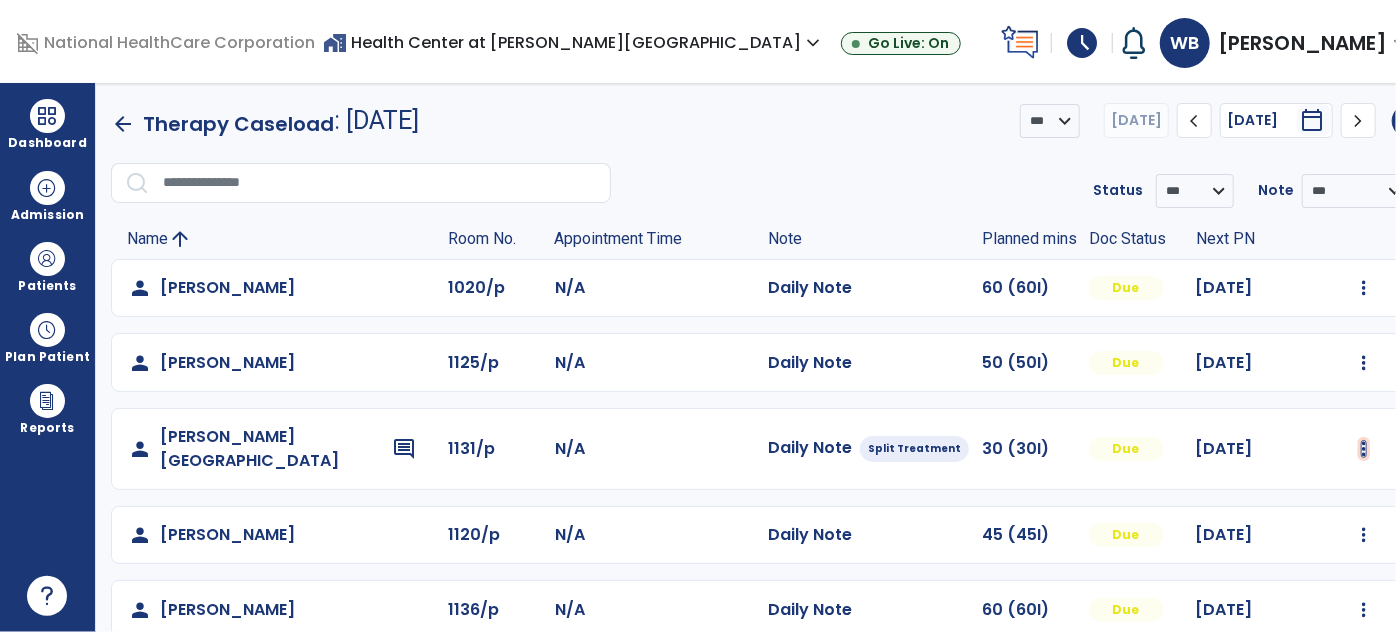 click at bounding box center [1364, 288] 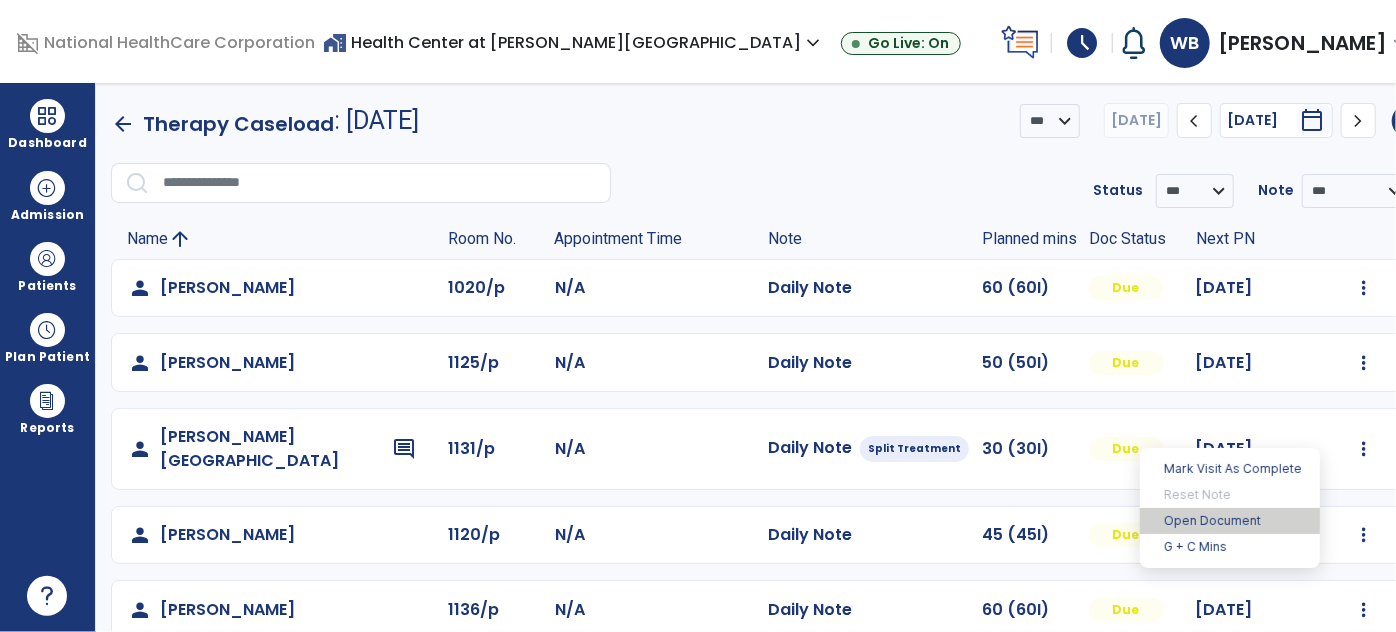 click on "Open Document" at bounding box center [1230, 521] 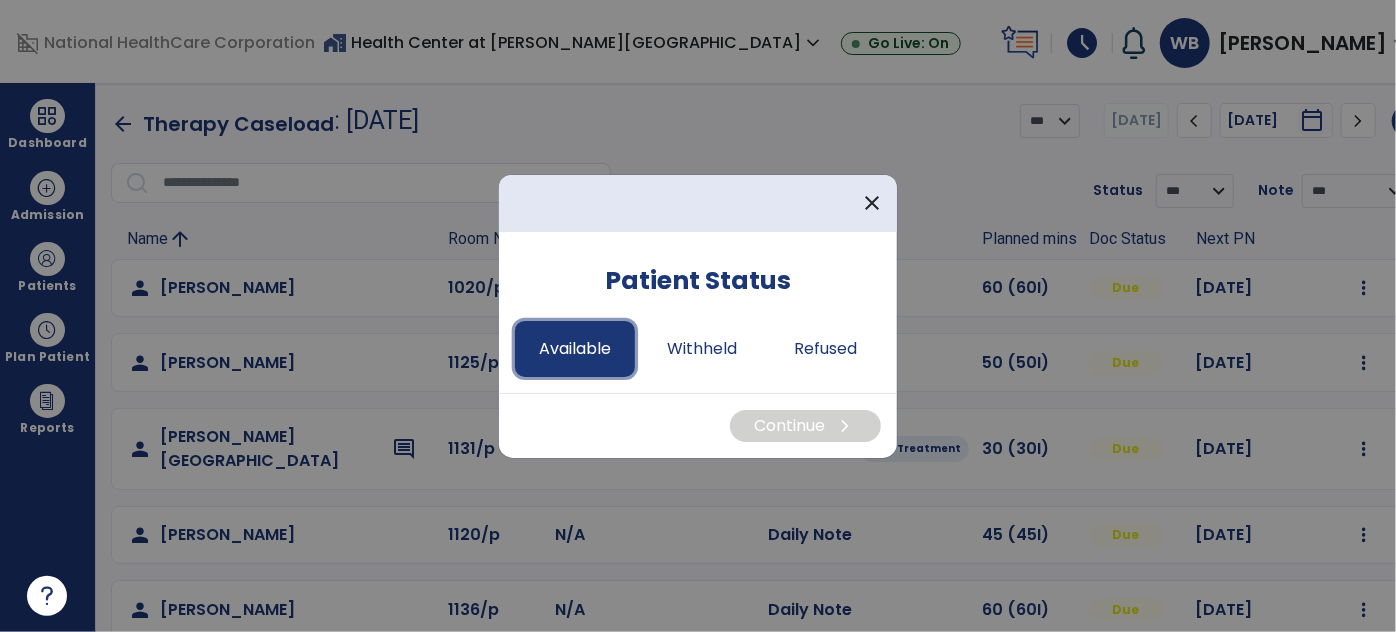click on "Available" at bounding box center (575, 349) 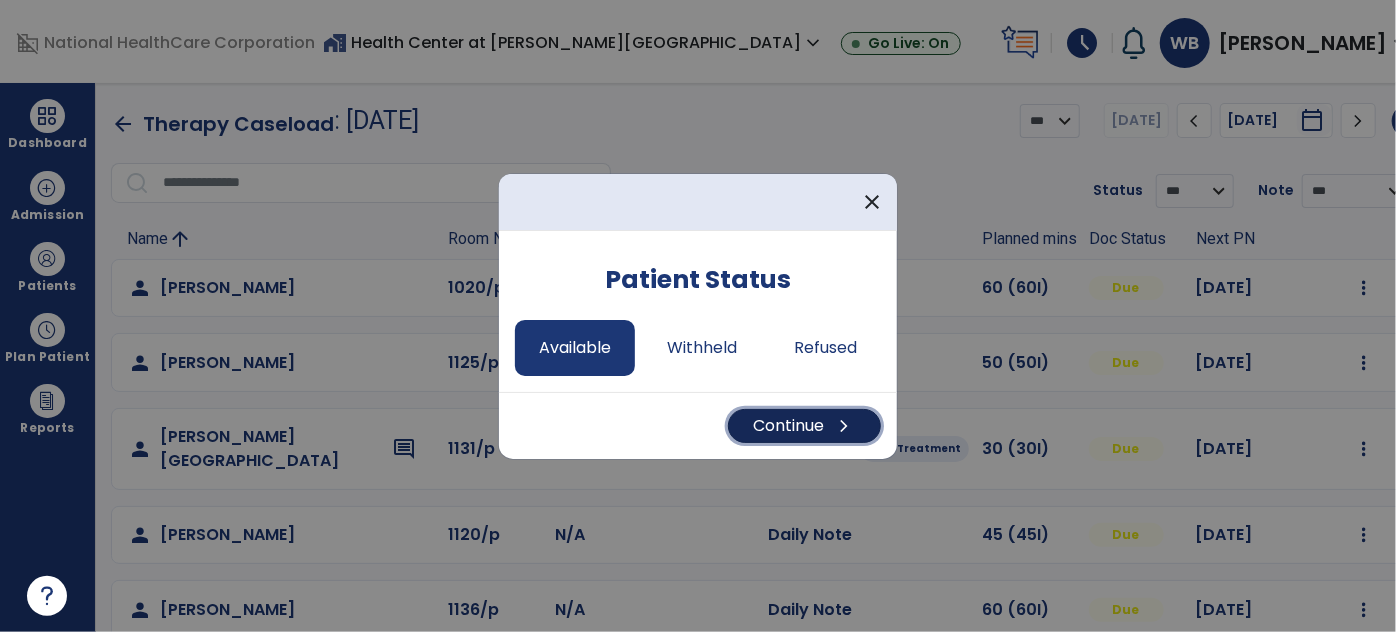 click on "Continue   chevron_right" at bounding box center (804, 426) 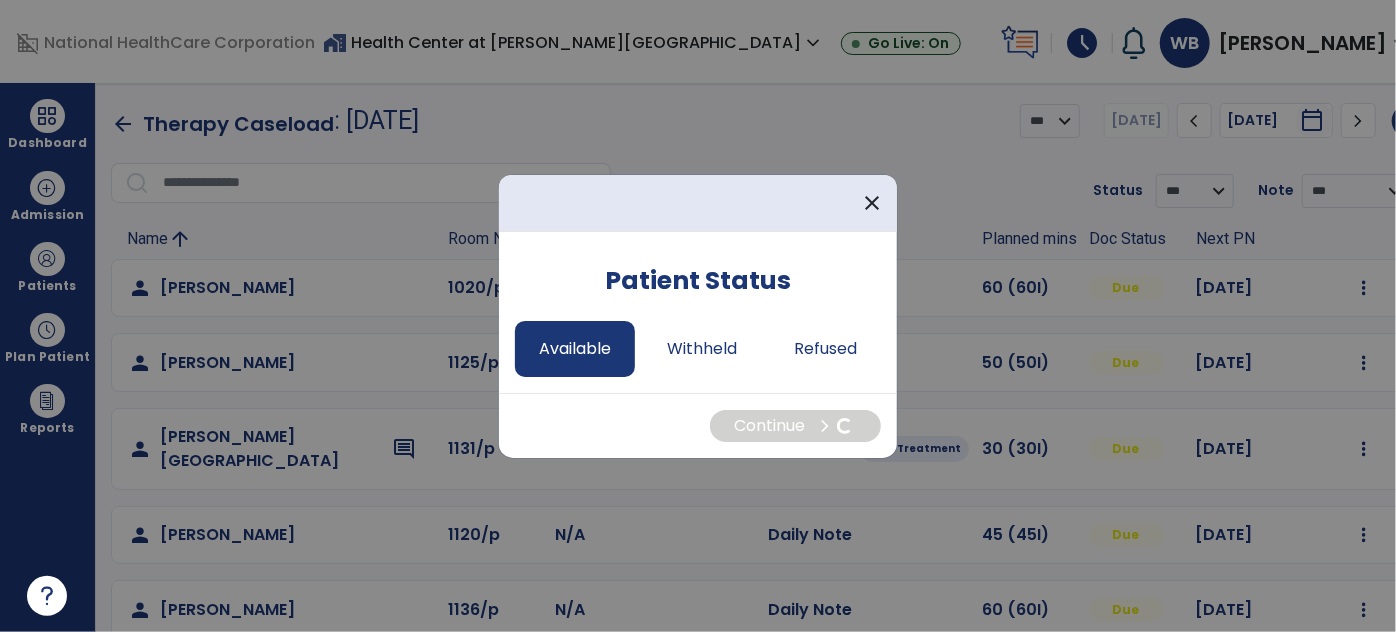select on "*" 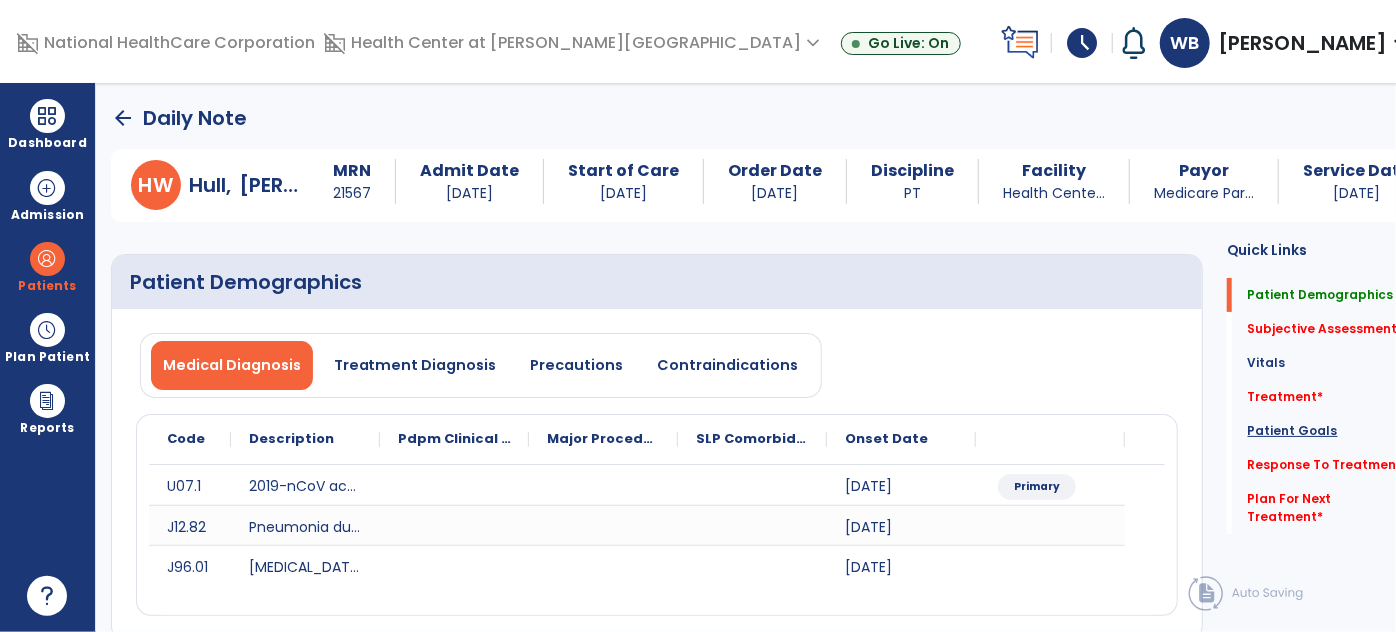 click on "Patient Goals" 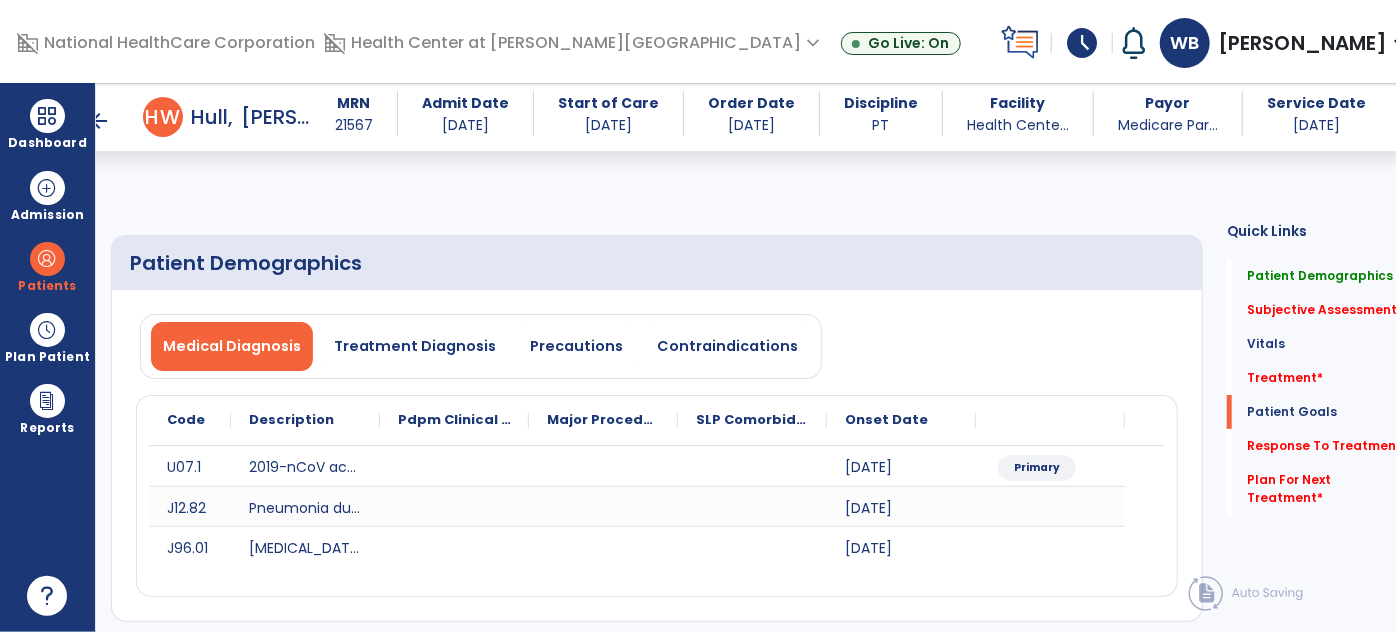 click on "edit   CLOF" at bounding box center [1105, 1886] 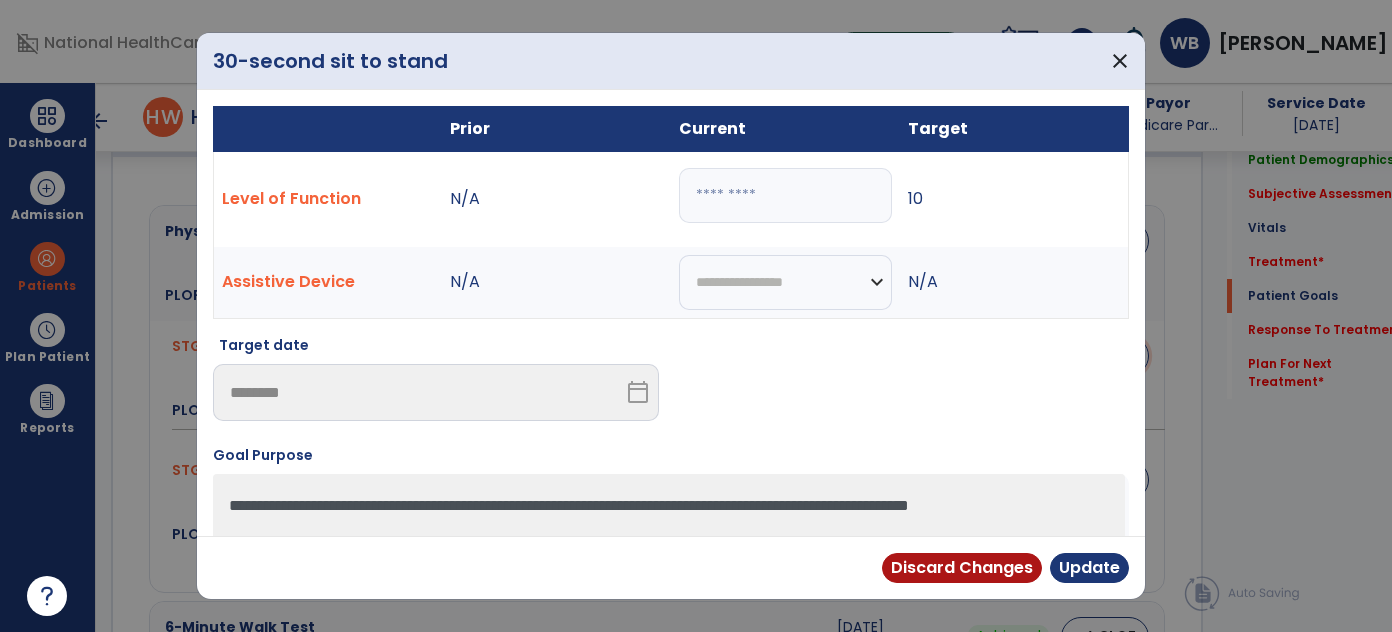 scroll, scrollTop: 1530, scrollLeft: 0, axis: vertical 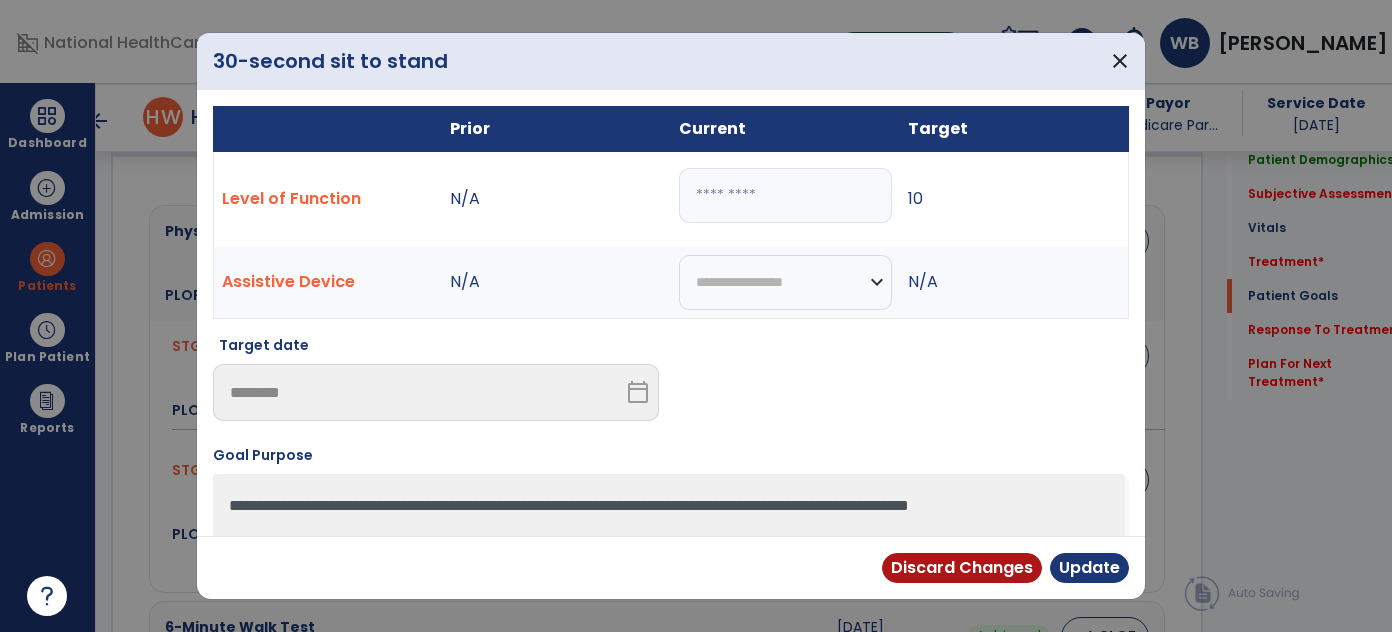 click on "*" at bounding box center [785, 195] 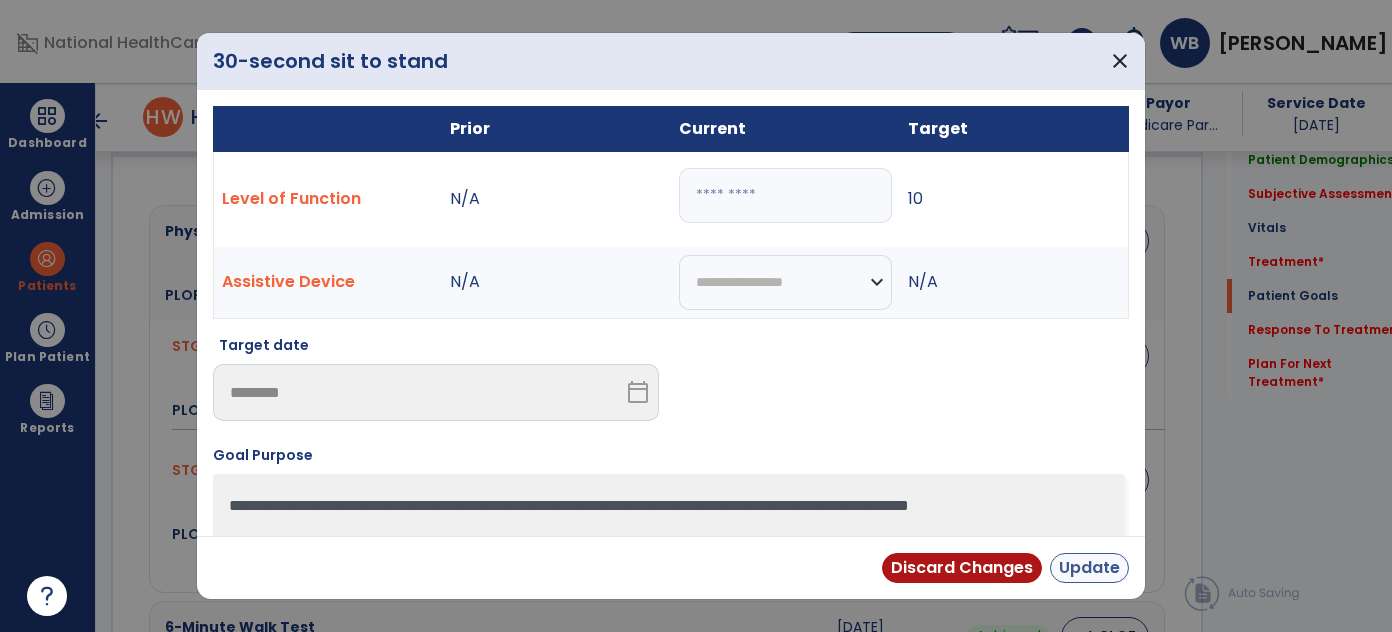 type on "**" 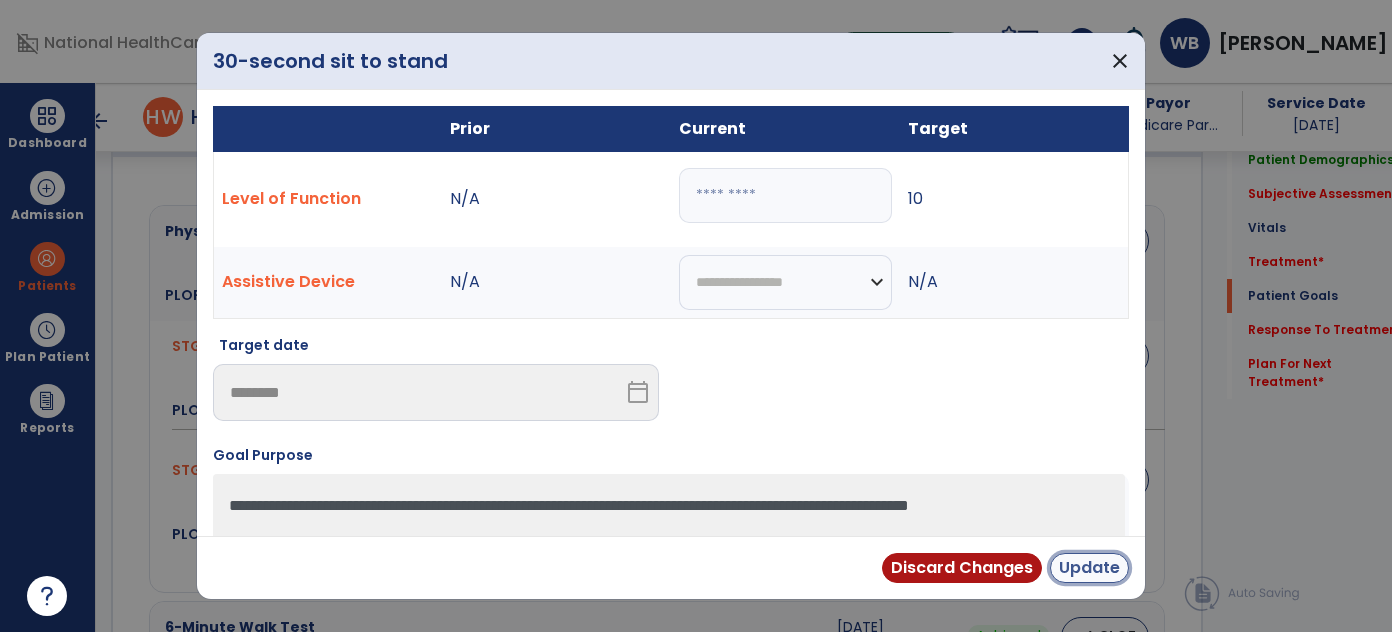 click on "Update" at bounding box center (1089, 568) 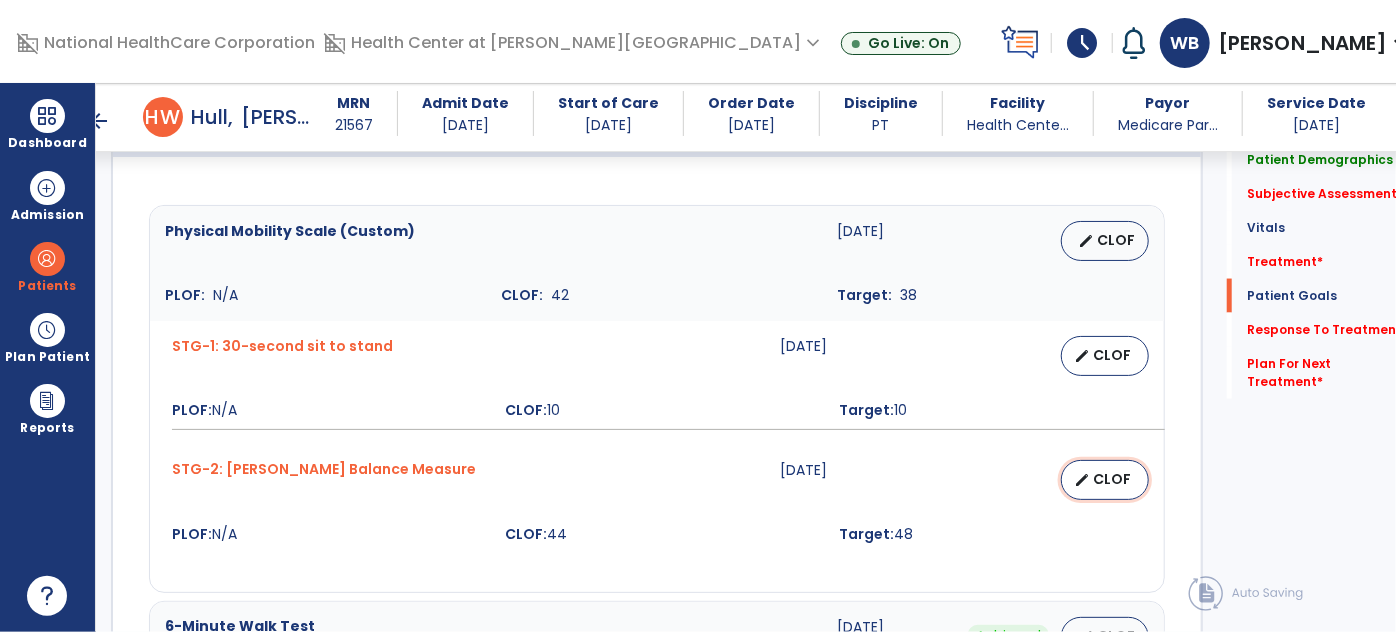 click on "edit   CLOF" at bounding box center [1105, 480] 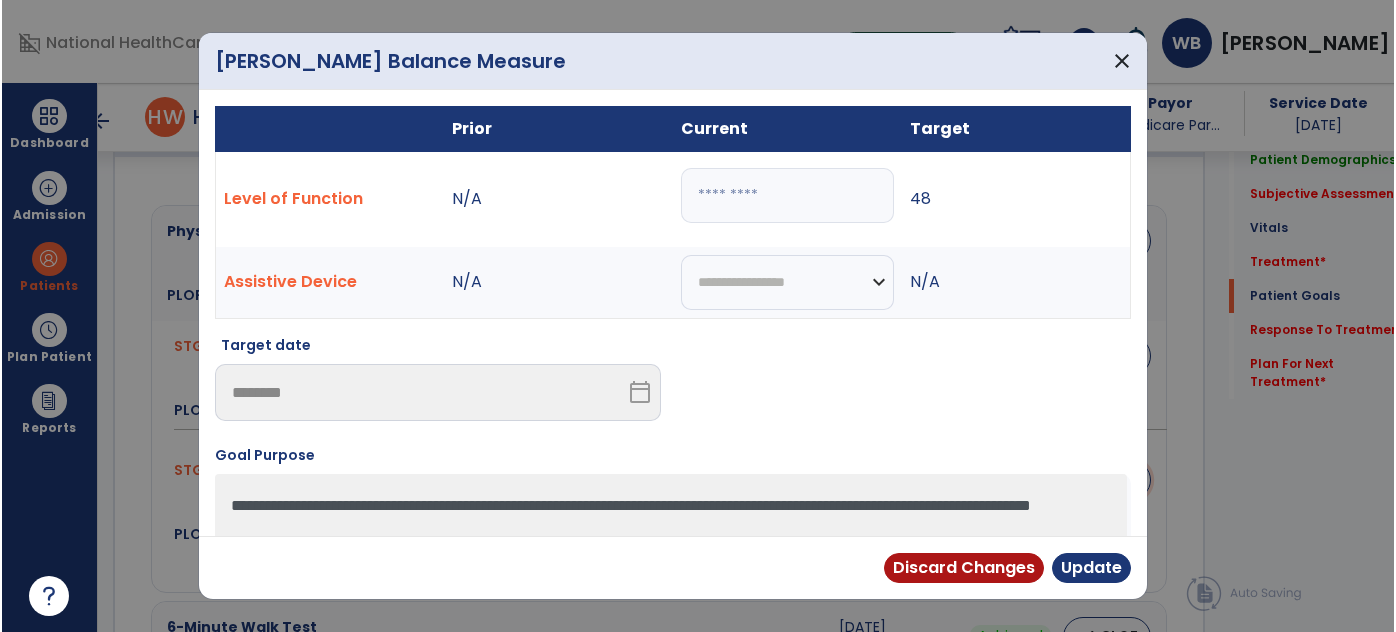 scroll, scrollTop: 1530, scrollLeft: 0, axis: vertical 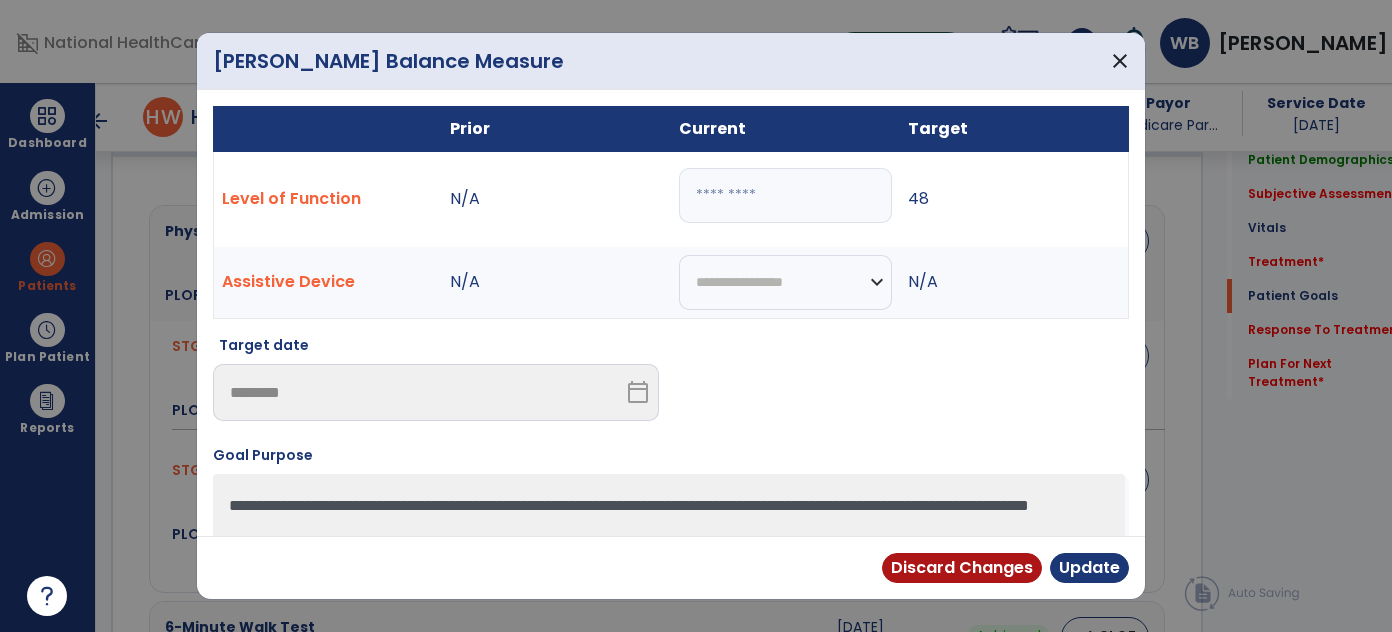 click on "**" at bounding box center (785, 195) 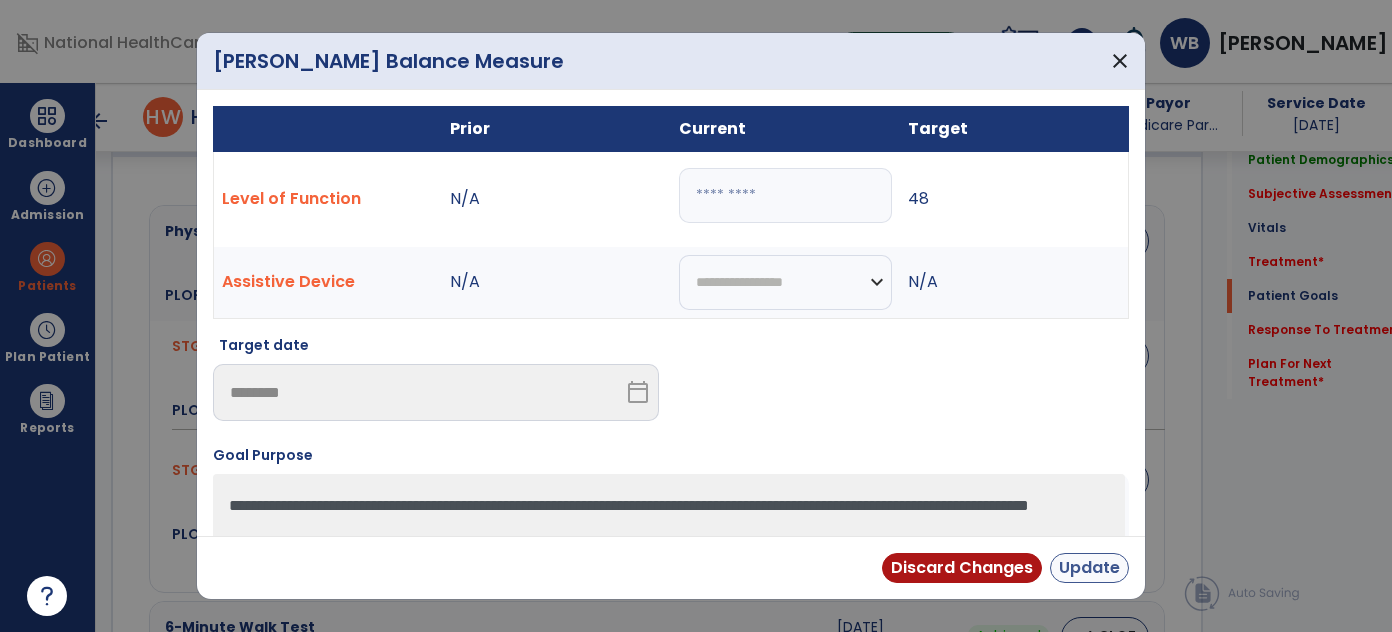 type on "**" 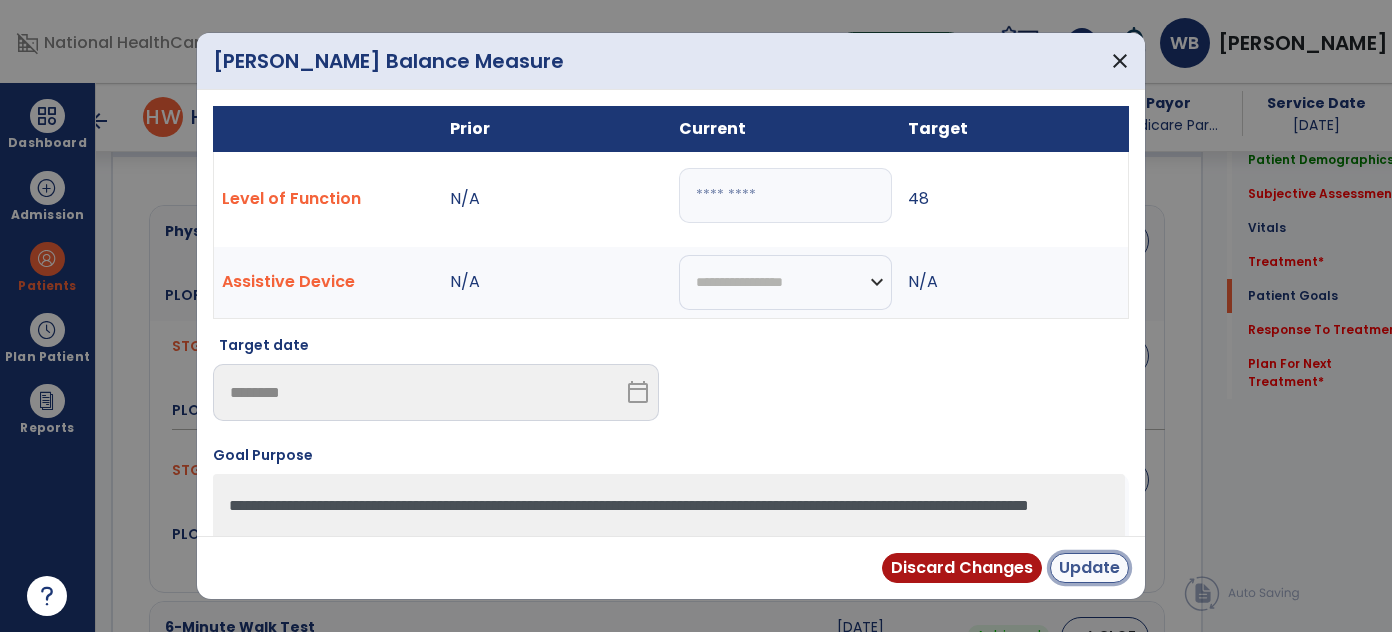 click on "Update" at bounding box center (1089, 568) 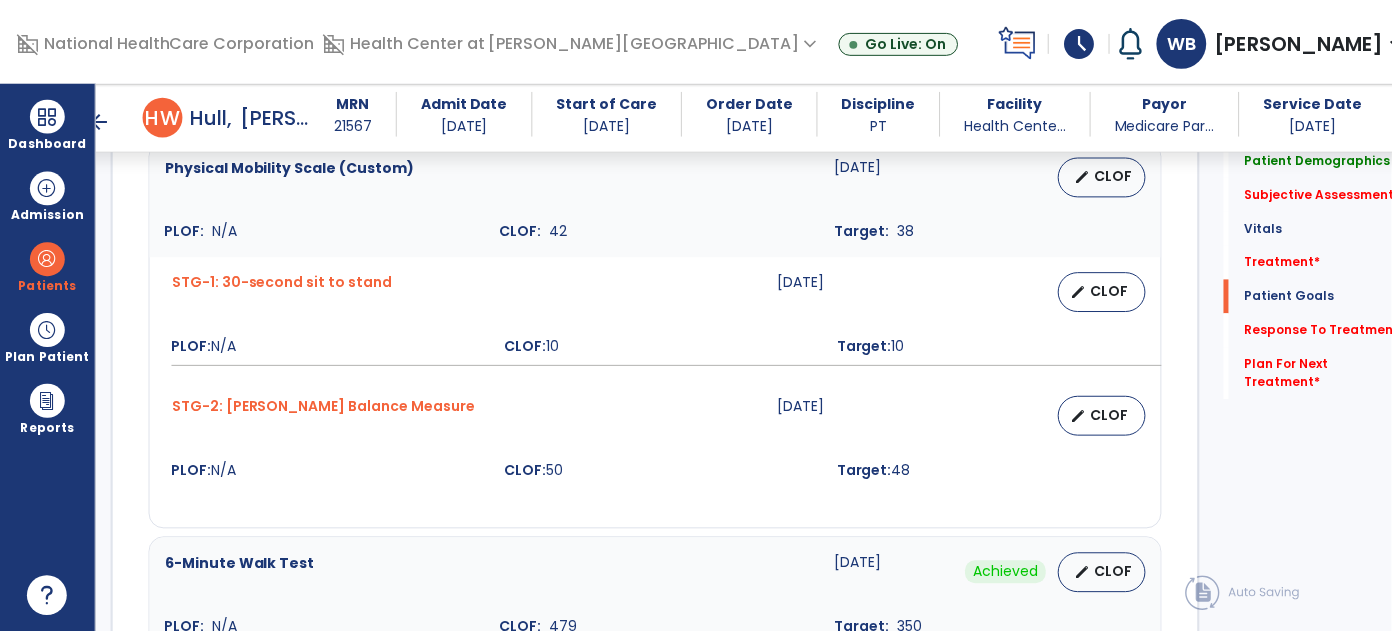 scroll, scrollTop: 1613, scrollLeft: 0, axis: vertical 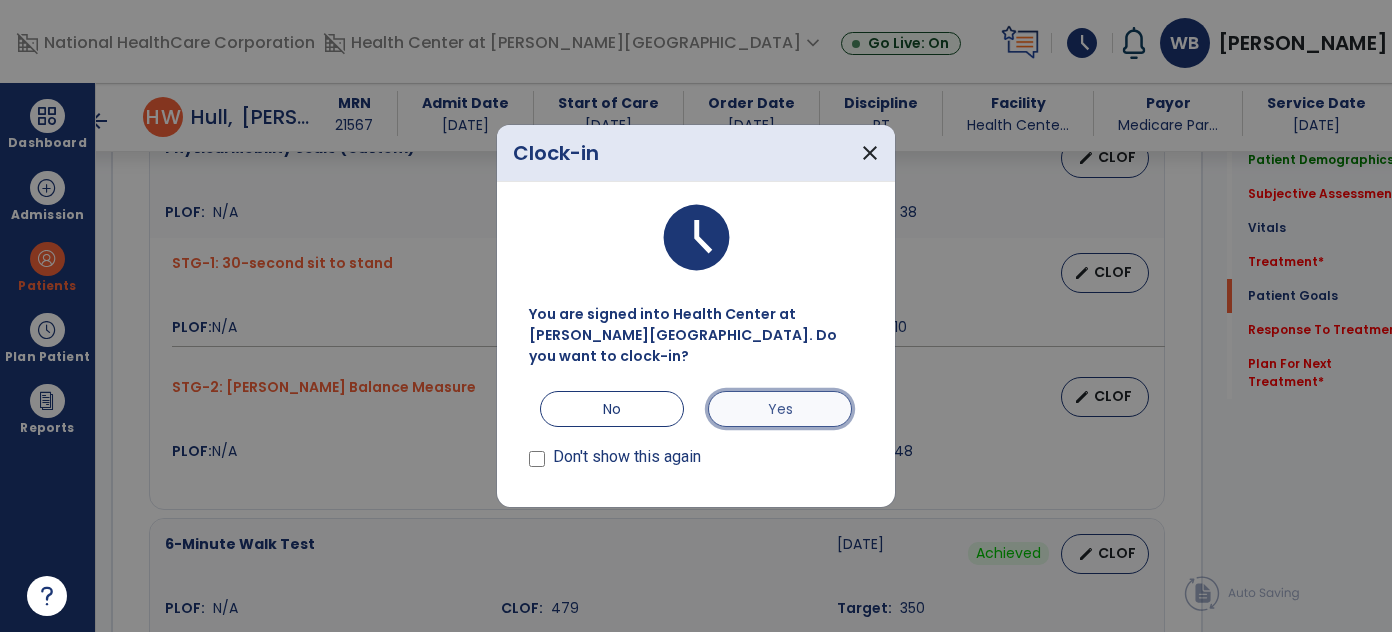 click on "Yes" at bounding box center [780, 409] 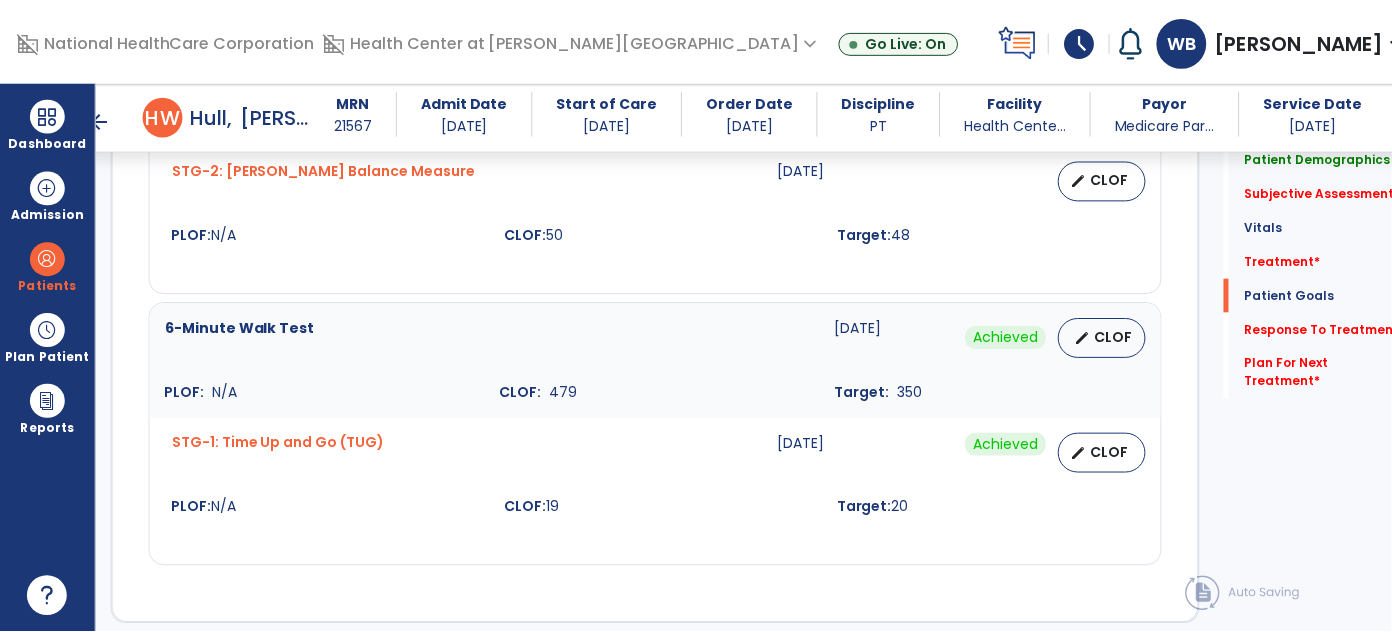 scroll, scrollTop: 1857, scrollLeft: 0, axis: vertical 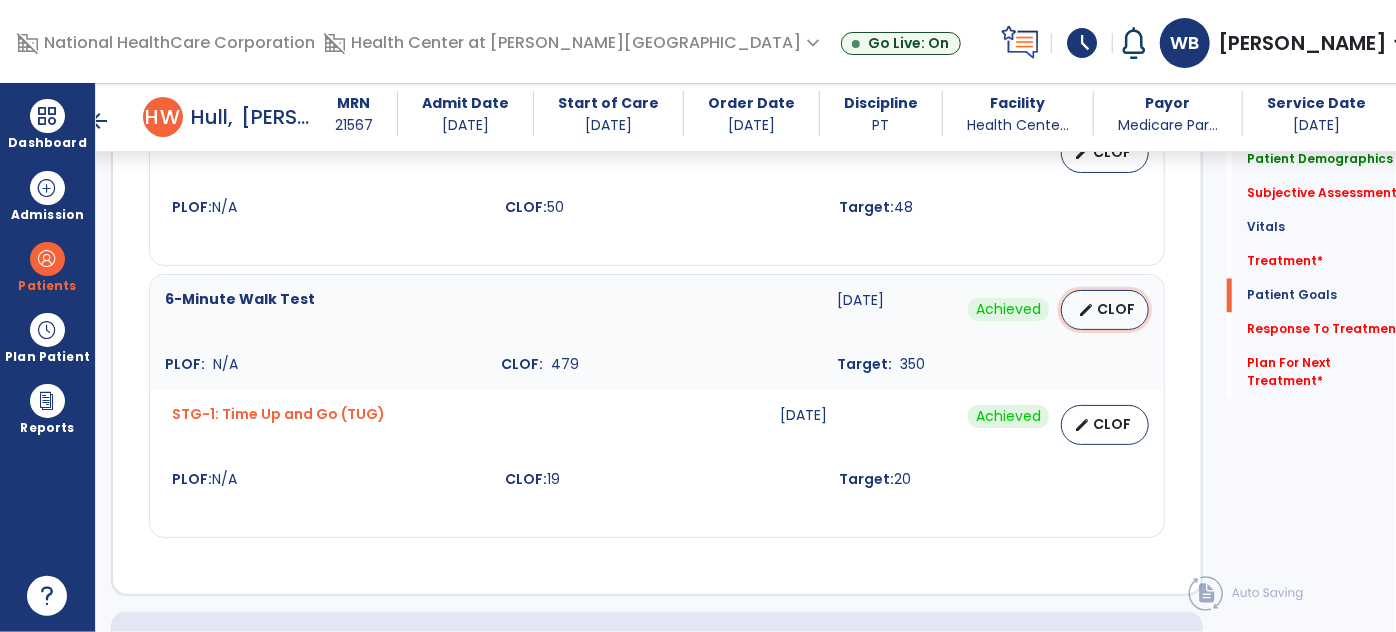 click on "edit   CLOF" at bounding box center [1105, 310] 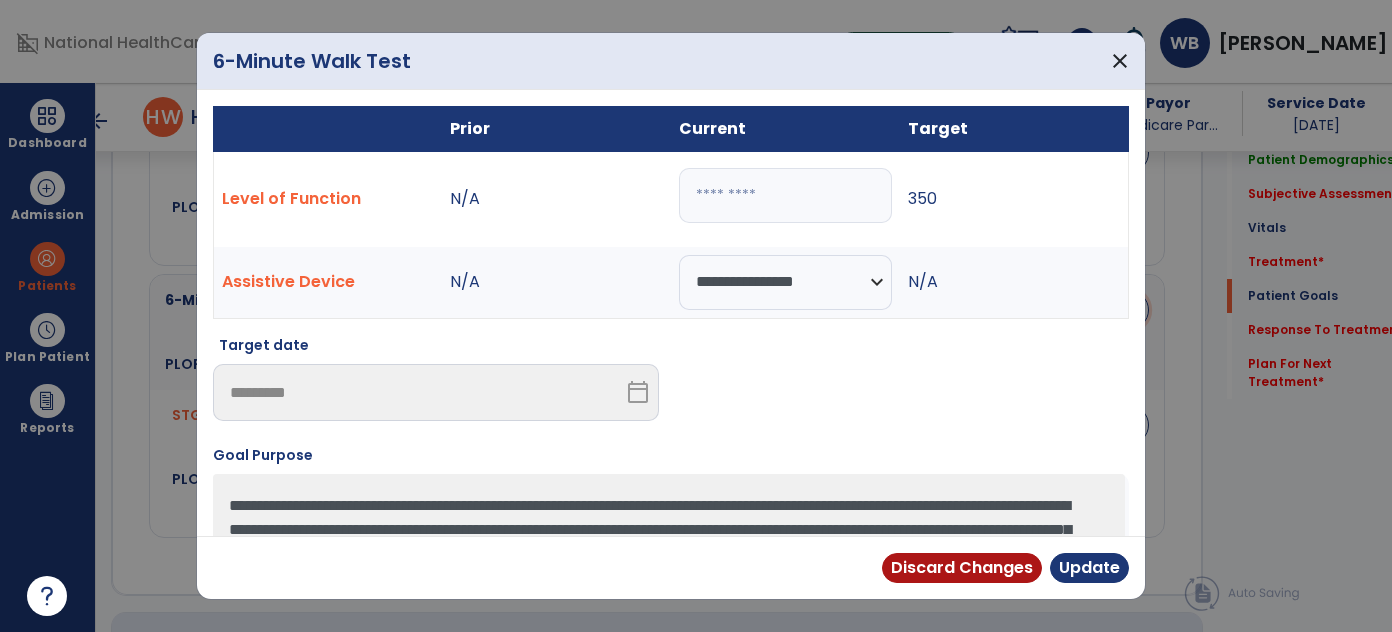scroll, scrollTop: 1857, scrollLeft: 0, axis: vertical 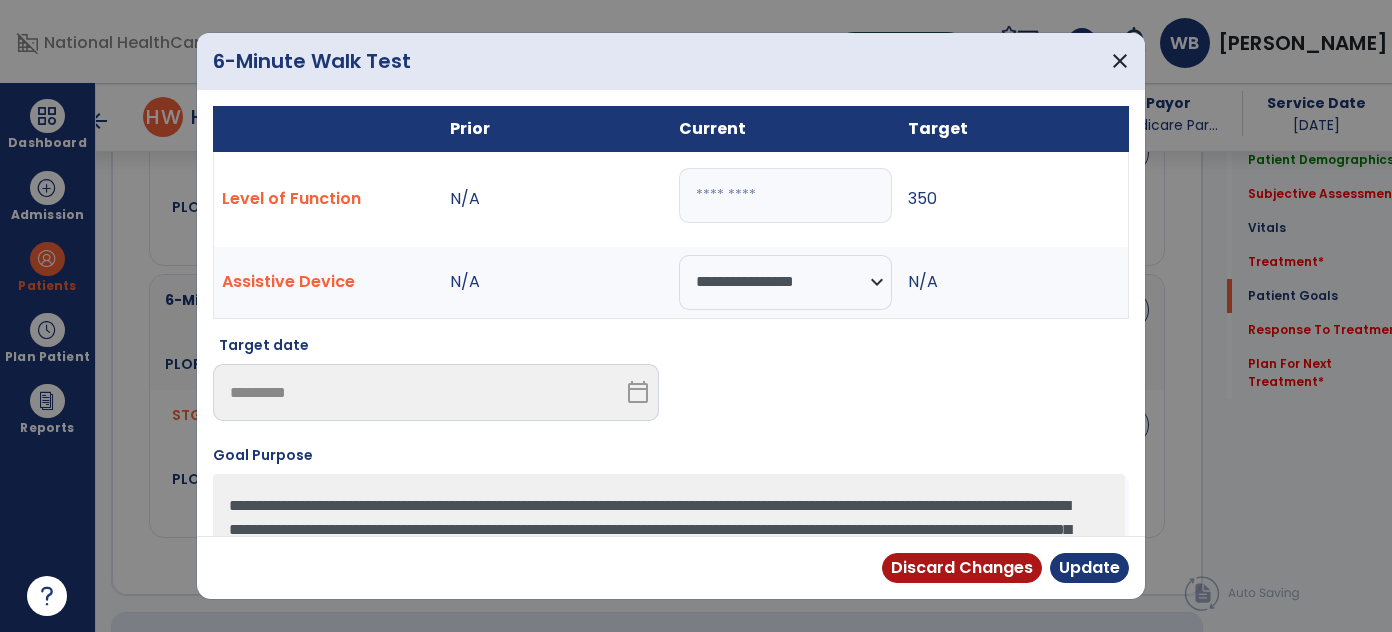 click on "***" at bounding box center (785, 195) 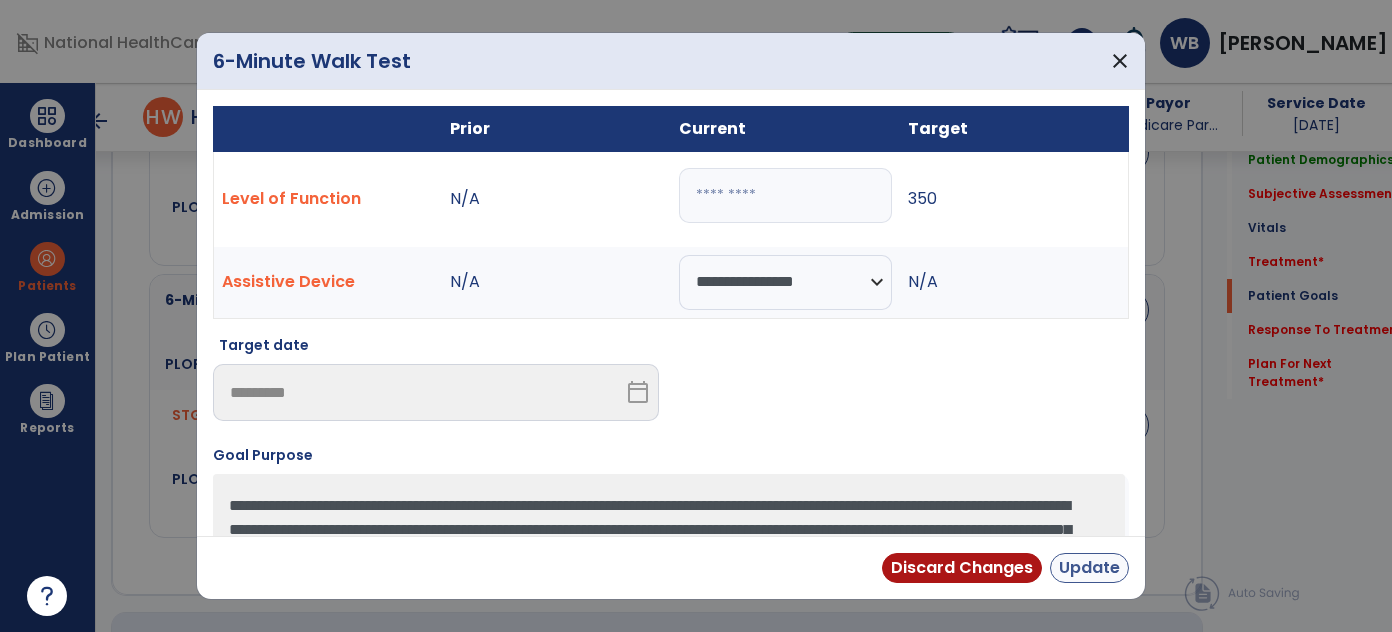 type on "***" 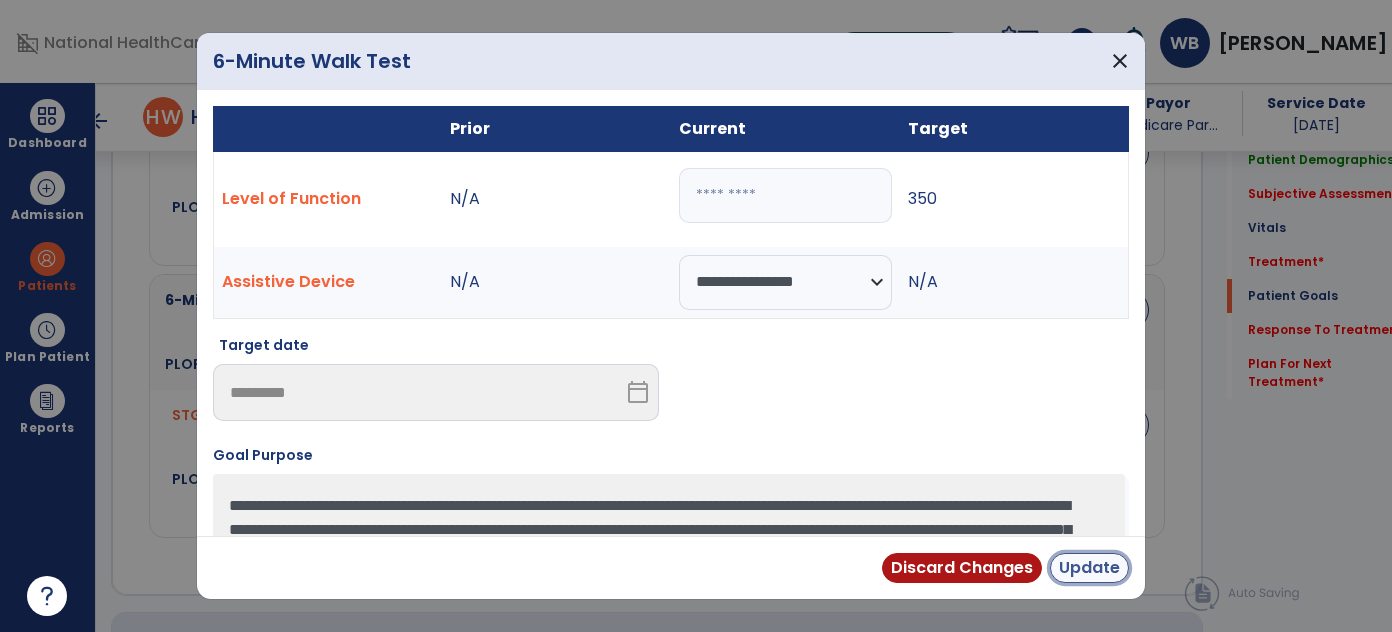 click on "Update" at bounding box center [1089, 568] 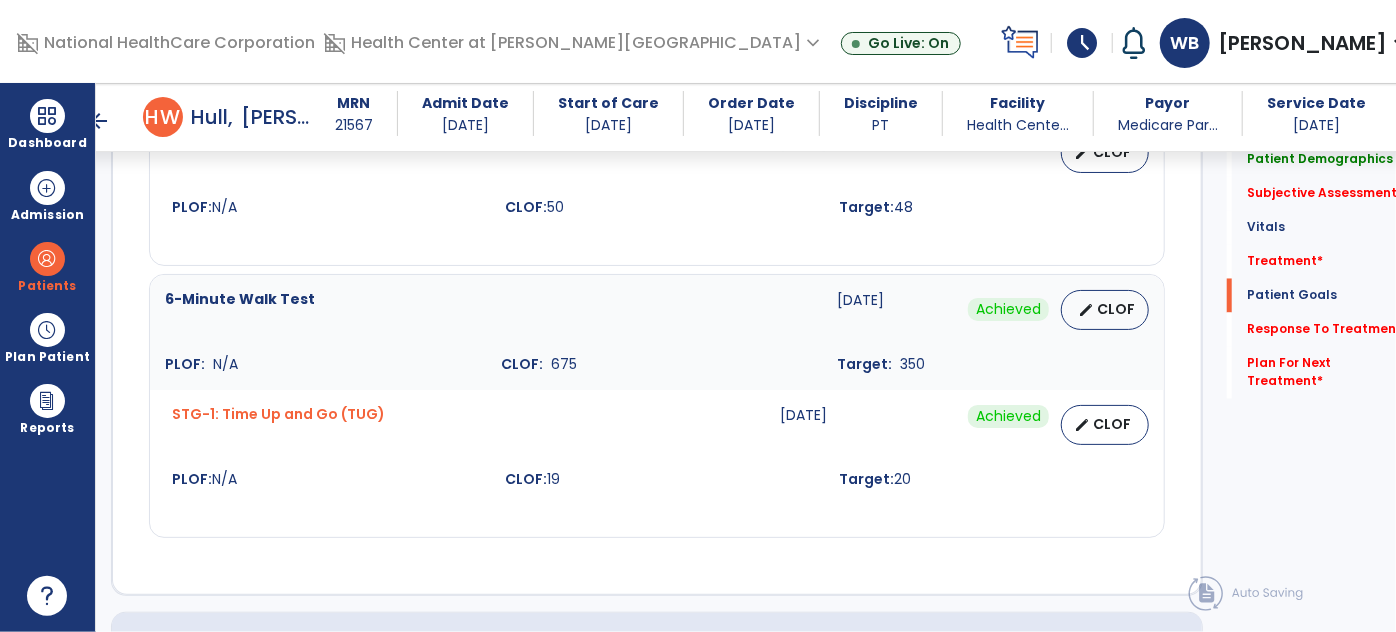 click on "STG-1: Time Up and Go (TUG)  [DATE]  Achieved  edit   CLOF PLOF:  N/A  CLOF:  19  Target:  20" at bounding box center [657, 447] 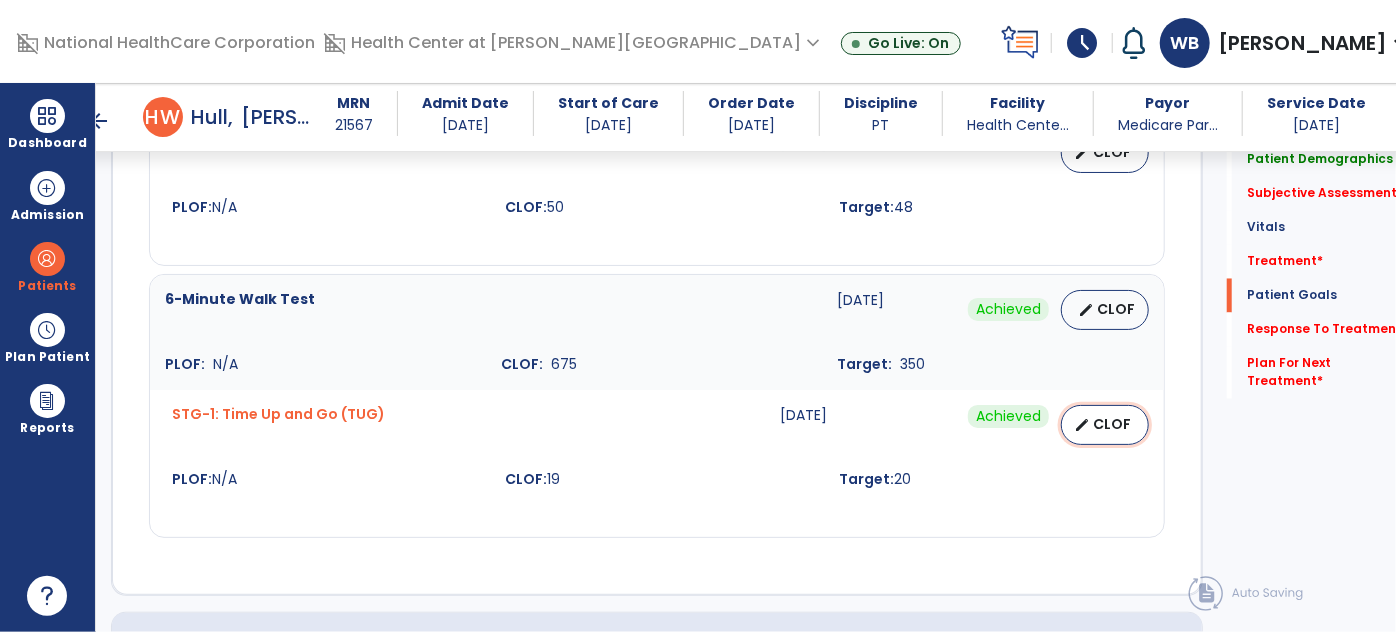 click on "edit   CLOF" at bounding box center [1105, 425] 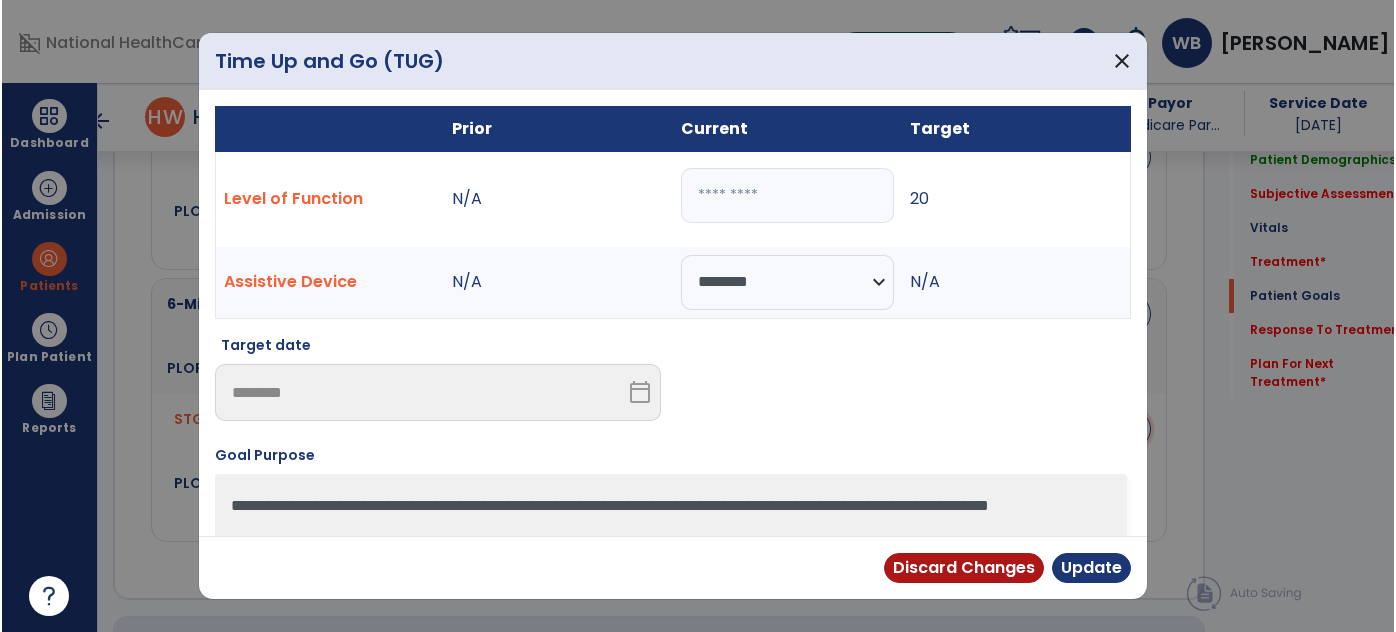 scroll, scrollTop: 1857, scrollLeft: 0, axis: vertical 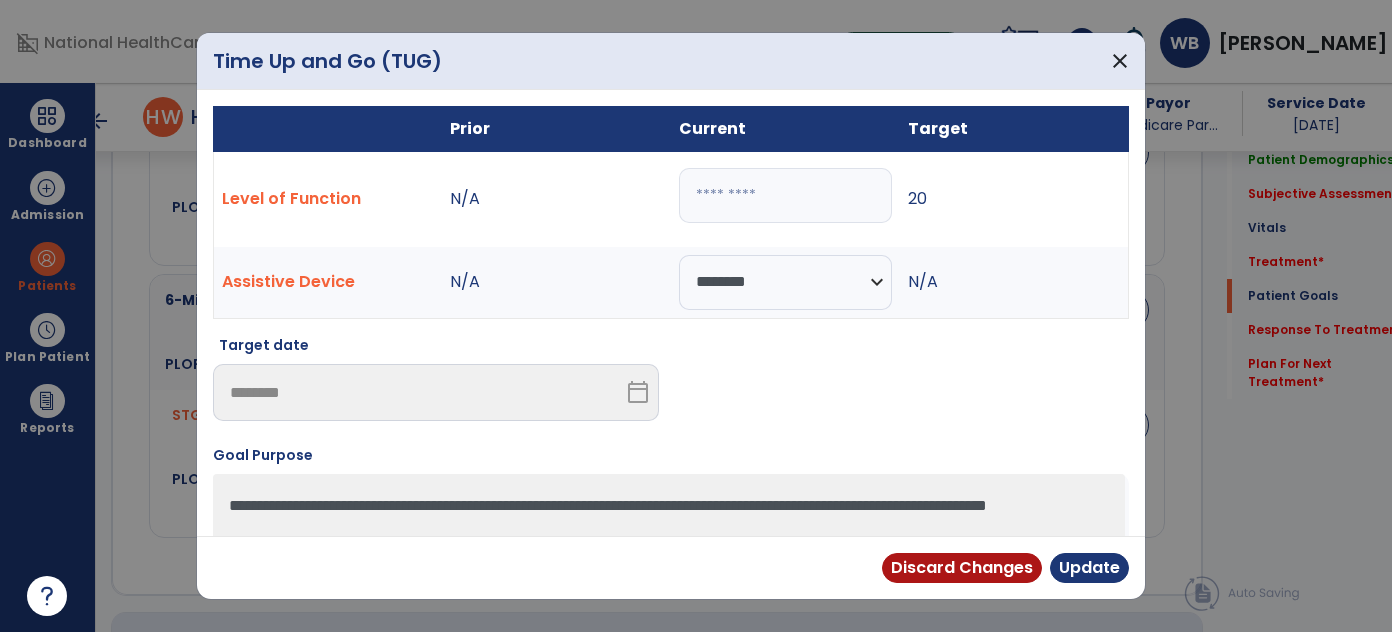click on "**" at bounding box center [785, 195] 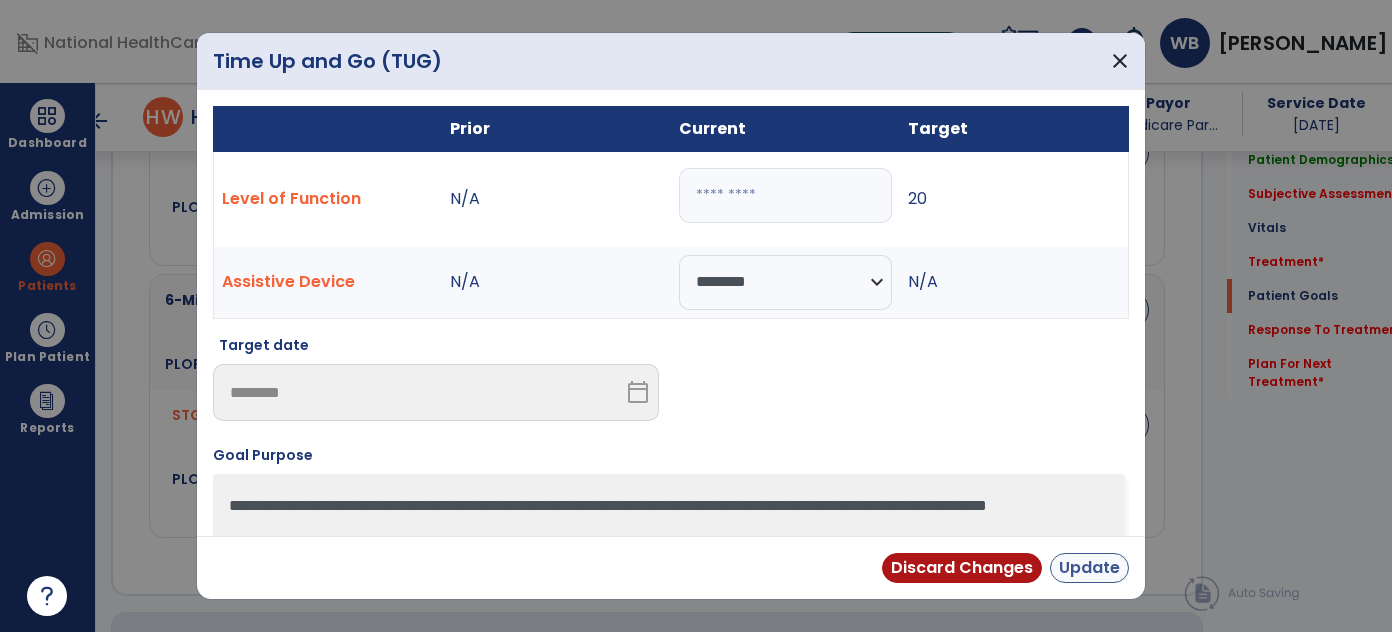 type on "**" 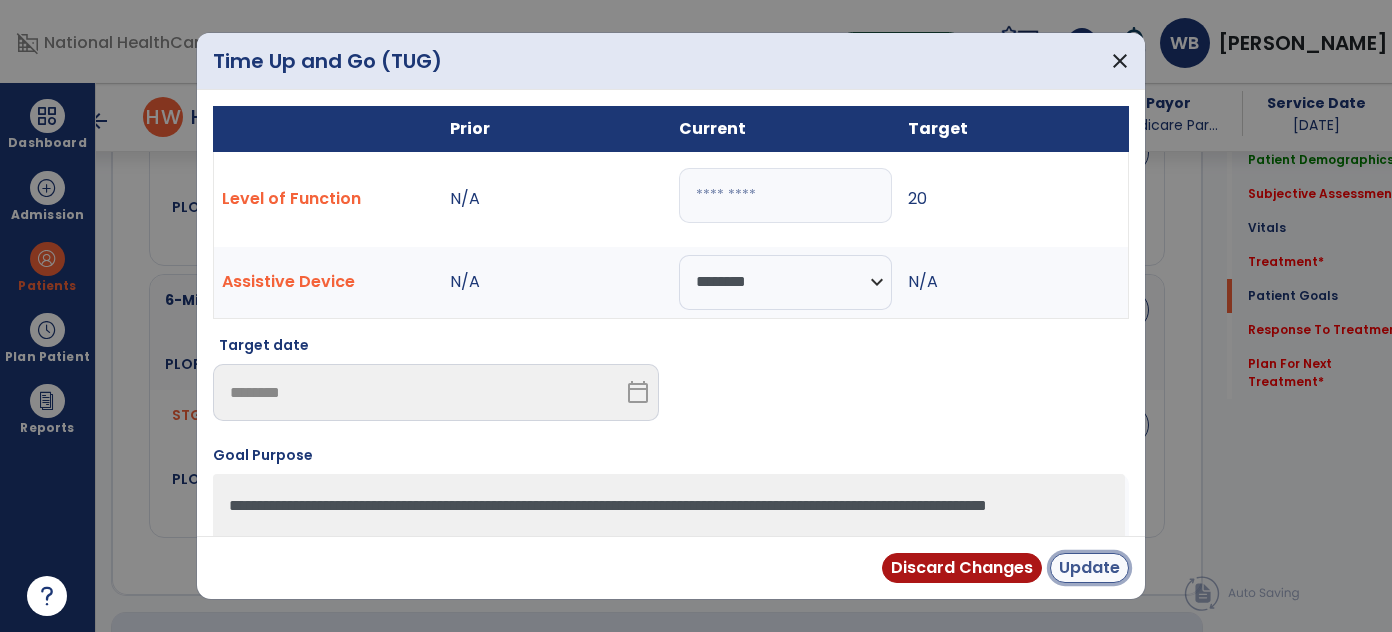 click on "Update" at bounding box center [1089, 568] 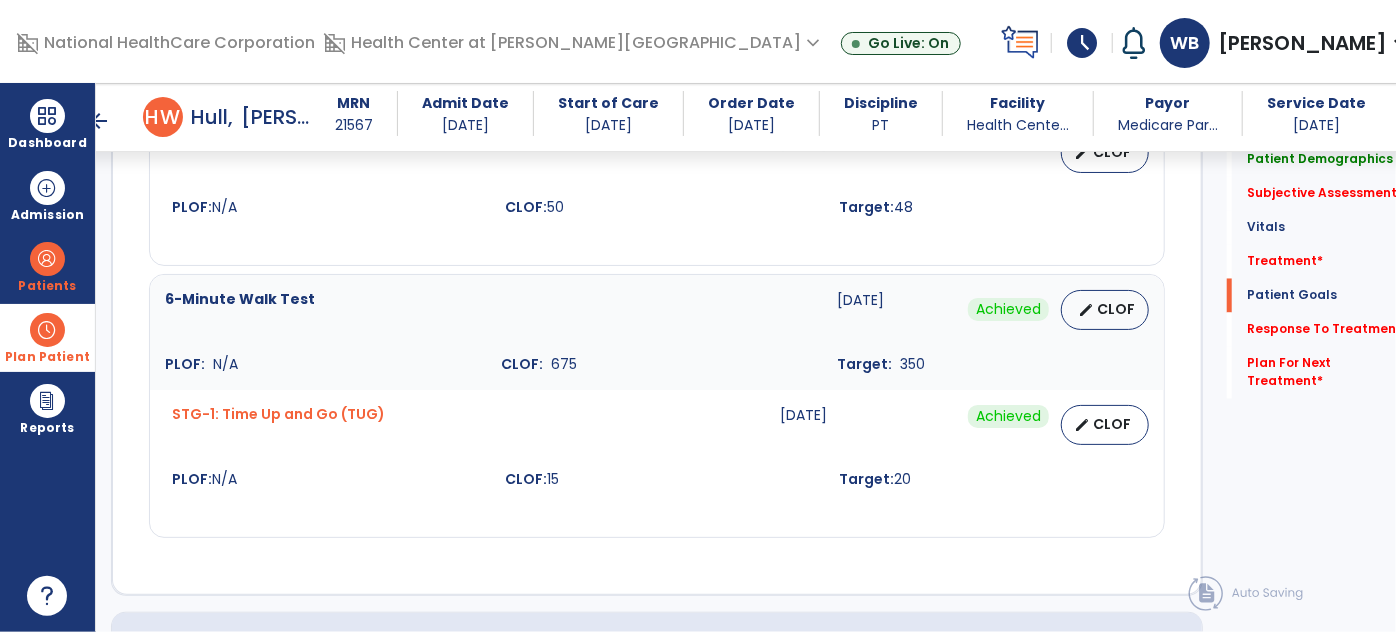 click on "Plan Patient" at bounding box center [47, 286] 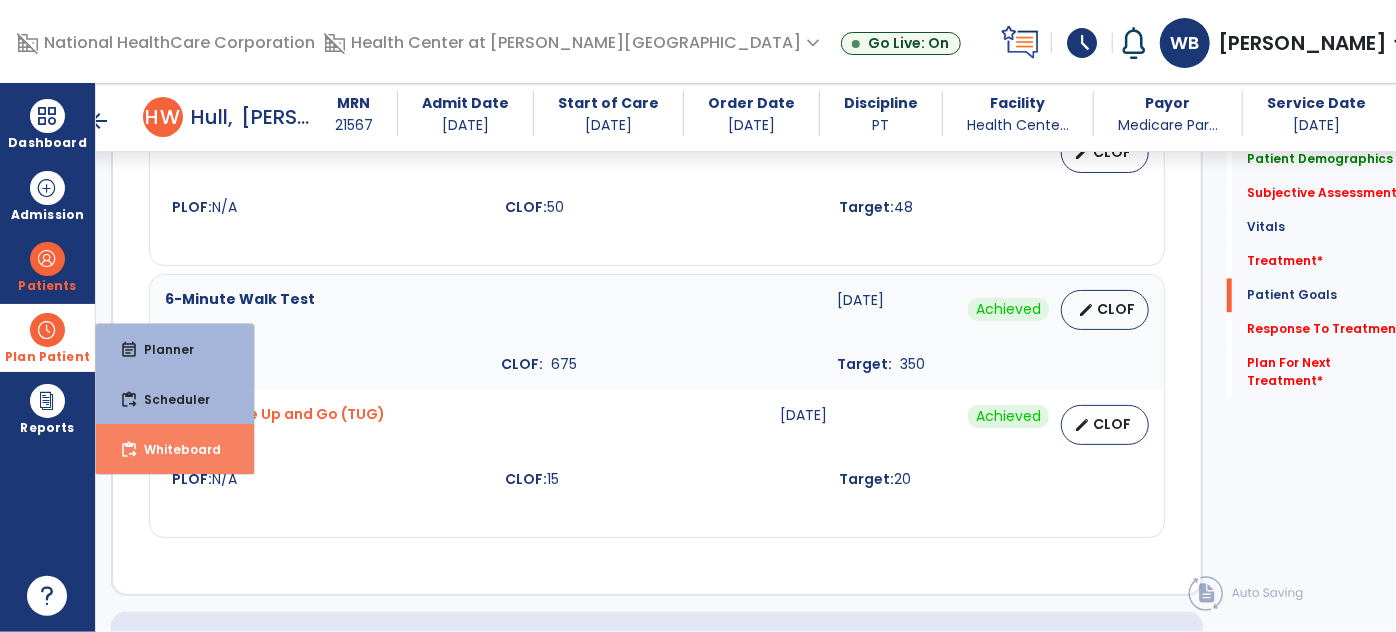 click on "content_paste_go  Whiteboard" at bounding box center (175, 449) 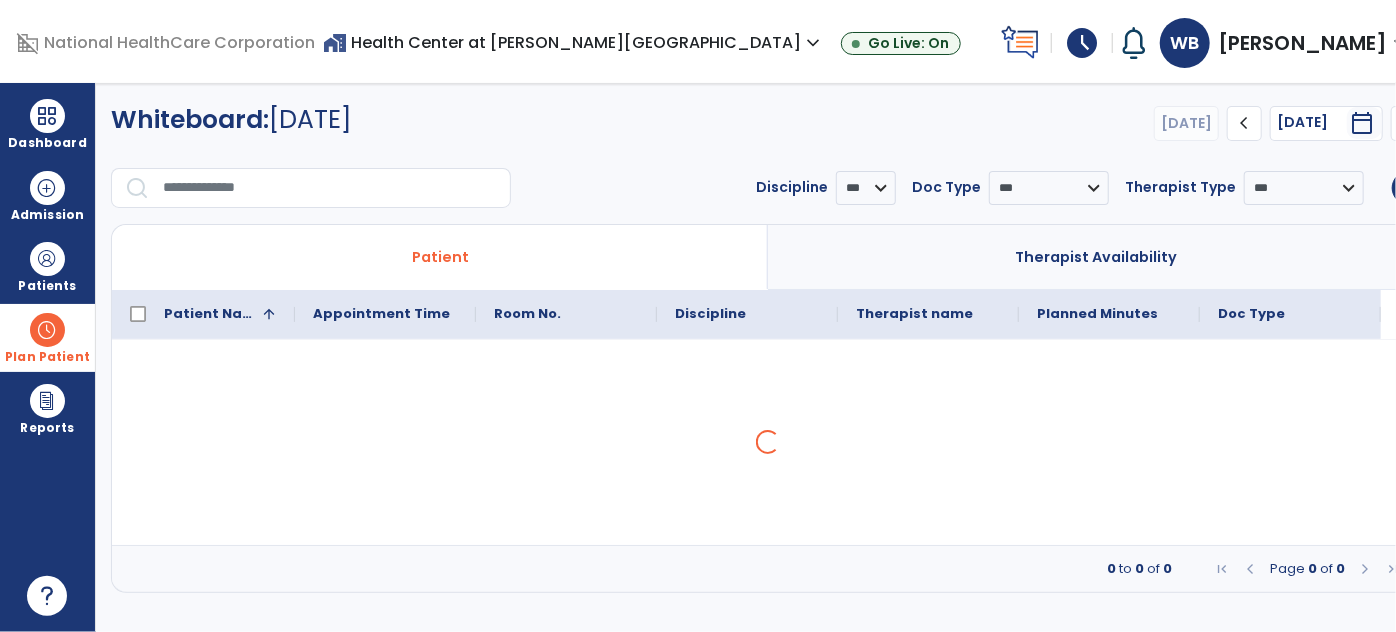 scroll, scrollTop: 0, scrollLeft: 0, axis: both 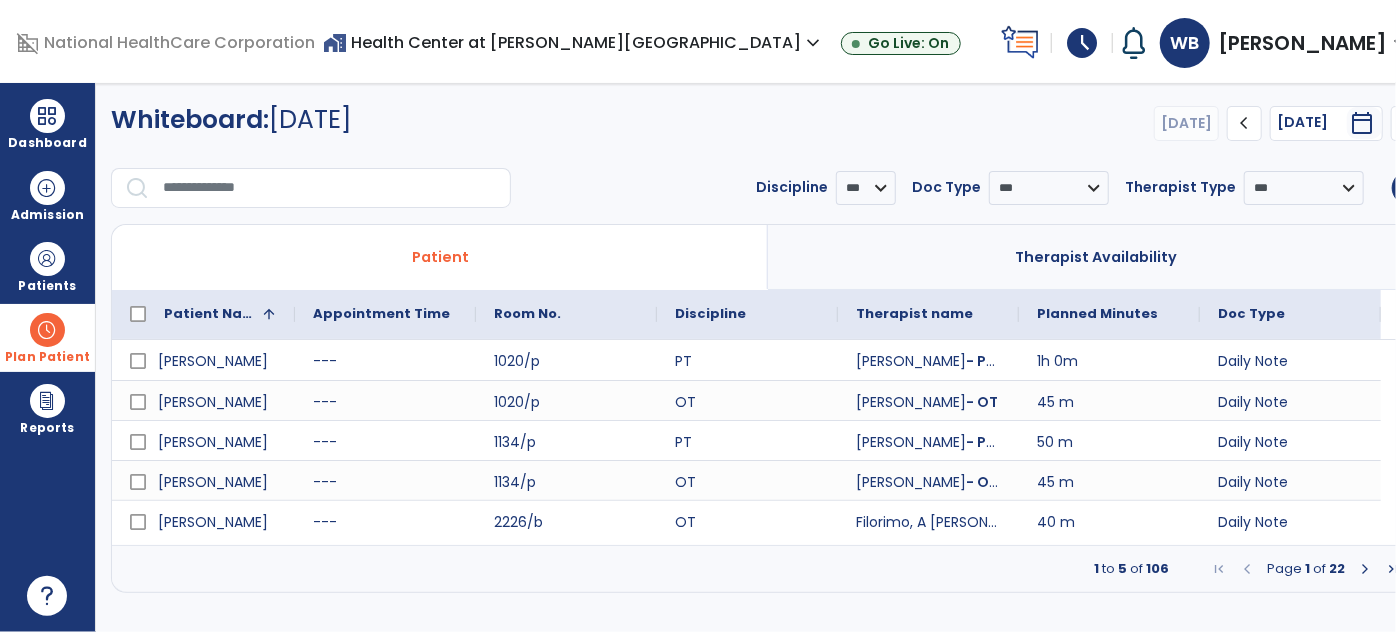 click at bounding box center (1365, 569) 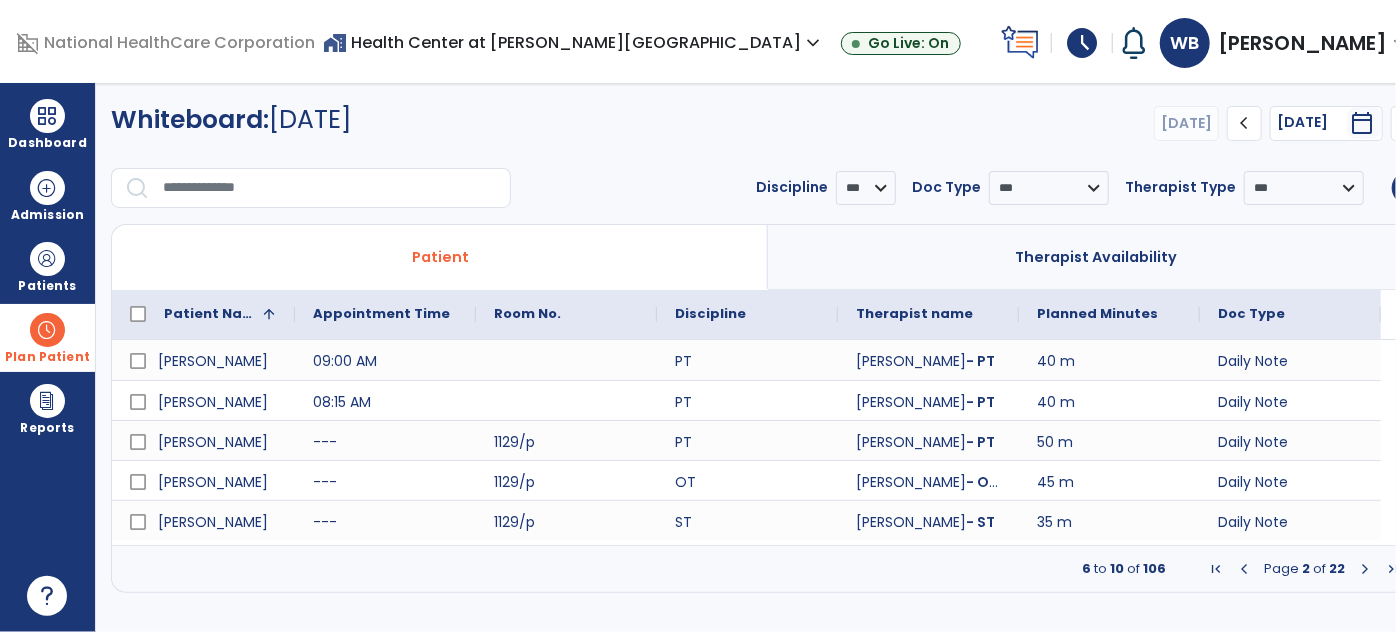 click at bounding box center (1365, 569) 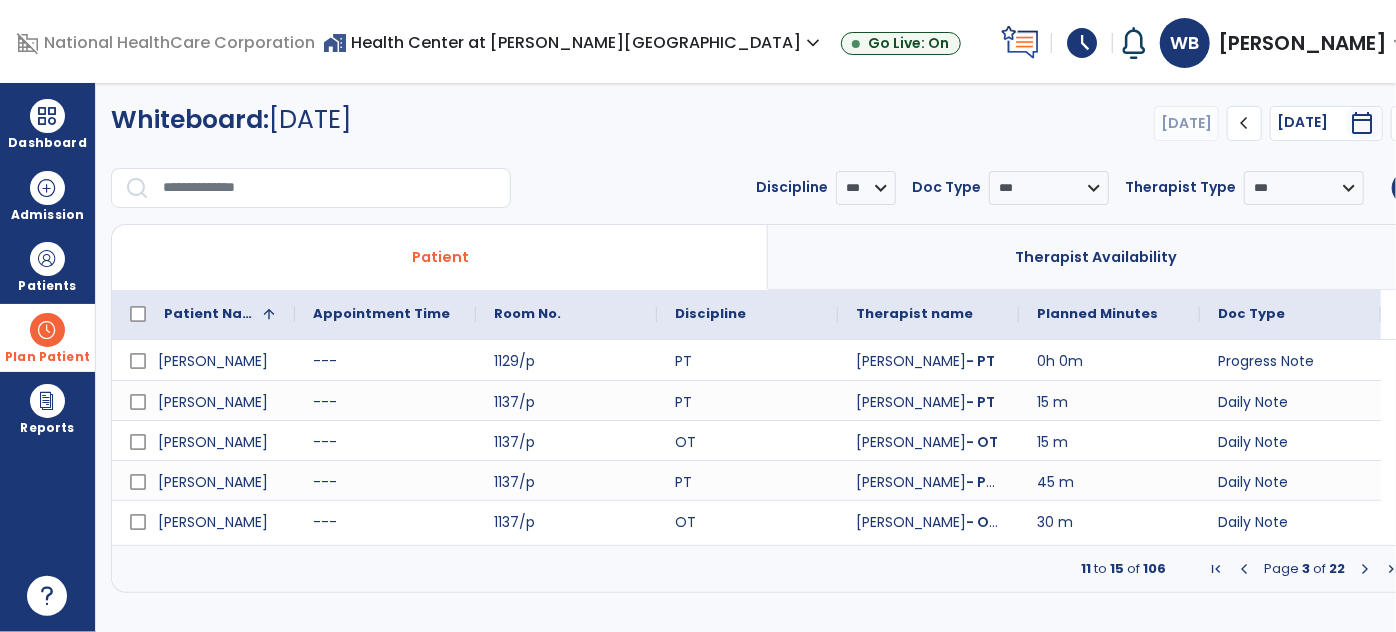 click at bounding box center (1365, 569) 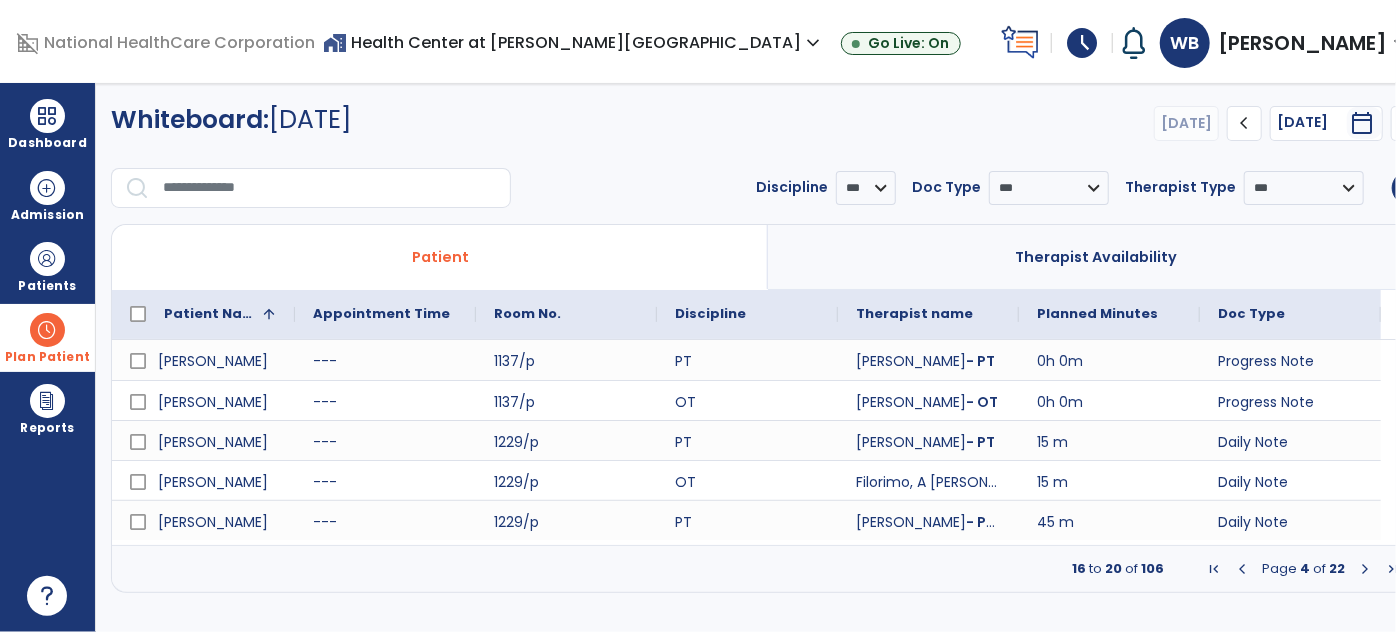 click at bounding box center [1365, 569] 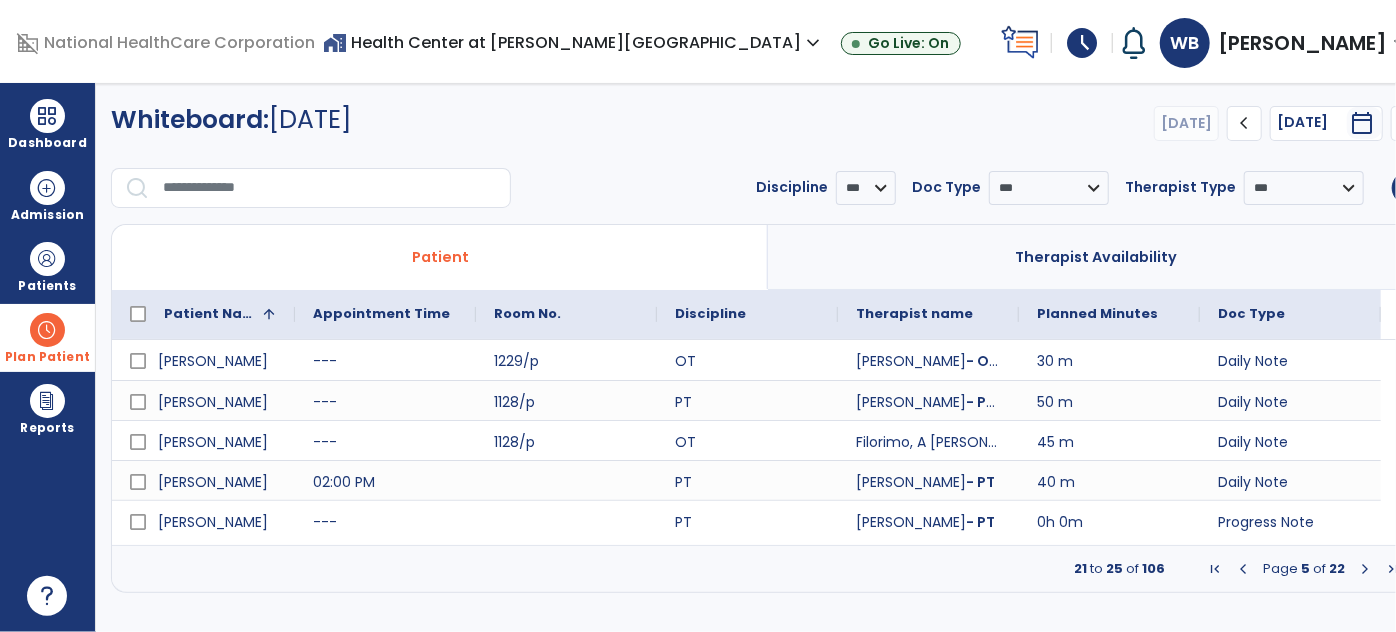 click at bounding box center [1365, 569] 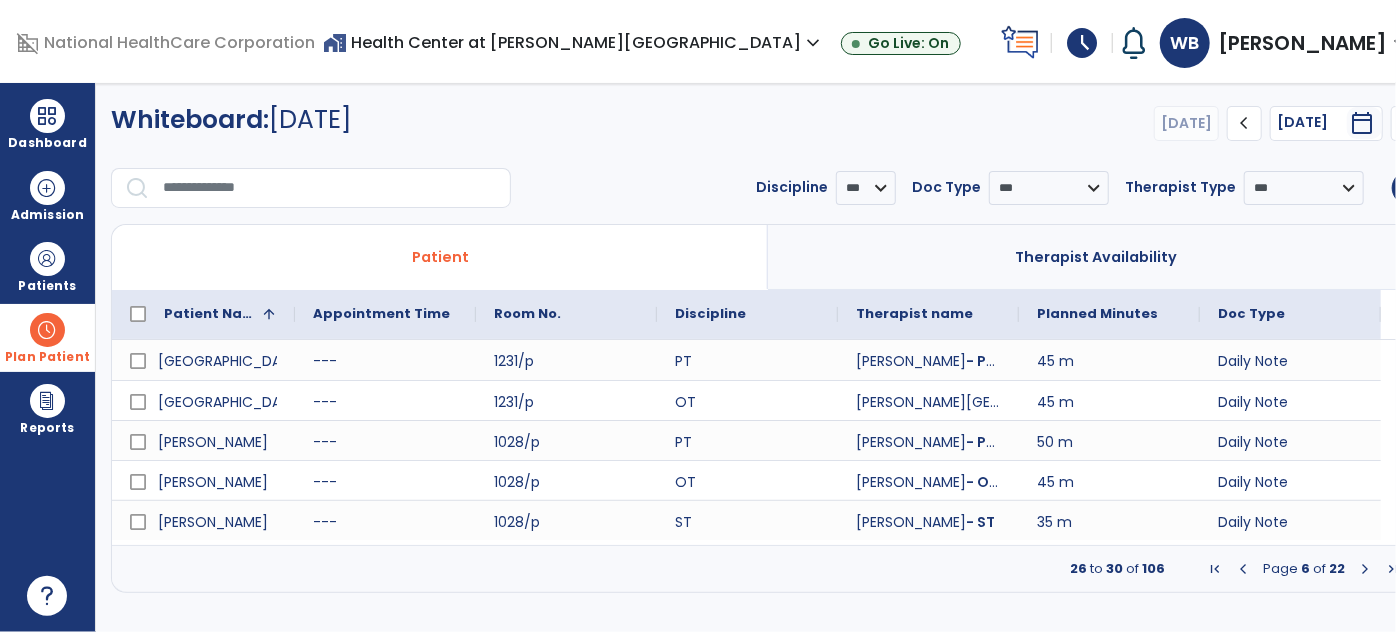 click at bounding box center [1365, 569] 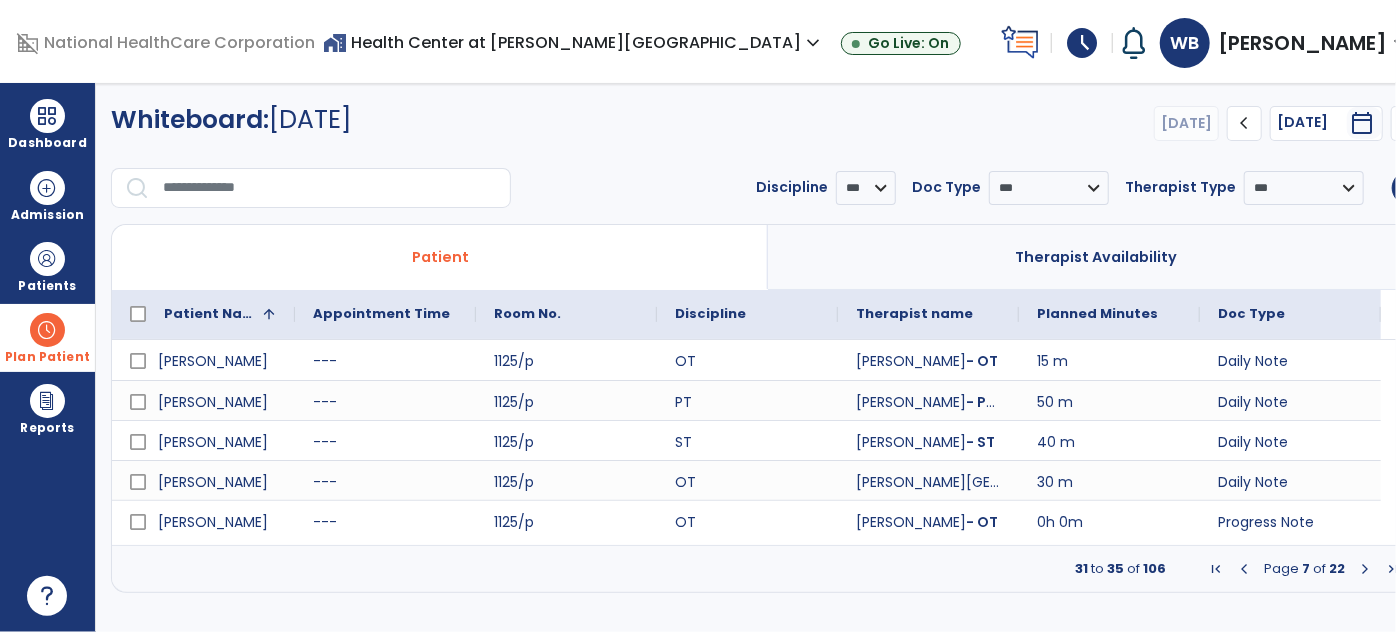 click at bounding box center (1365, 569) 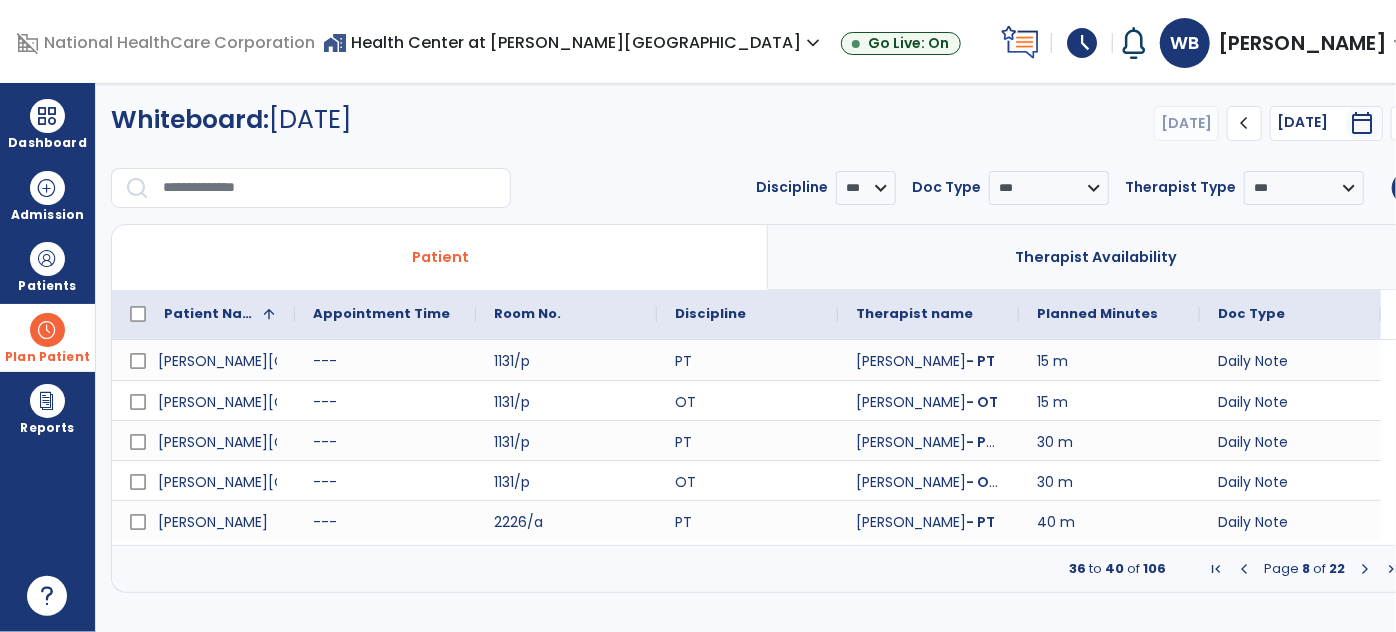 click at bounding box center [1365, 569] 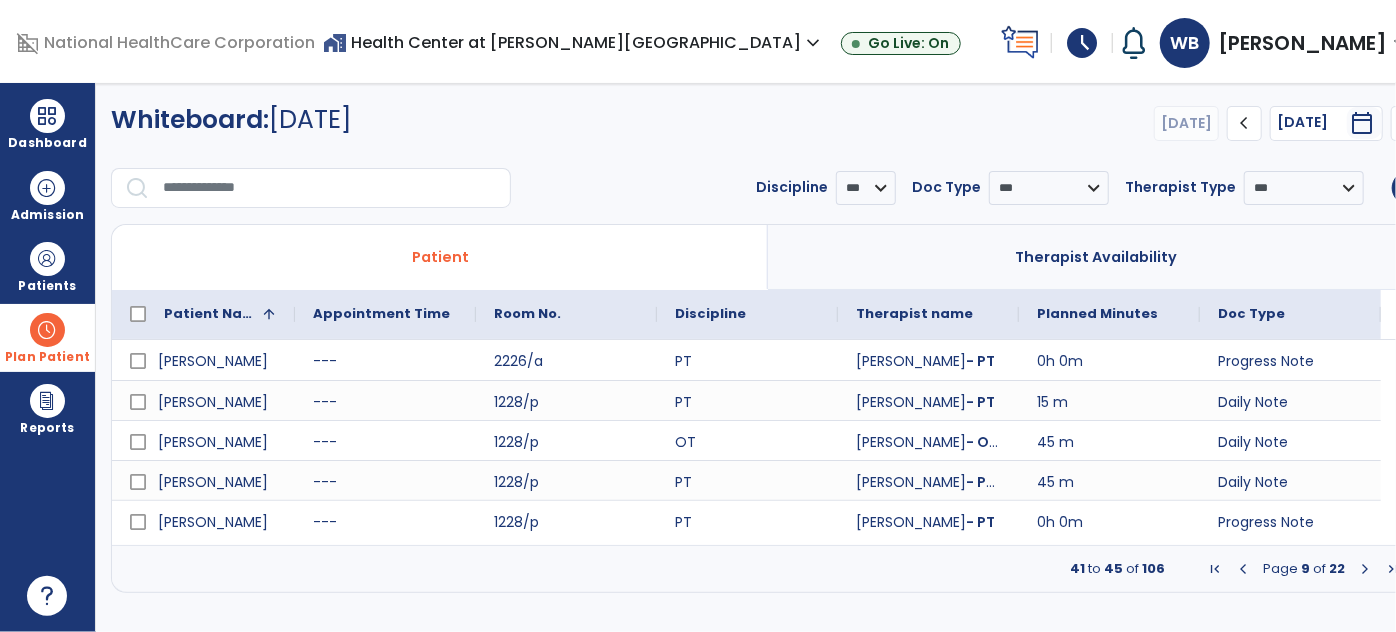 click at bounding box center [1365, 569] 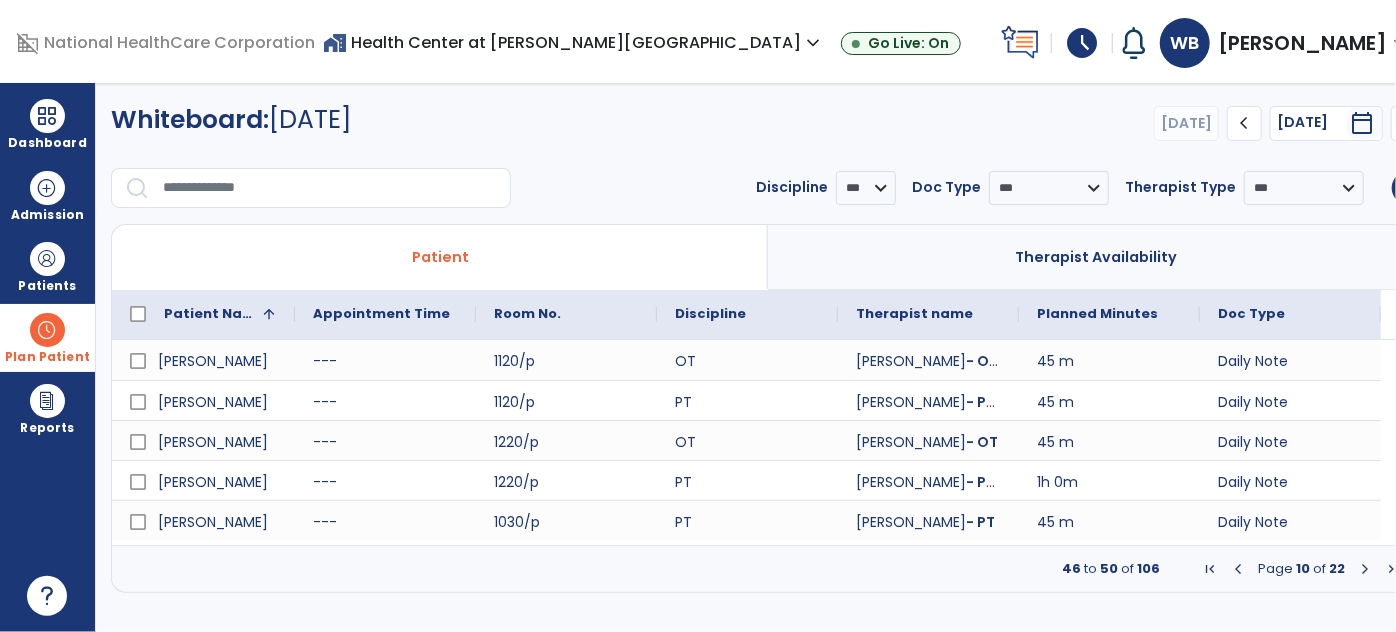 click at bounding box center (1365, 569) 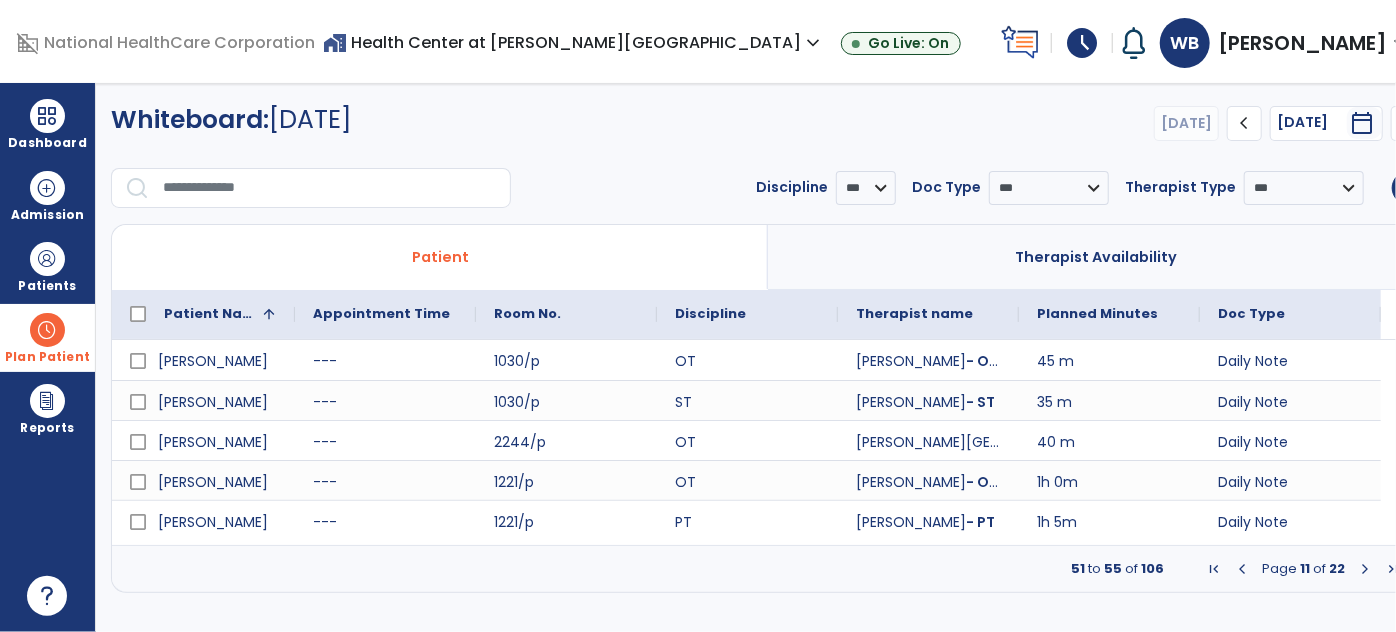 click at bounding box center (1365, 569) 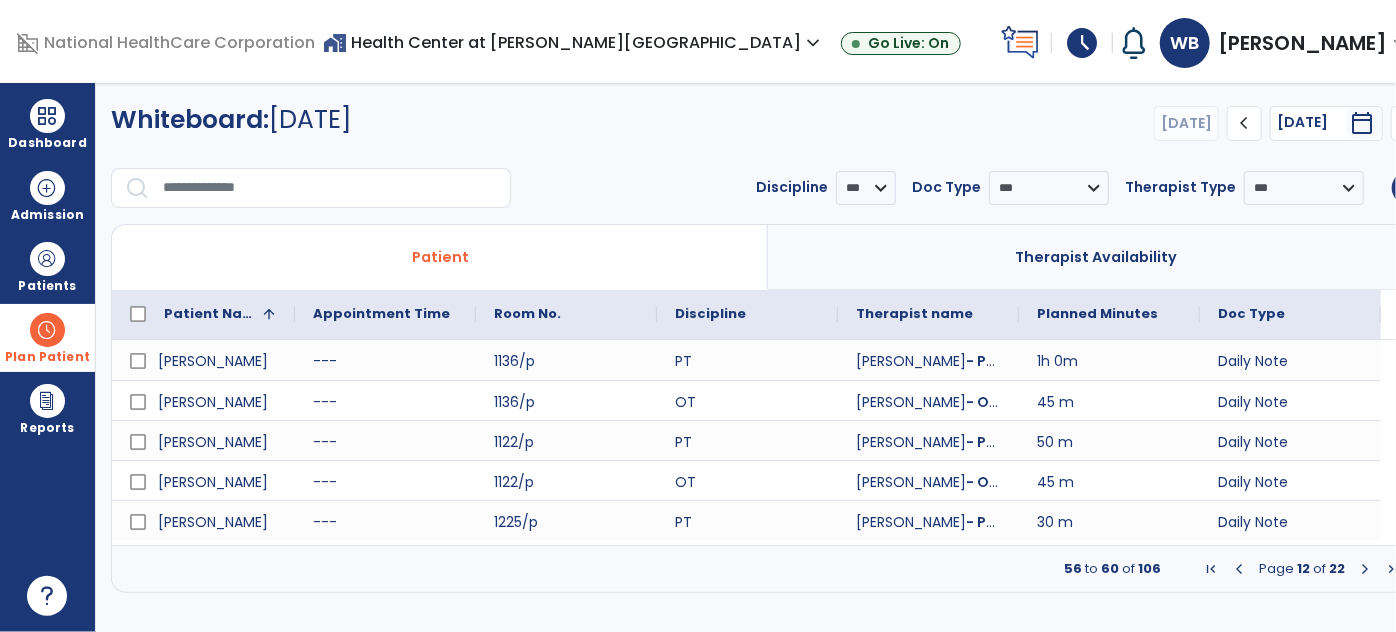 click at bounding box center [1365, 569] 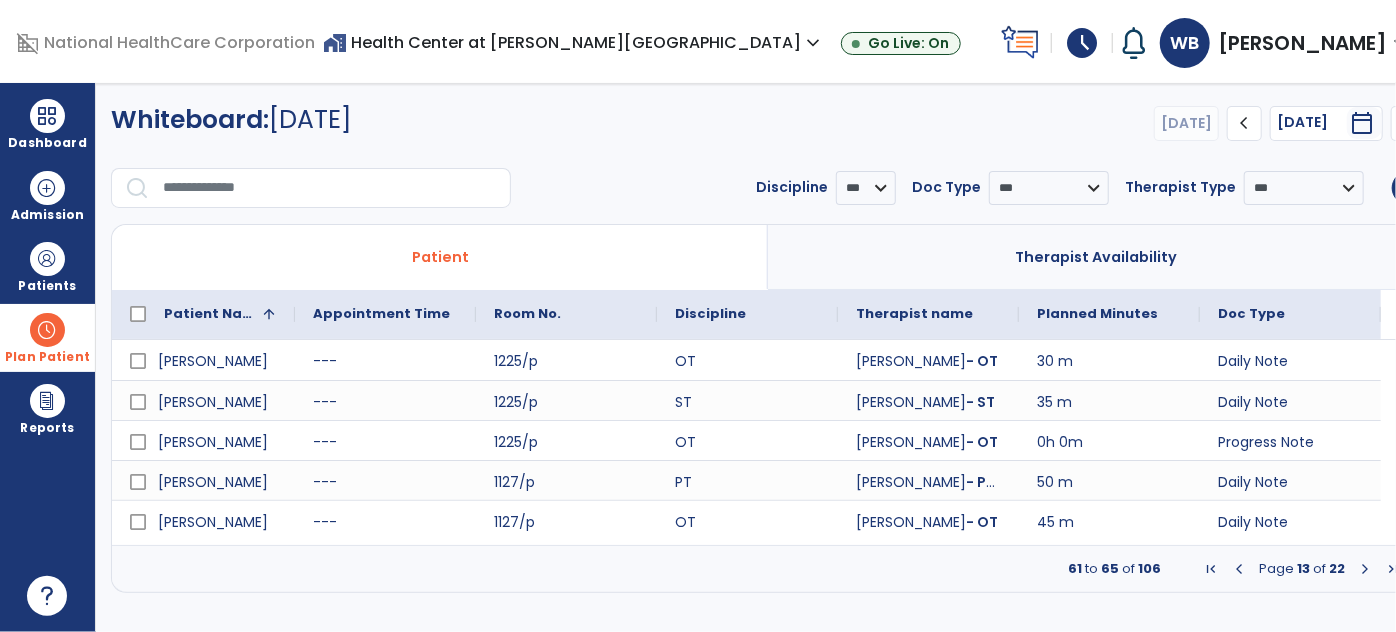 click at bounding box center (1365, 569) 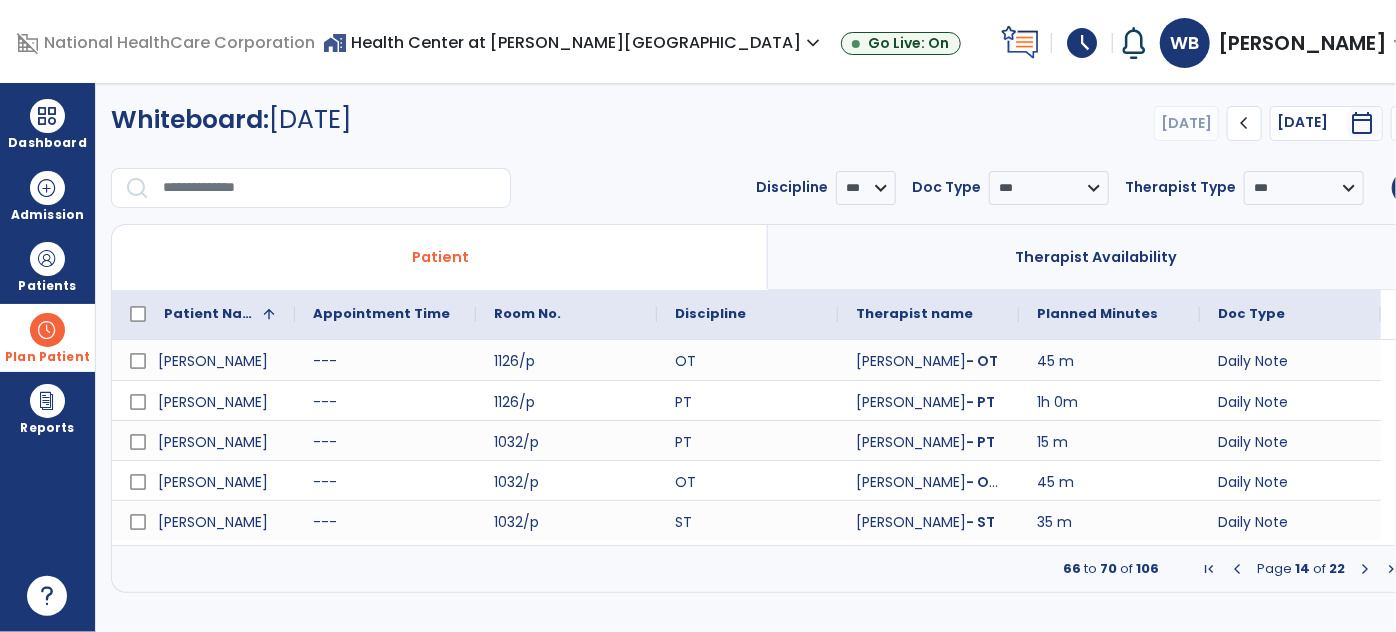 click at bounding box center [1365, 569] 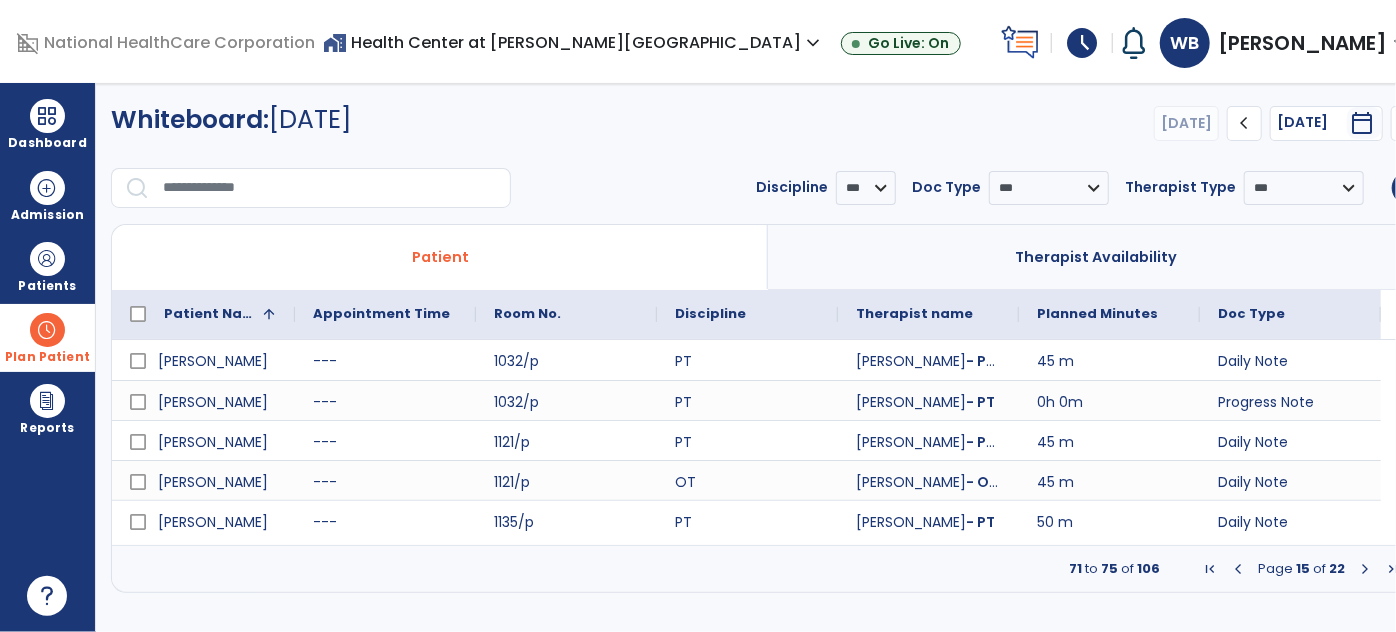 click at bounding box center (1365, 569) 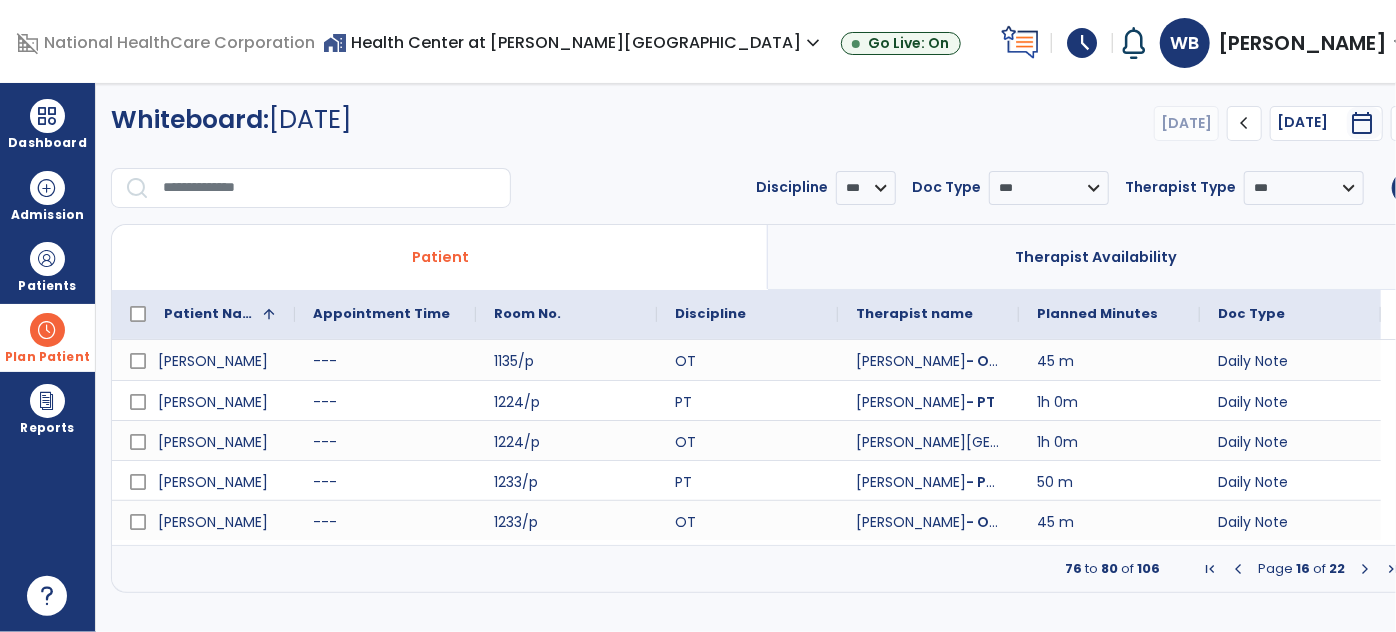 click at bounding box center (1365, 569) 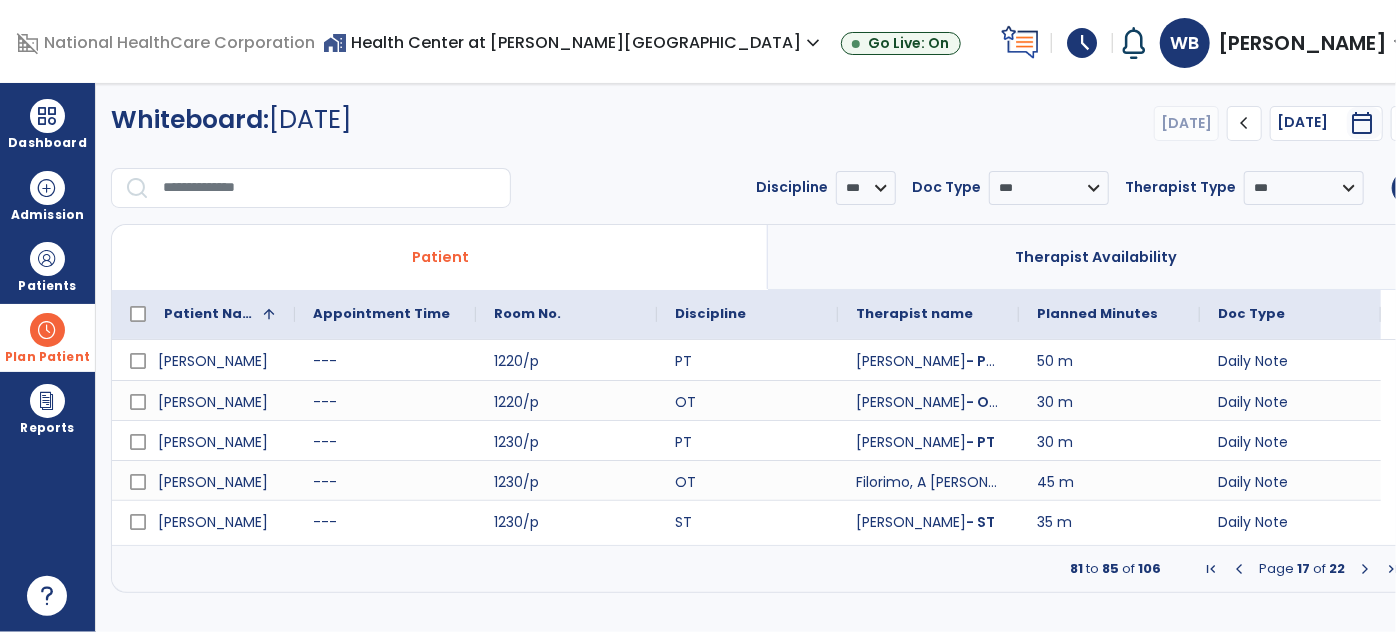 click at bounding box center (1365, 569) 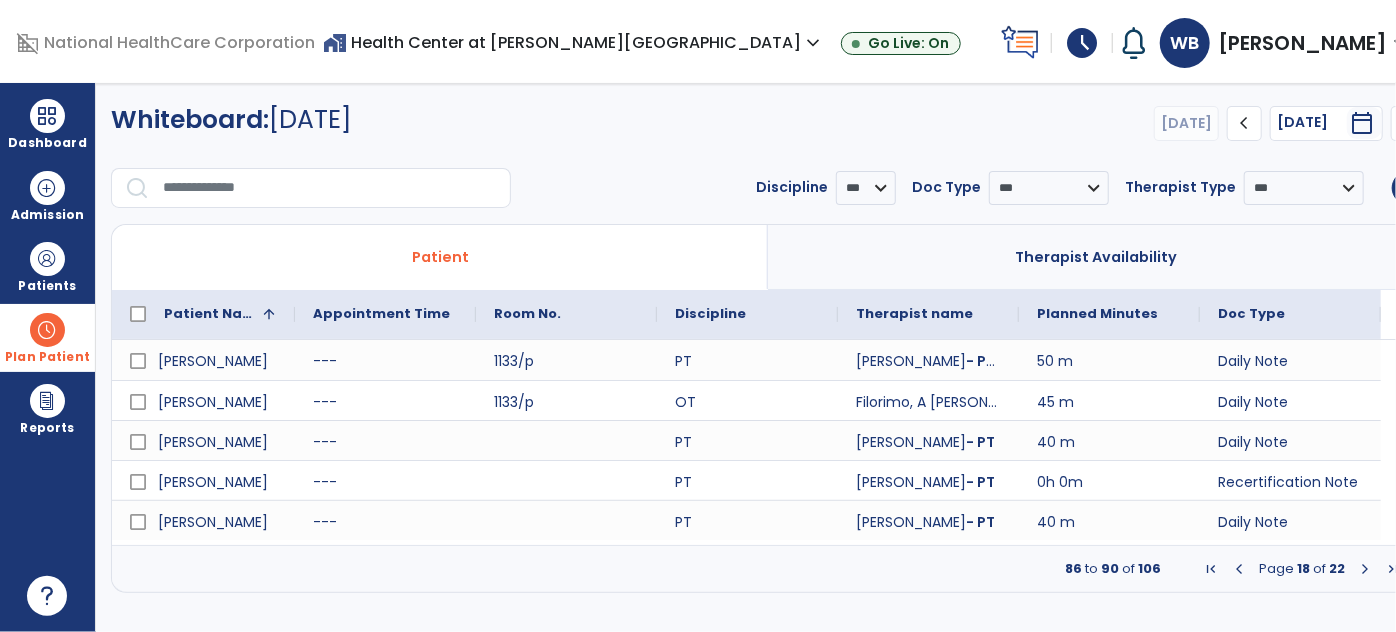 click at bounding box center [1365, 569] 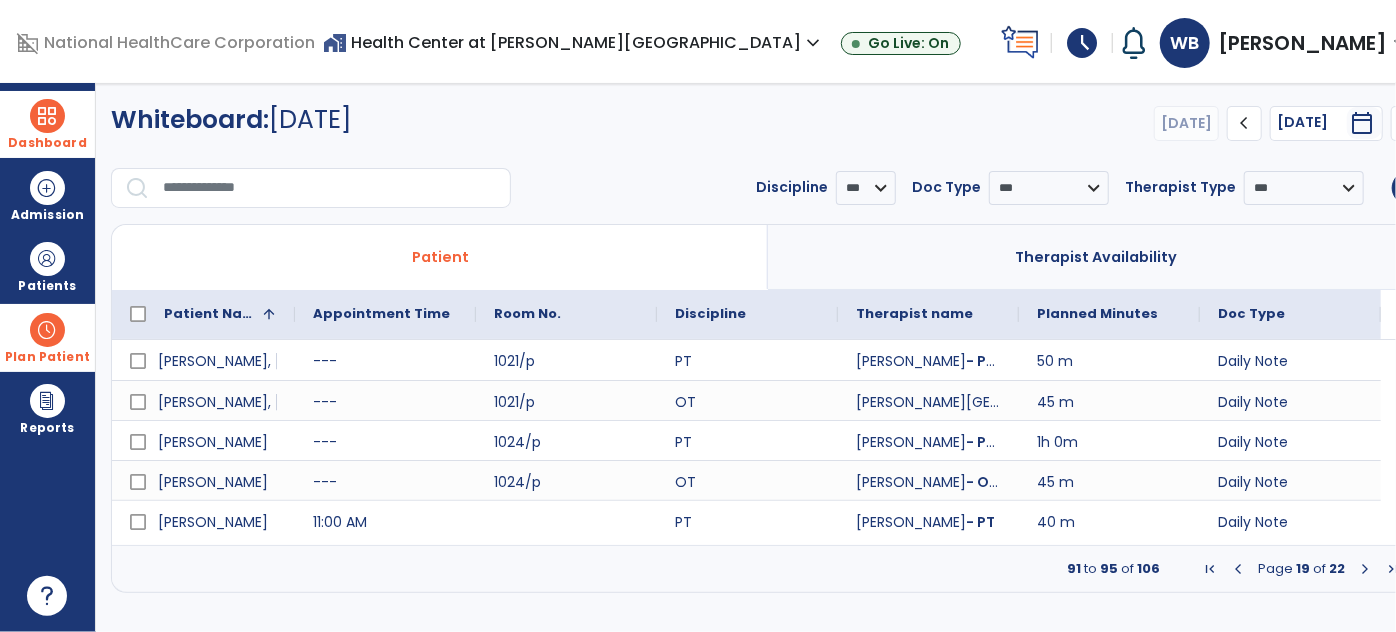 click on "Dashboard" at bounding box center [47, 124] 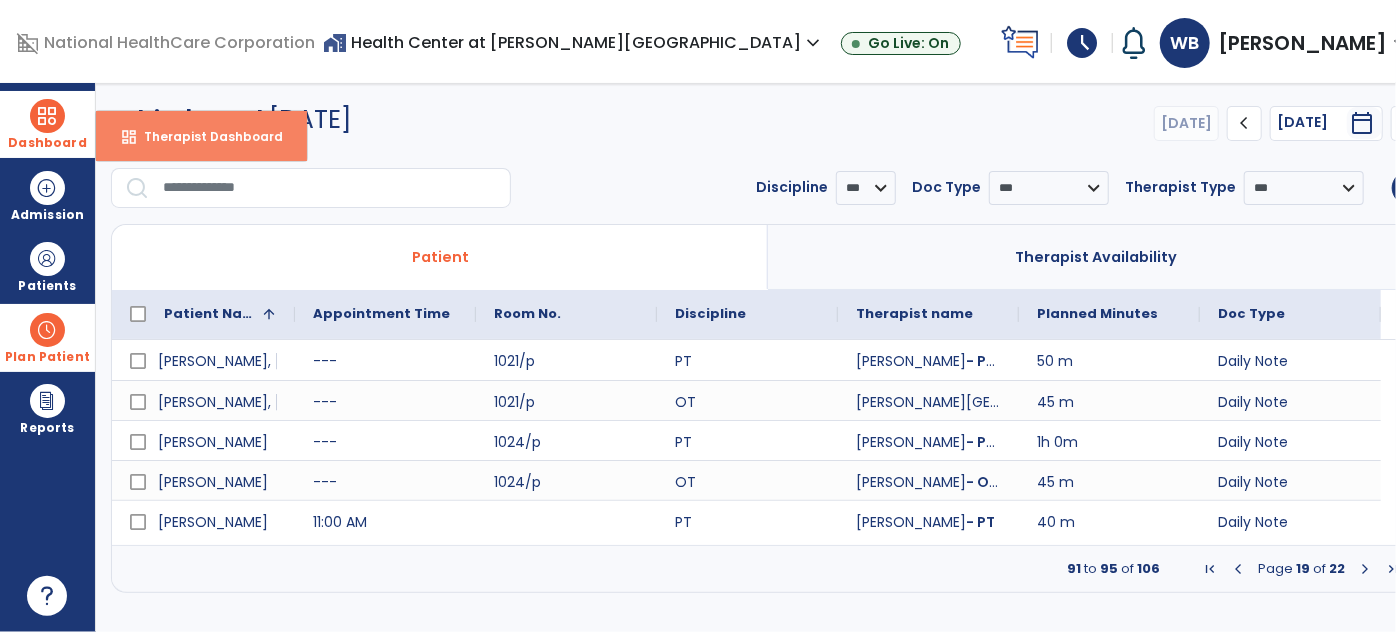 click on "Therapist Dashboard" at bounding box center (205, 136) 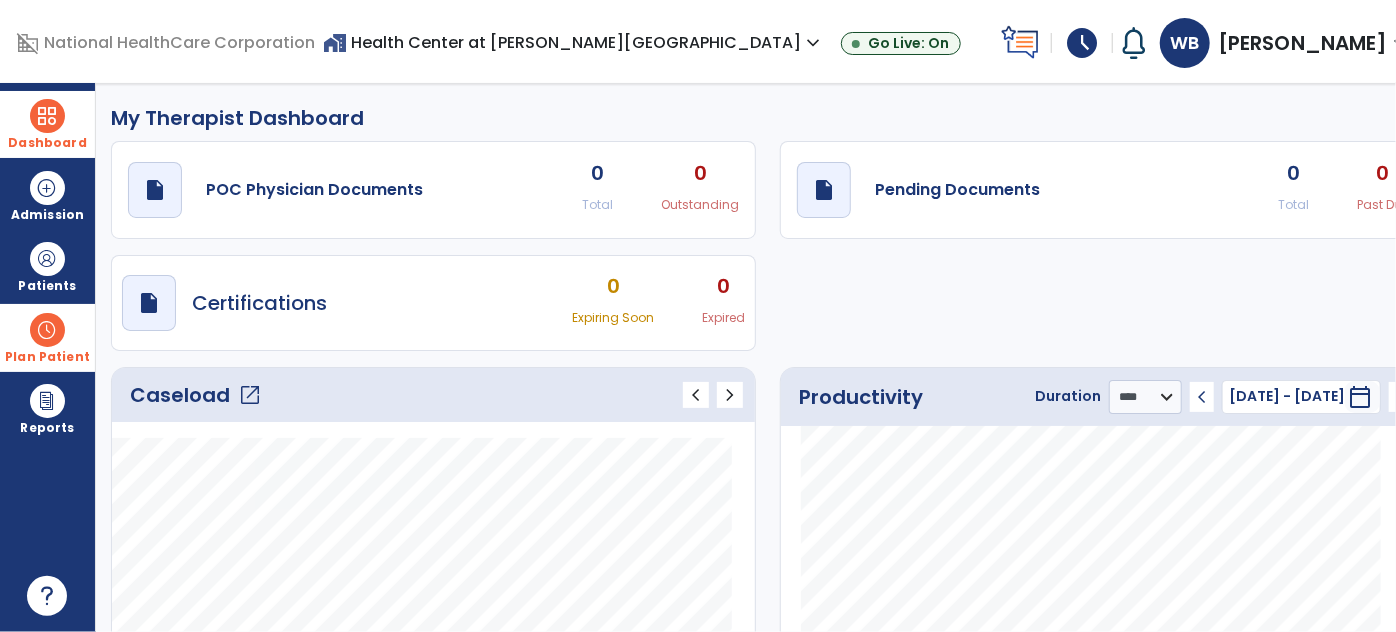 click on "open_in_new" 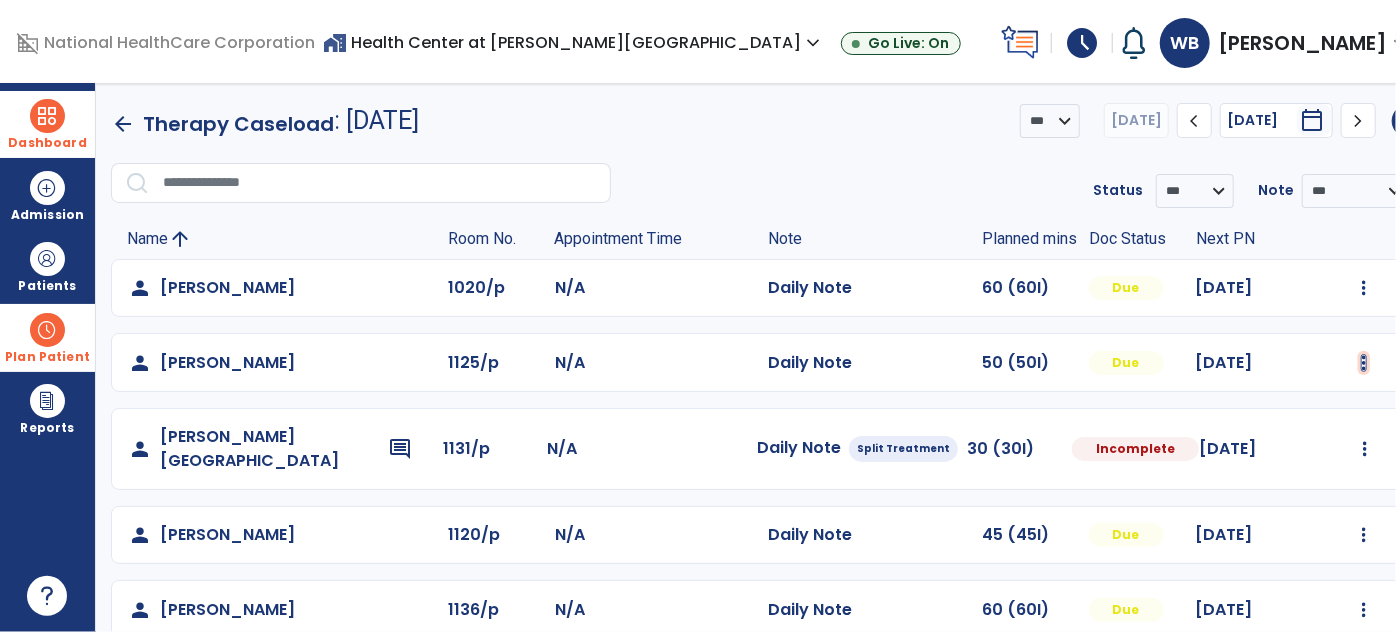 click at bounding box center [1364, 288] 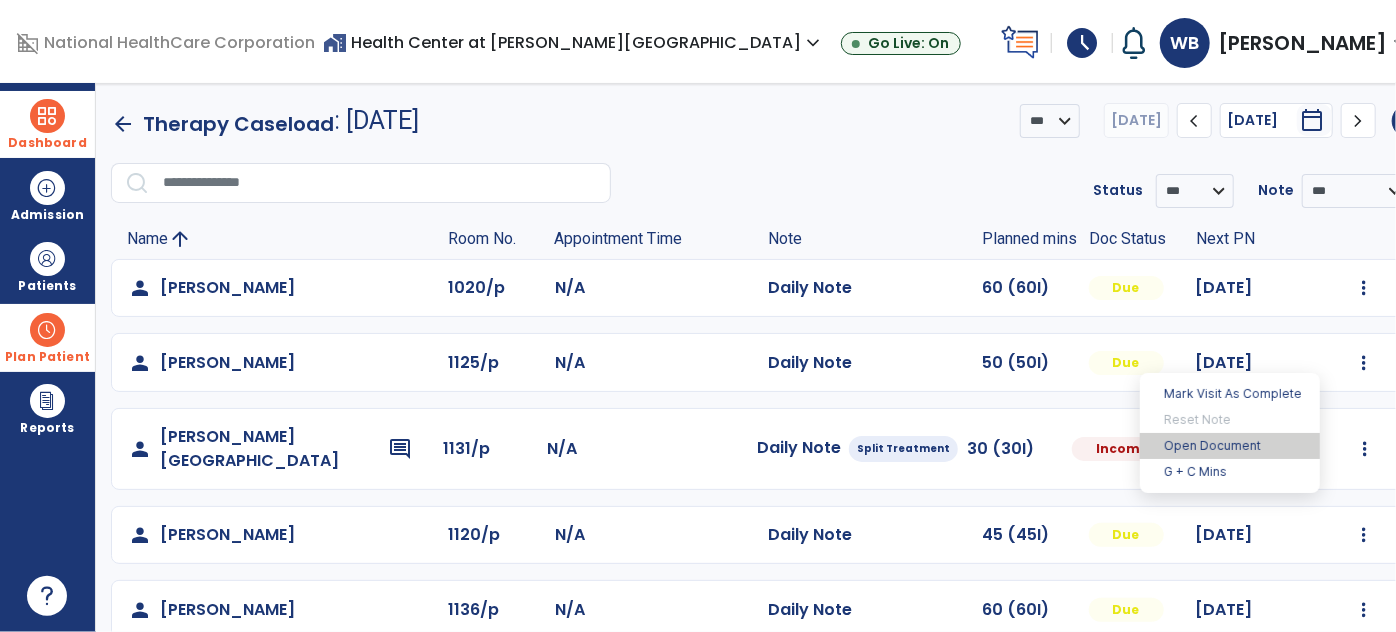 click on "Open Document" at bounding box center (1230, 446) 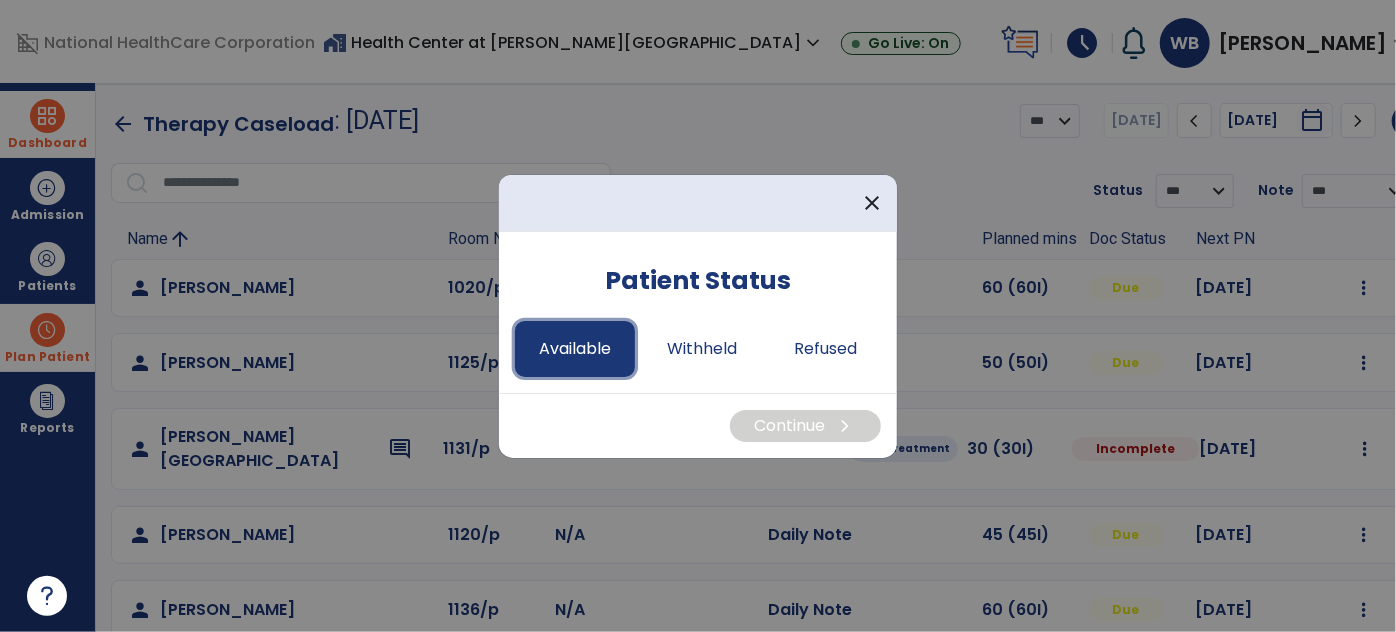 click on "Available" at bounding box center (575, 349) 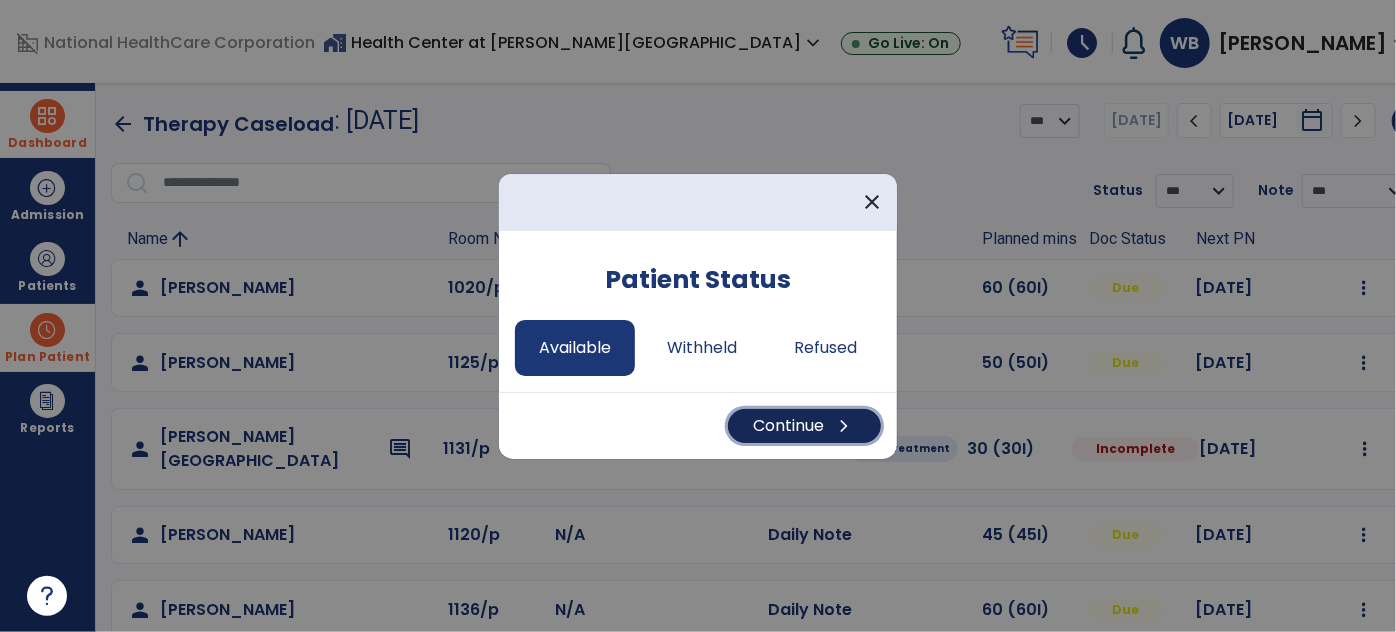 click on "Continue   chevron_right" at bounding box center [804, 426] 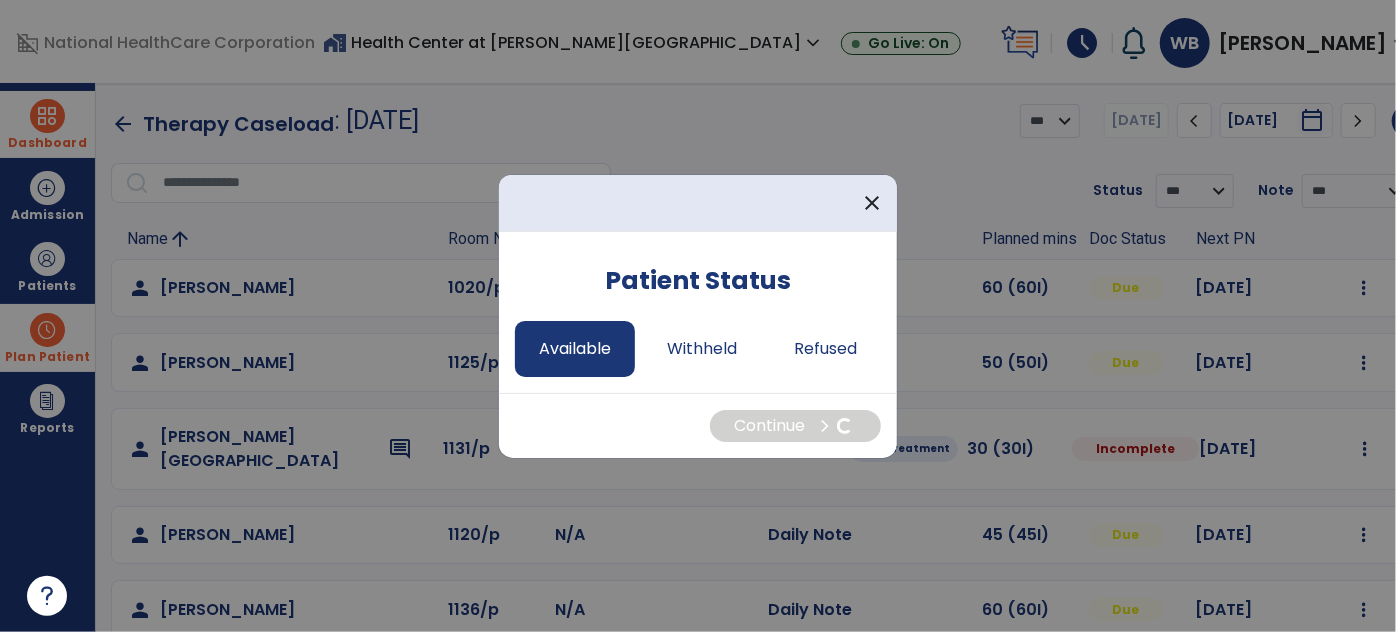 select on "*" 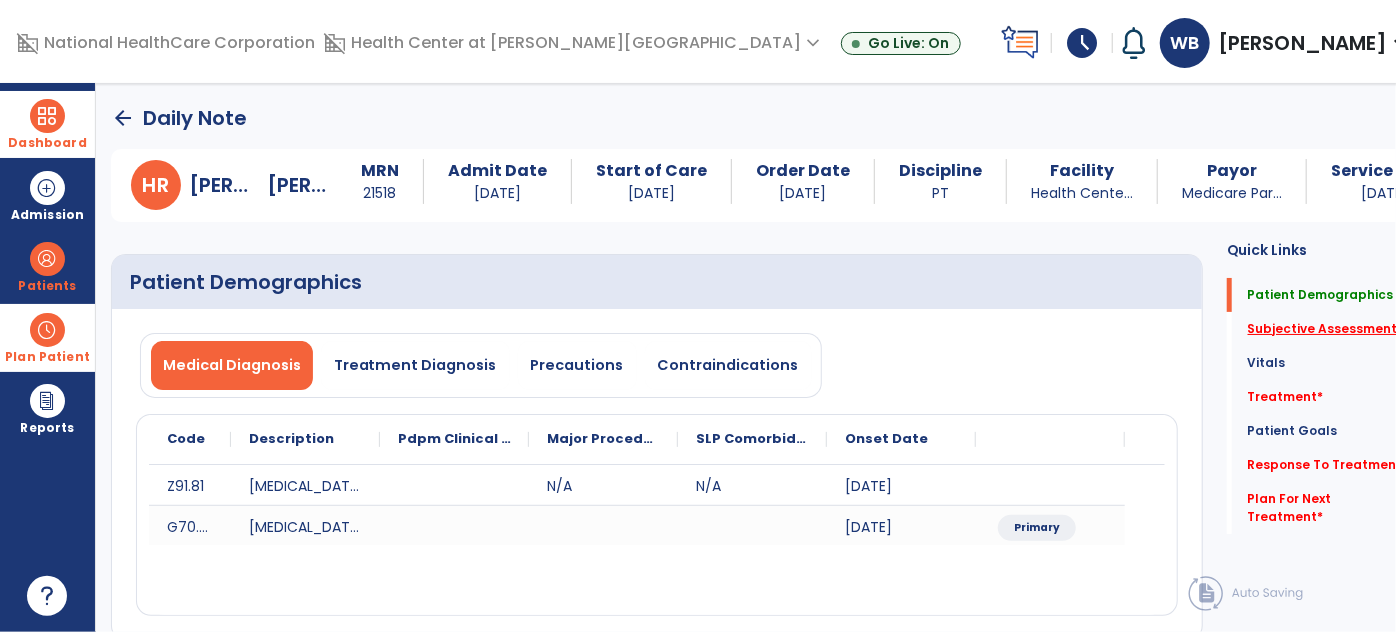 click on "Subjective Assessment   *" 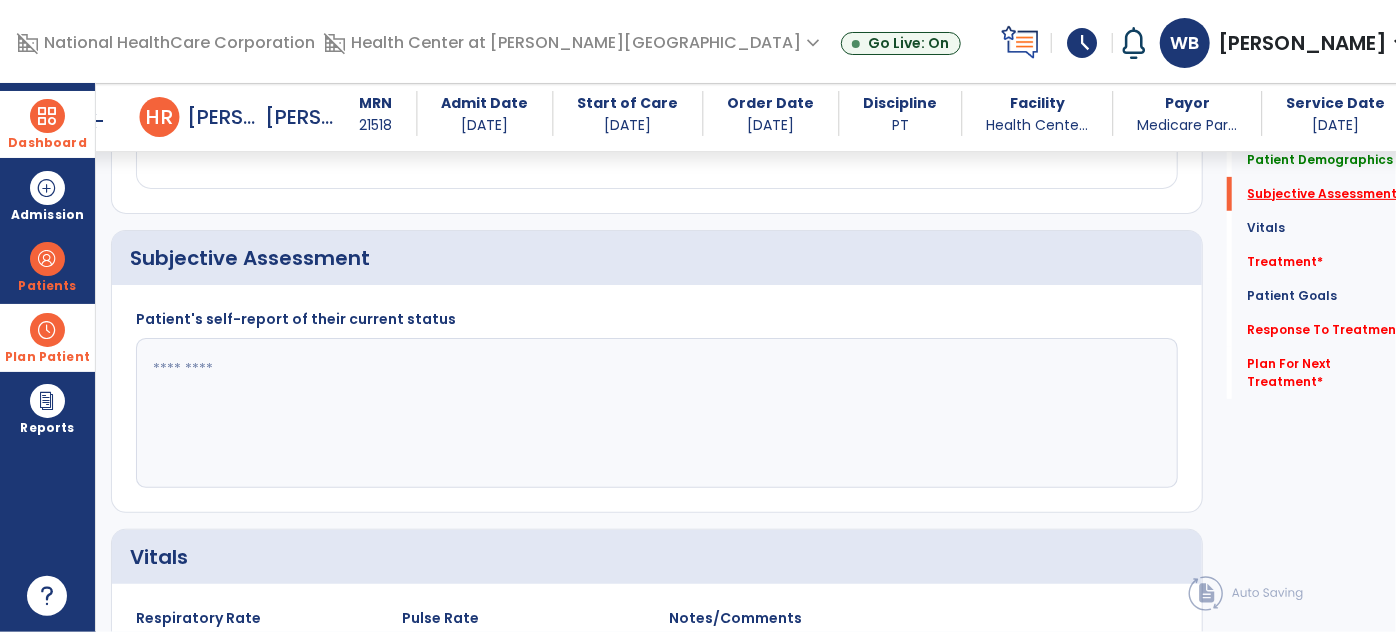 scroll, scrollTop: 439, scrollLeft: 0, axis: vertical 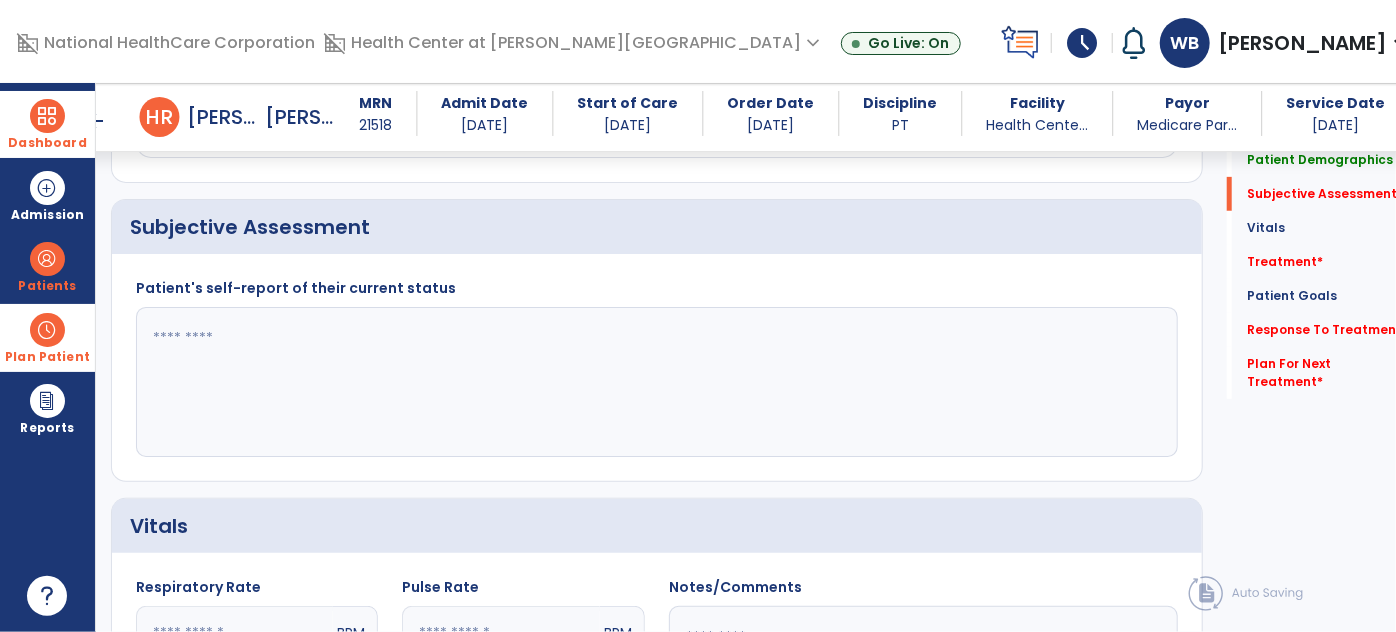 click 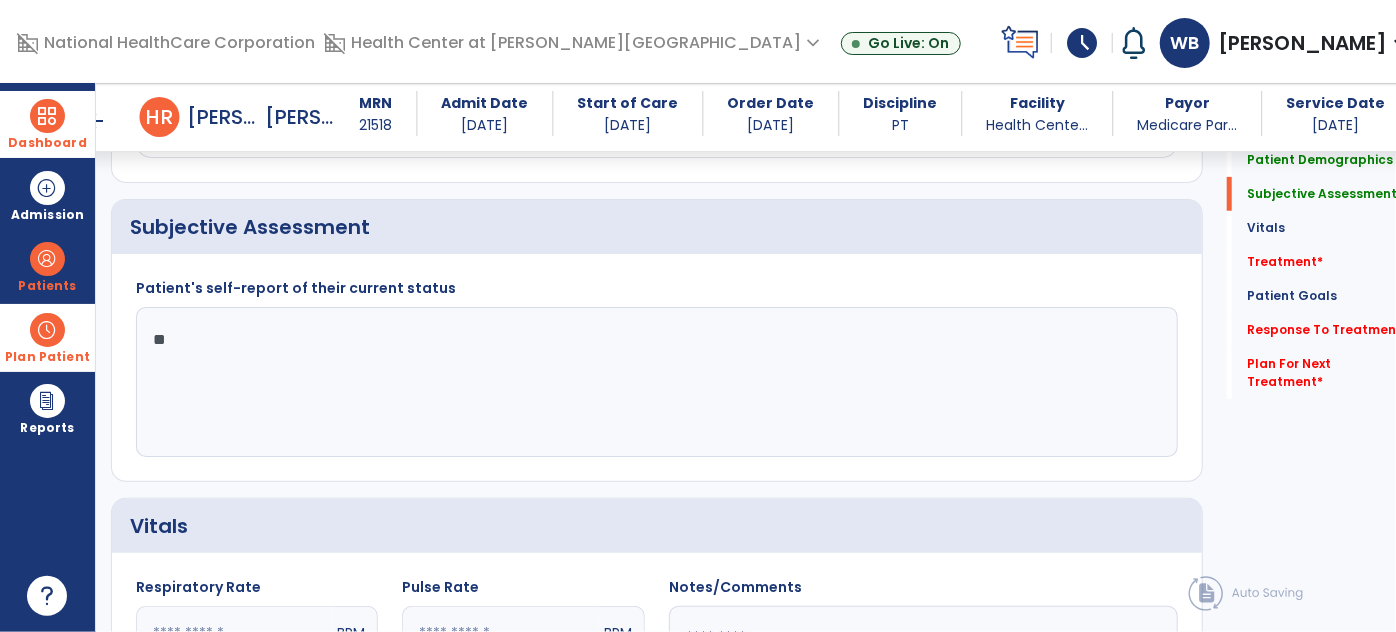 type on "*" 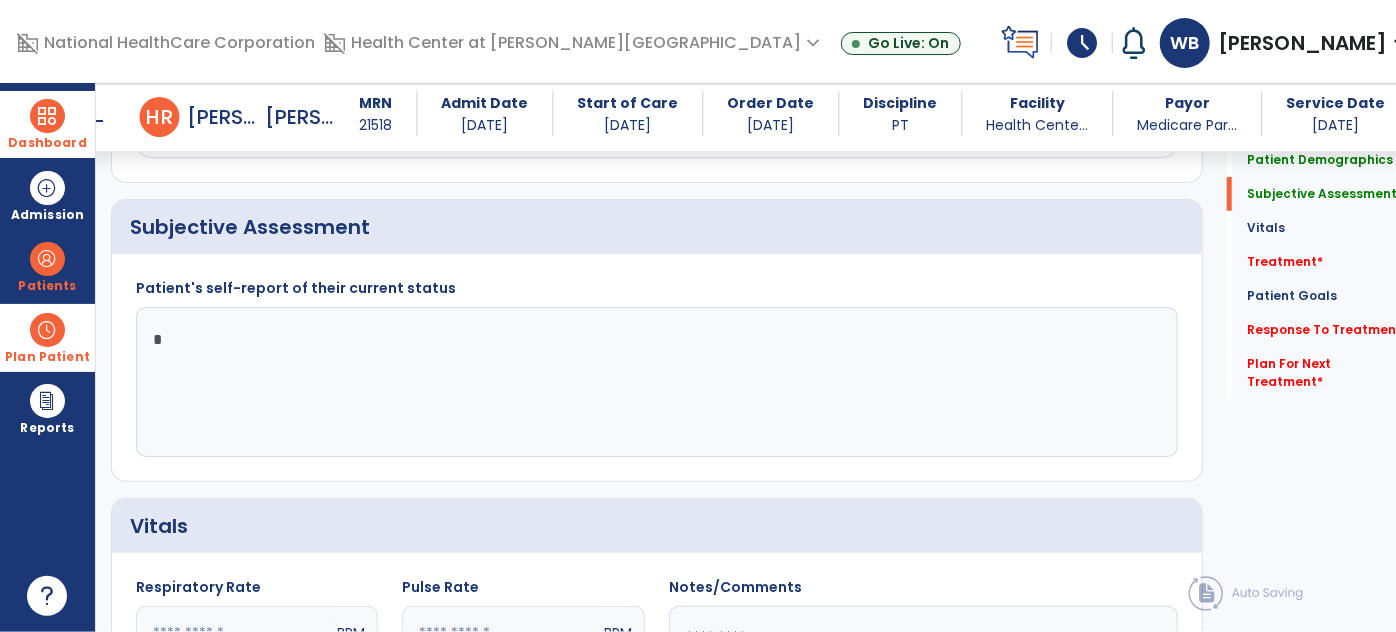 type 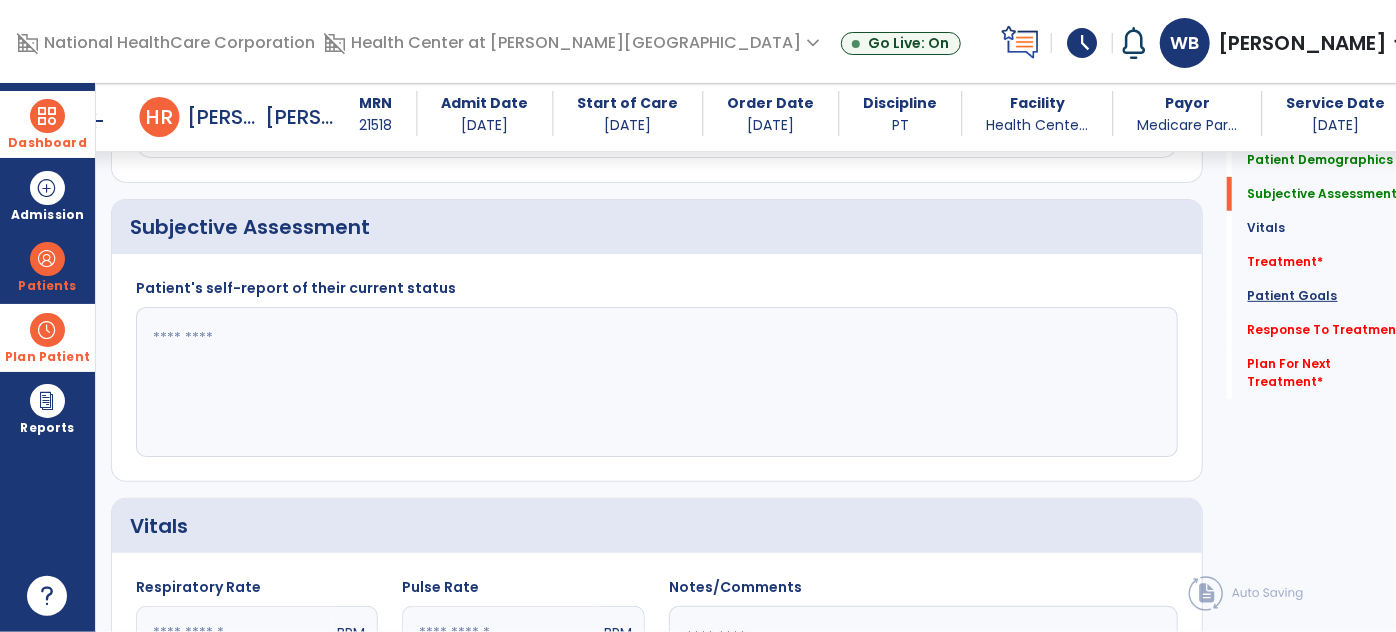 click on "Patient Goals" 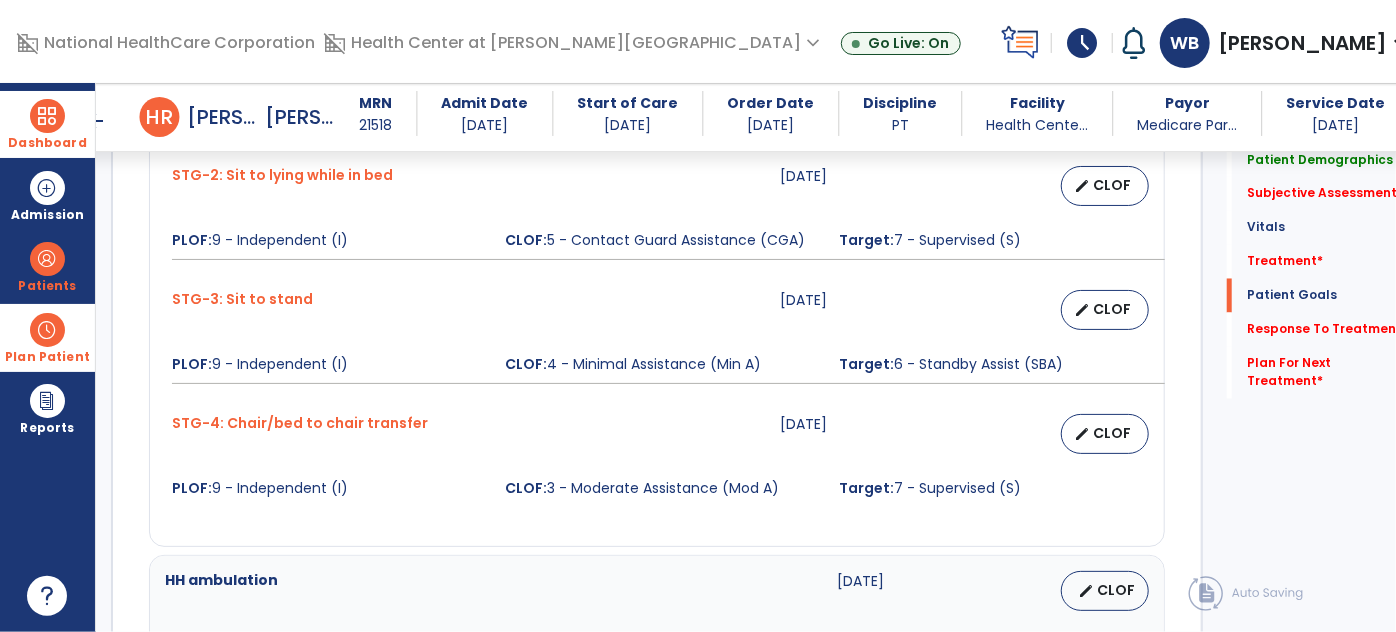 scroll, scrollTop: 1826, scrollLeft: 0, axis: vertical 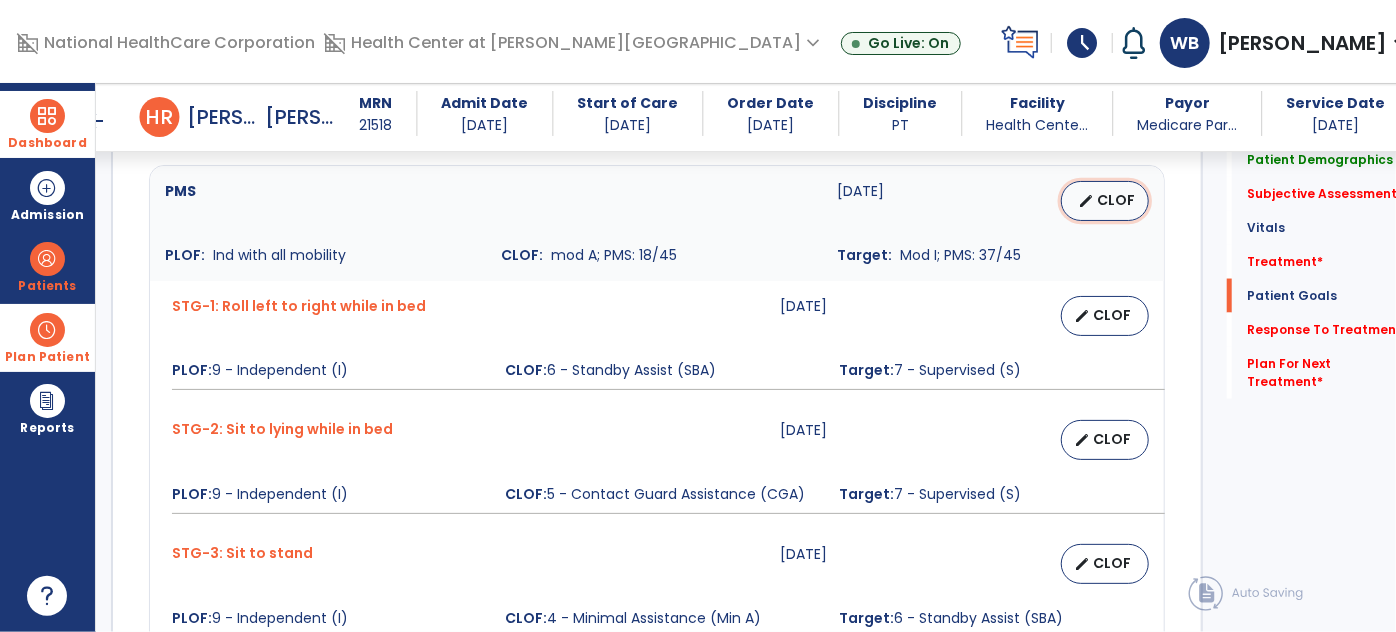 click on "edit   CLOF" at bounding box center (1105, 201) 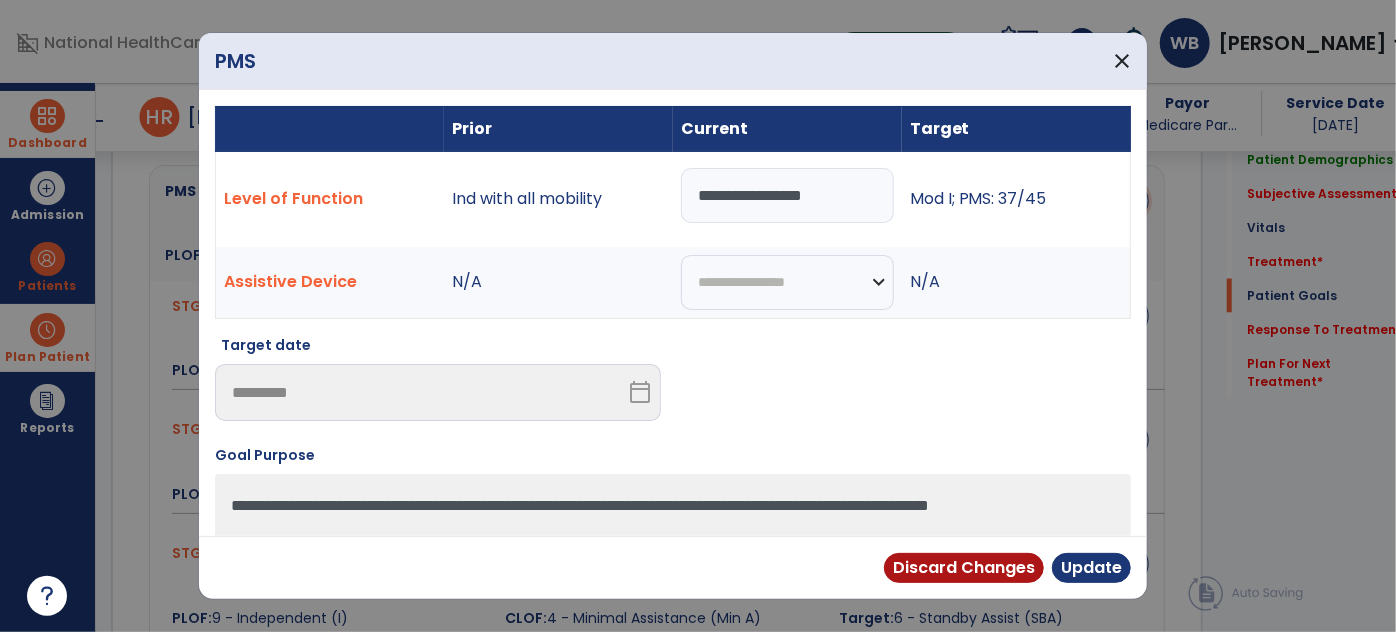 scroll, scrollTop: 1570, scrollLeft: 0, axis: vertical 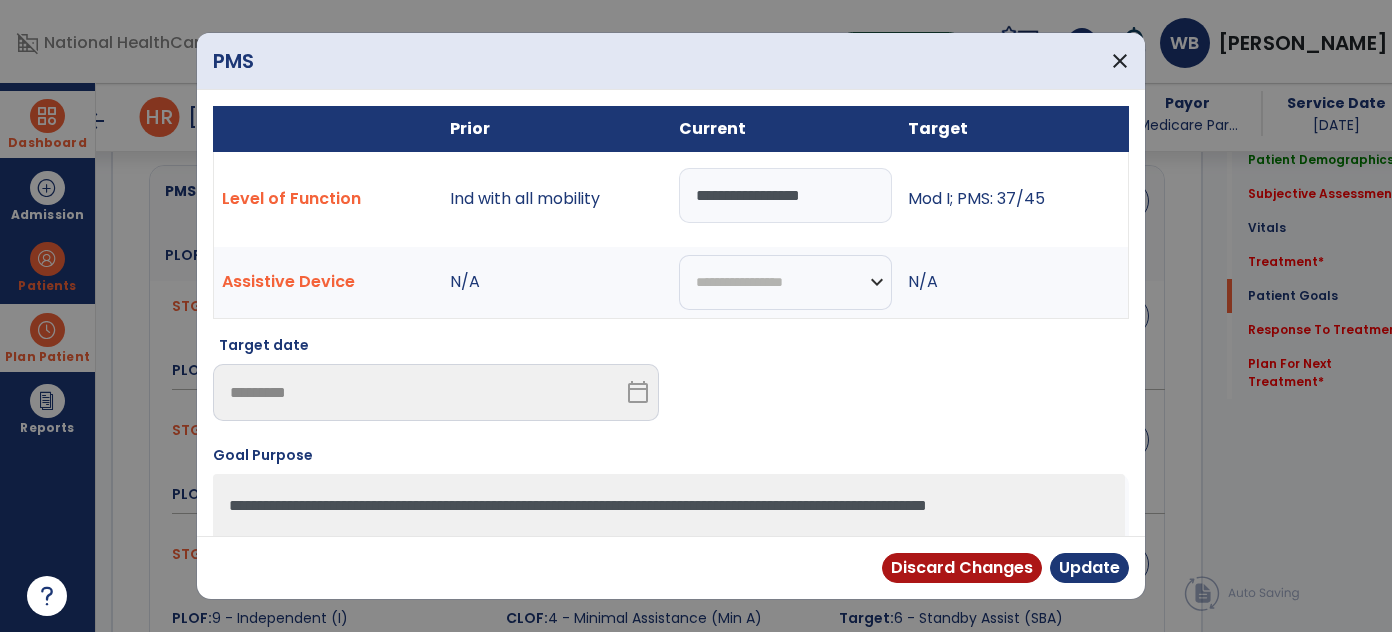 click on "**********" at bounding box center [785, 195] 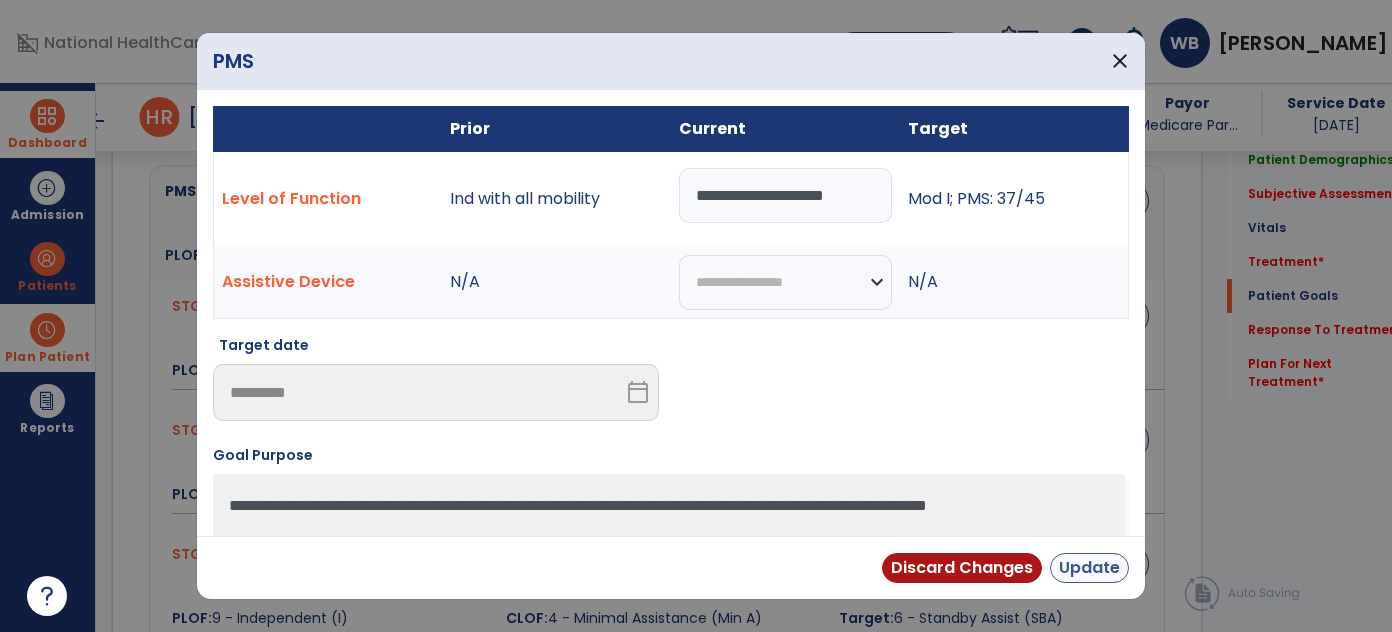 type on "**********" 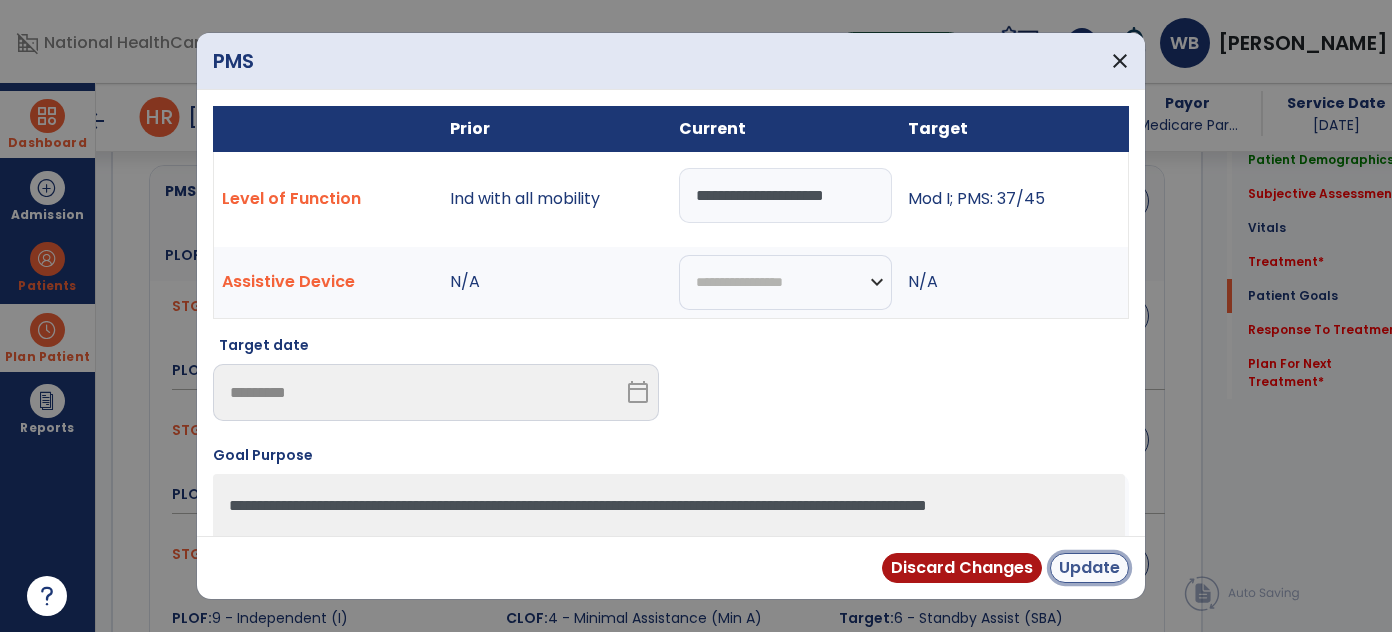 click on "Update" at bounding box center [1089, 568] 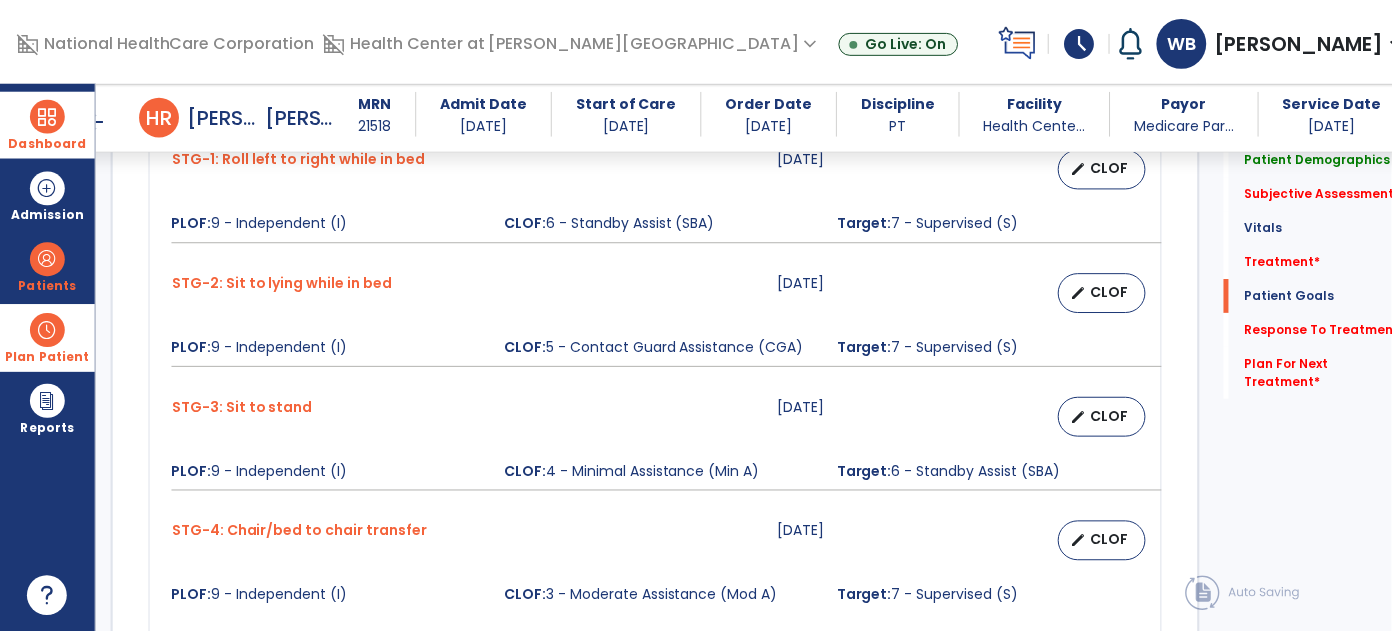 scroll, scrollTop: 1730, scrollLeft: 0, axis: vertical 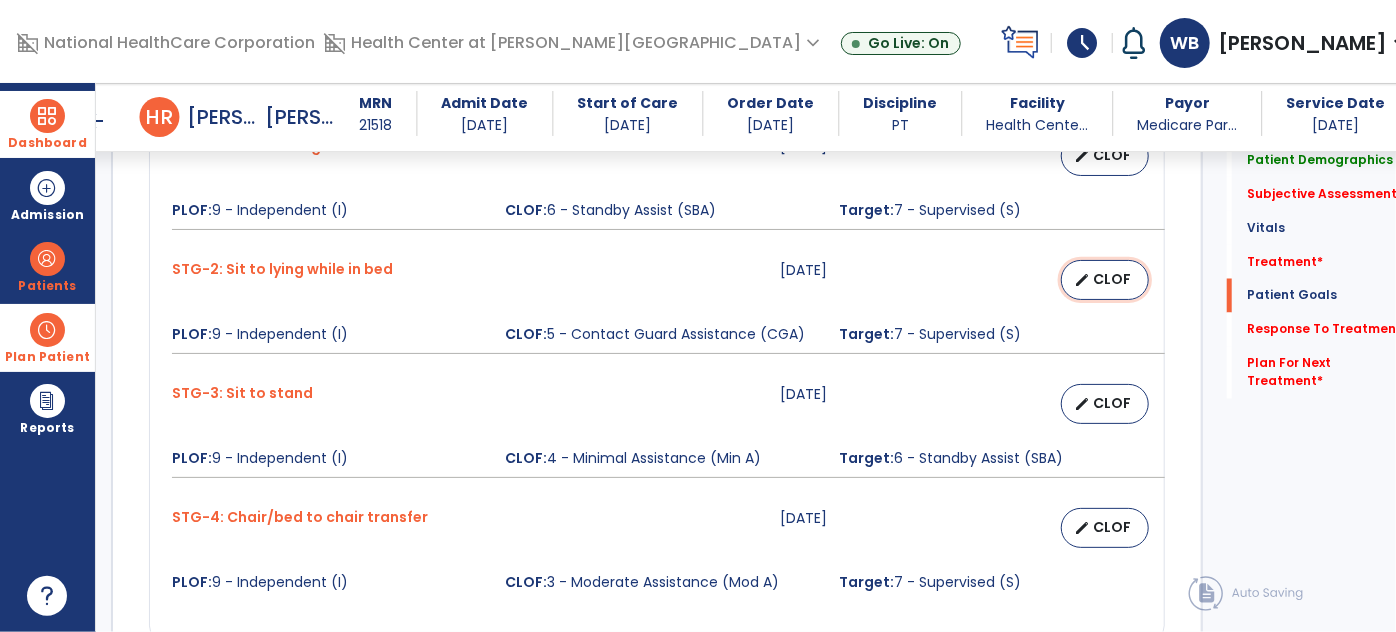 click on "CLOF" at bounding box center [1113, 279] 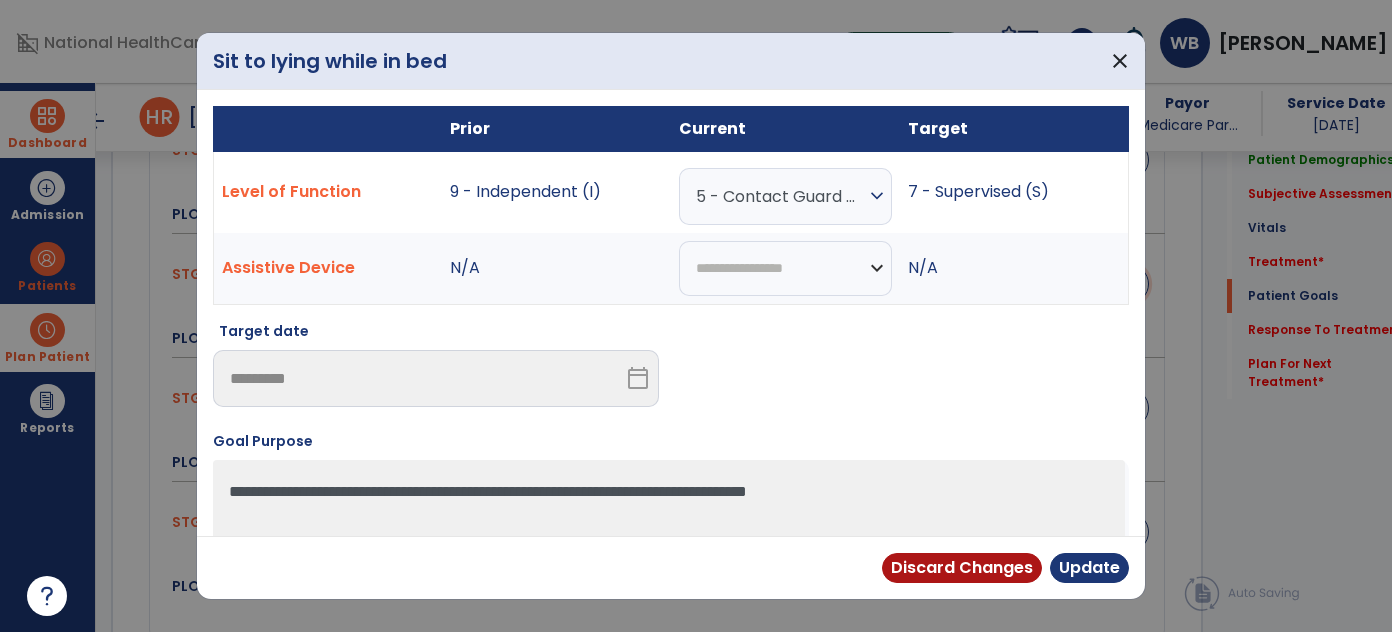 scroll, scrollTop: 1730, scrollLeft: 0, axis: vertical 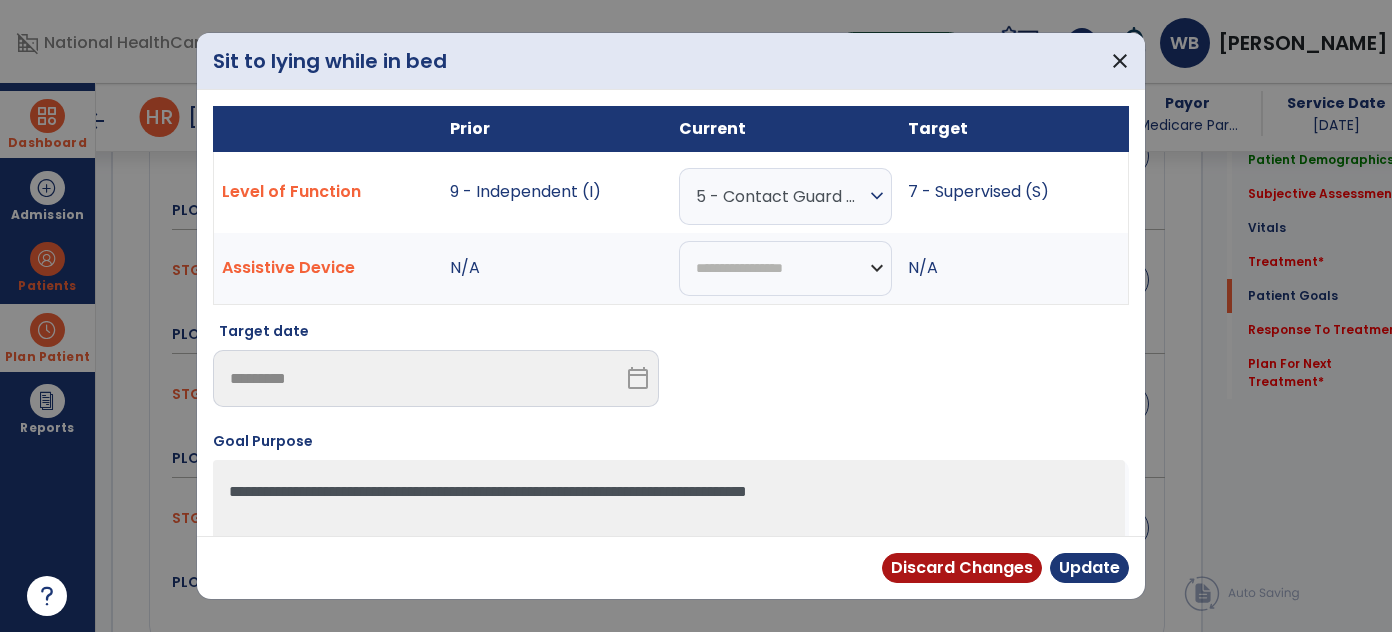 click on "expand_more" at bounding box center [877, 196] 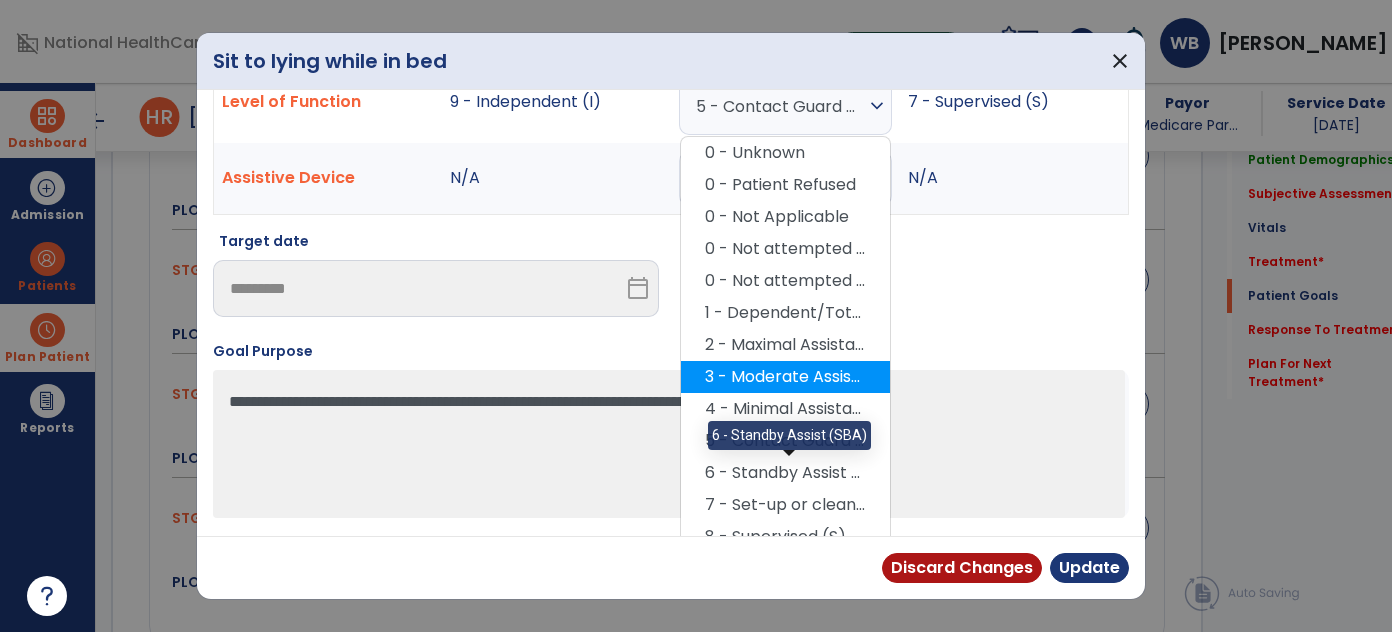 scroll, scrollTop: 109, scrollLeft: 0, axis: vertical 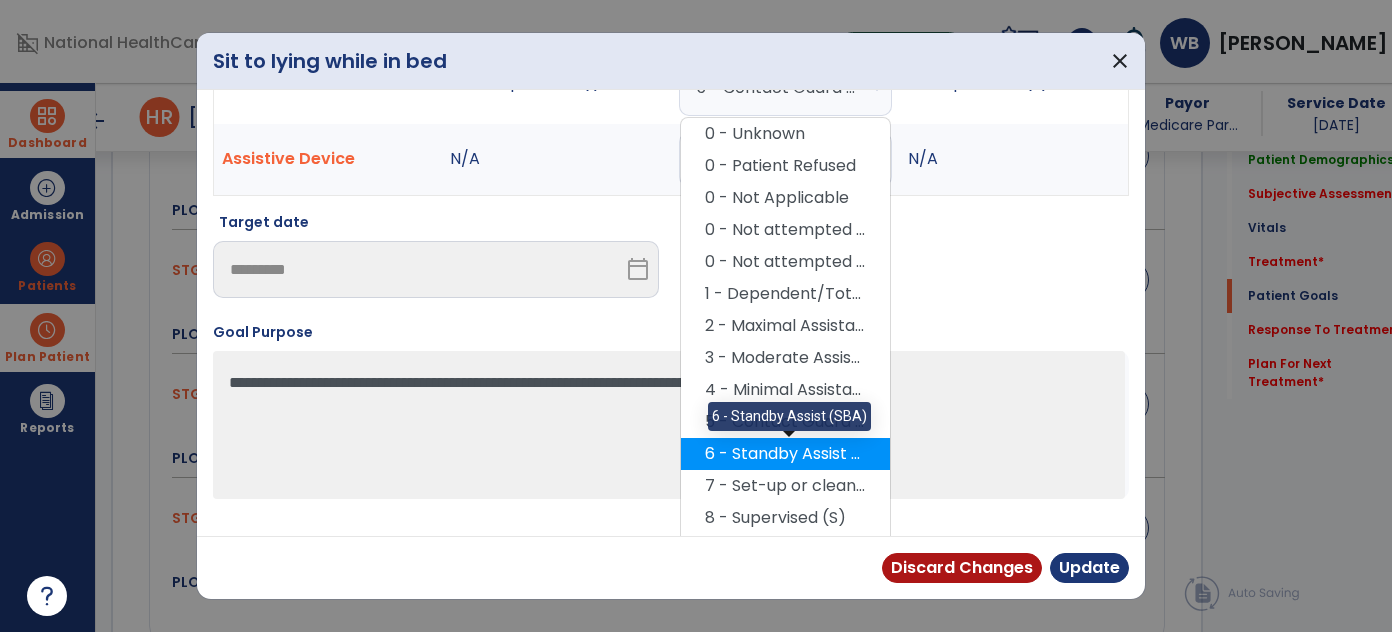 click on "6 - Standby Assist (SBA)" at bounding box center (785, 454) 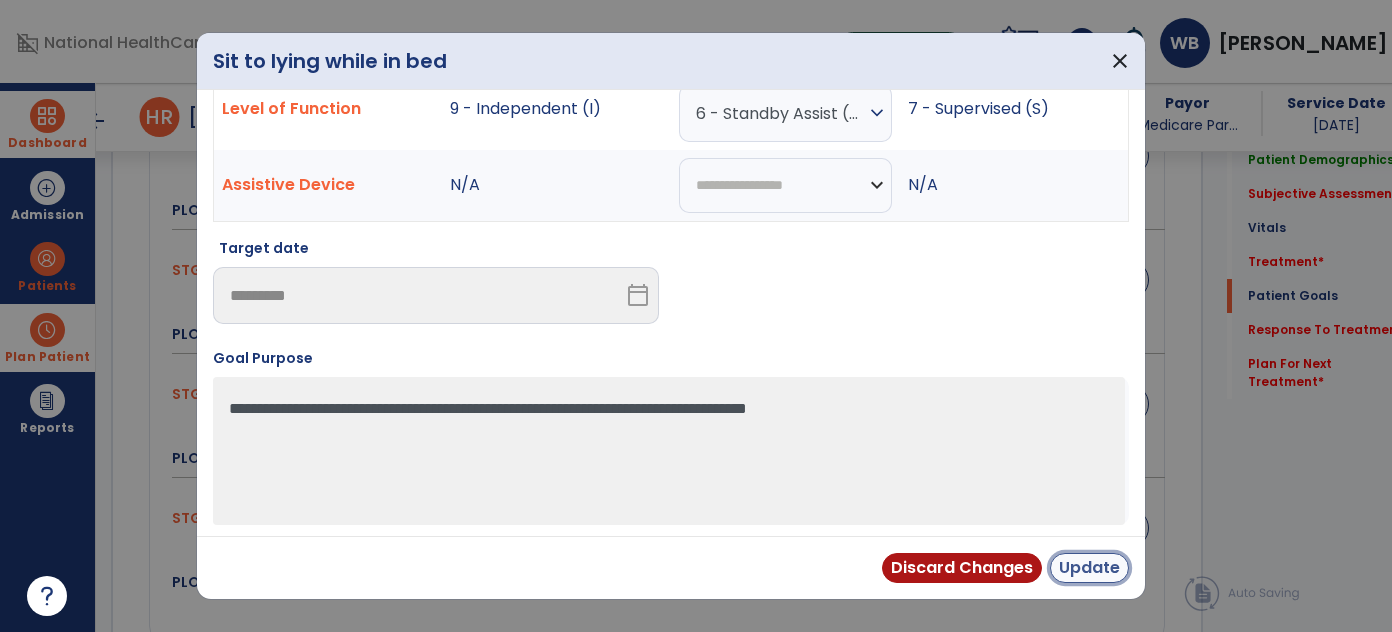 click on "Update" at bounding box center [1089, 568] 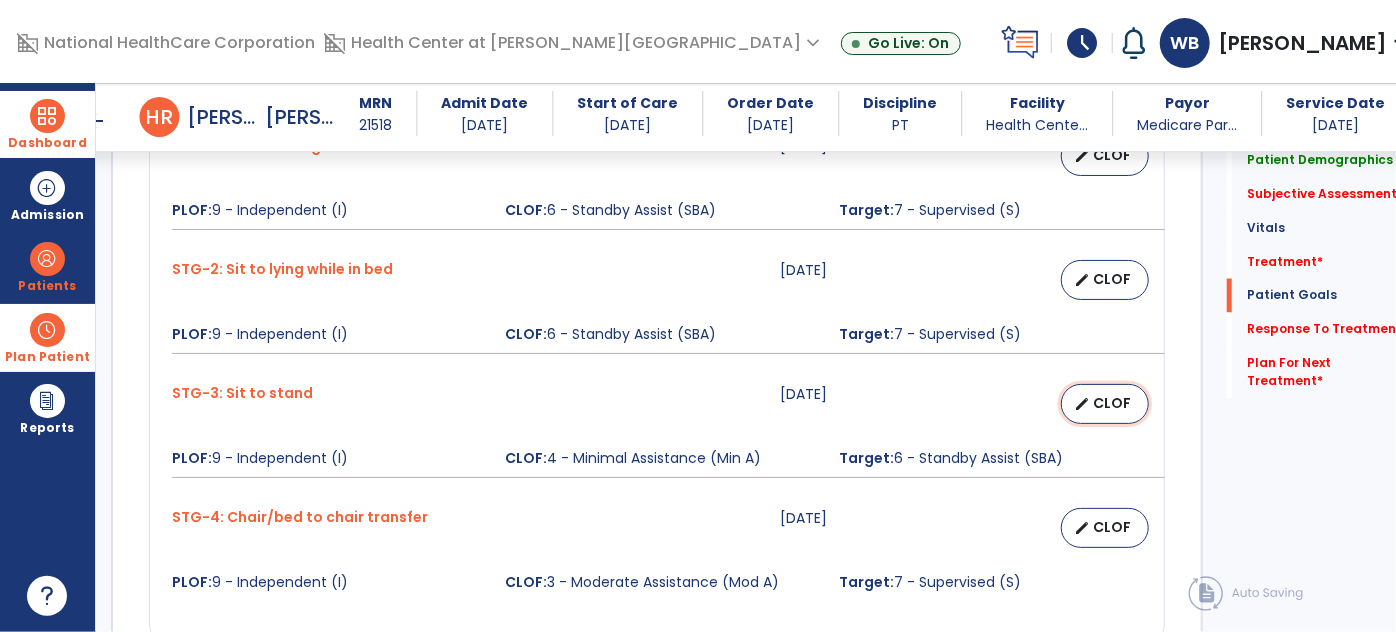 click on "CLOF" at bounding box center [1113, 403] 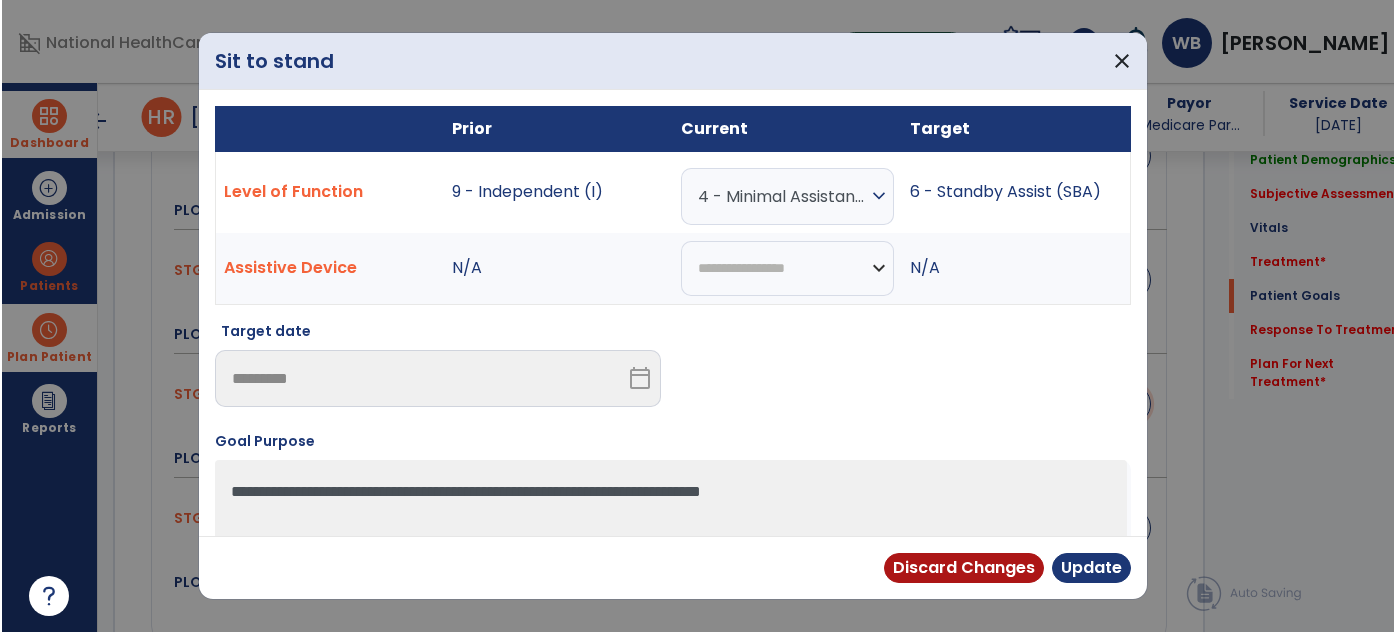 scroll, scrollTop: 1730, scrollLeft: 0, axis: vertical 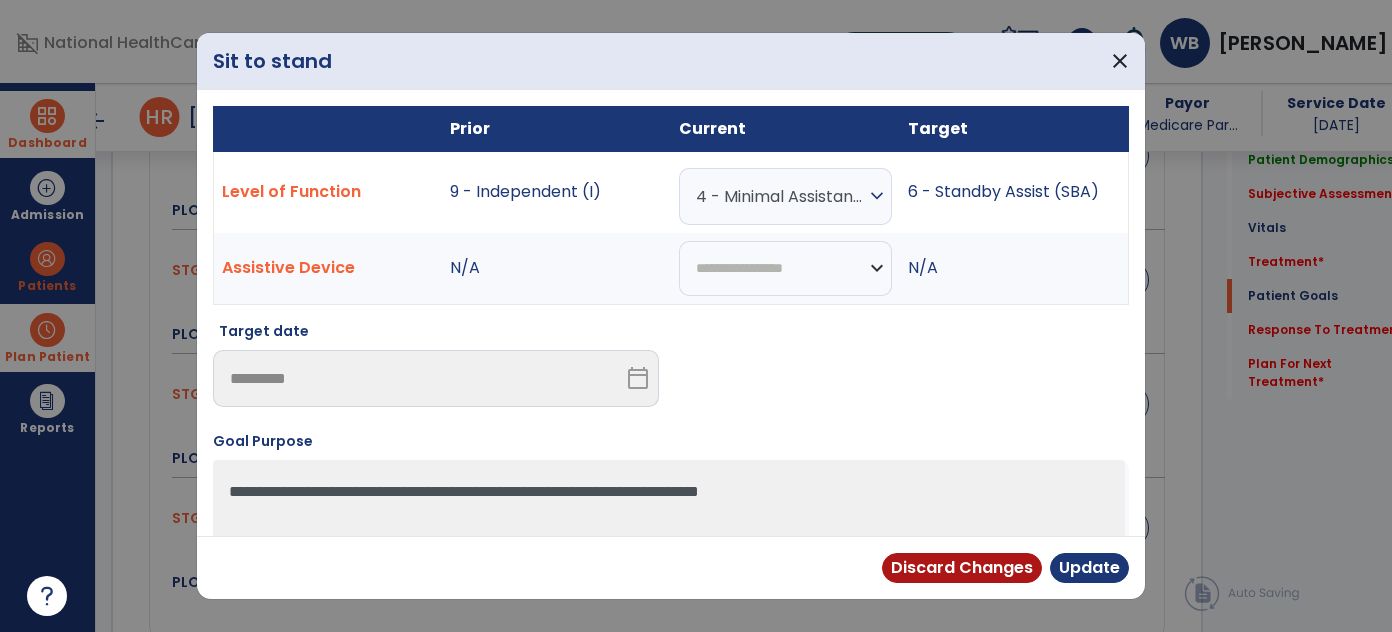 click on "4 - Minimal Assistance (Min A)" at bounding box center (780, 196) 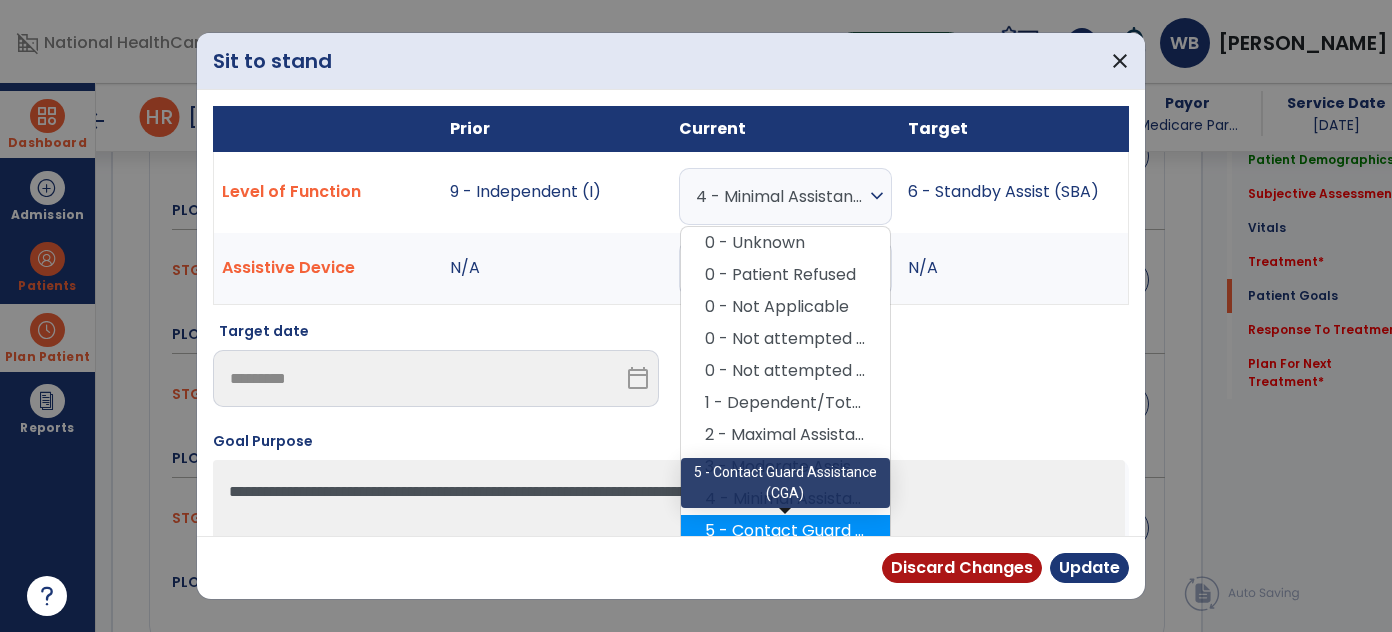 click on "5 - Contact Guard Assistance (CGA)" at bounding box center (785, 531) 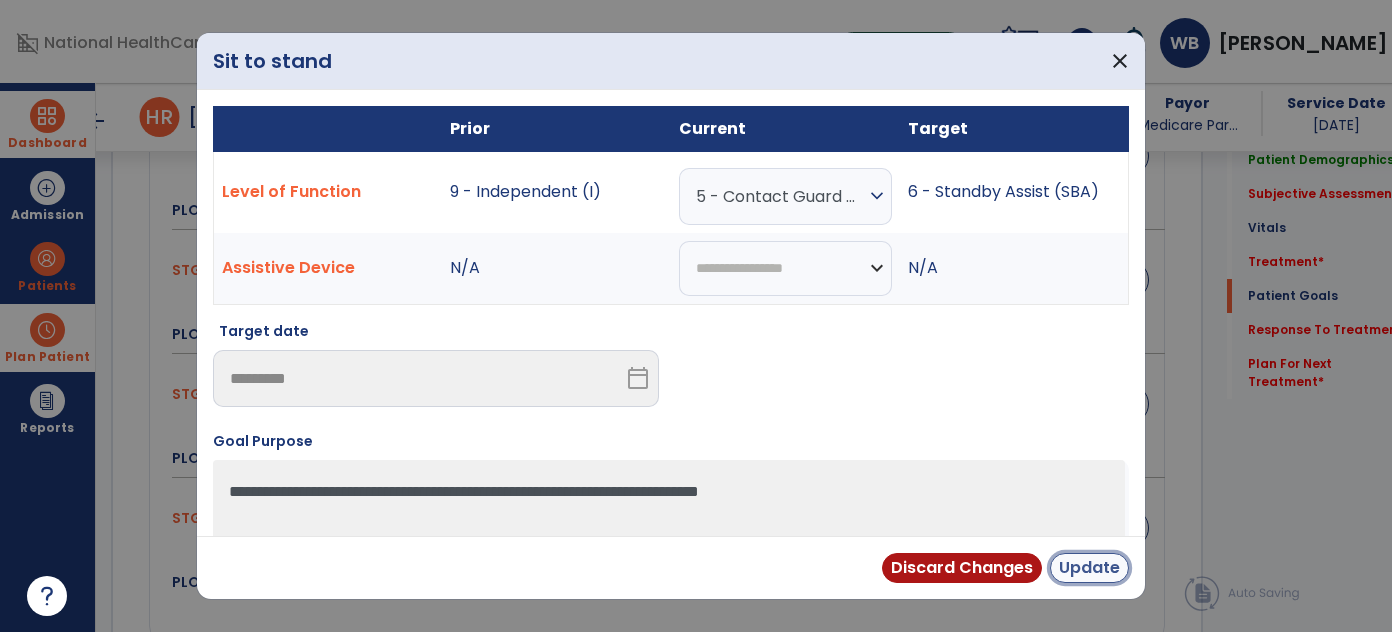 click on "Update" at bounding box center [1089, 568] 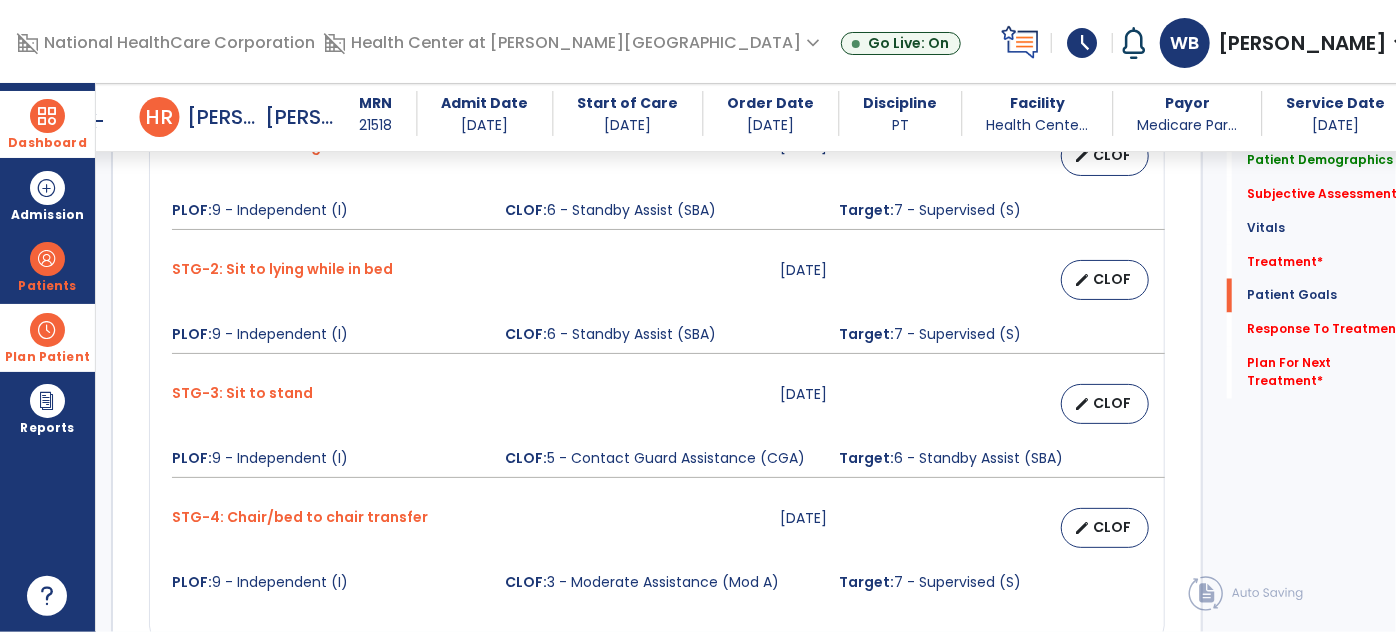 click on "STG-4: Chair/bed to chair transfer  [DATE]   edit   CLOF PLOF:  9 - Independent (I)  CLOF:  3 - Moderate Assistance (Mod A)  Target:  7 - Supervised (S)" at bounding box center (657, 550) 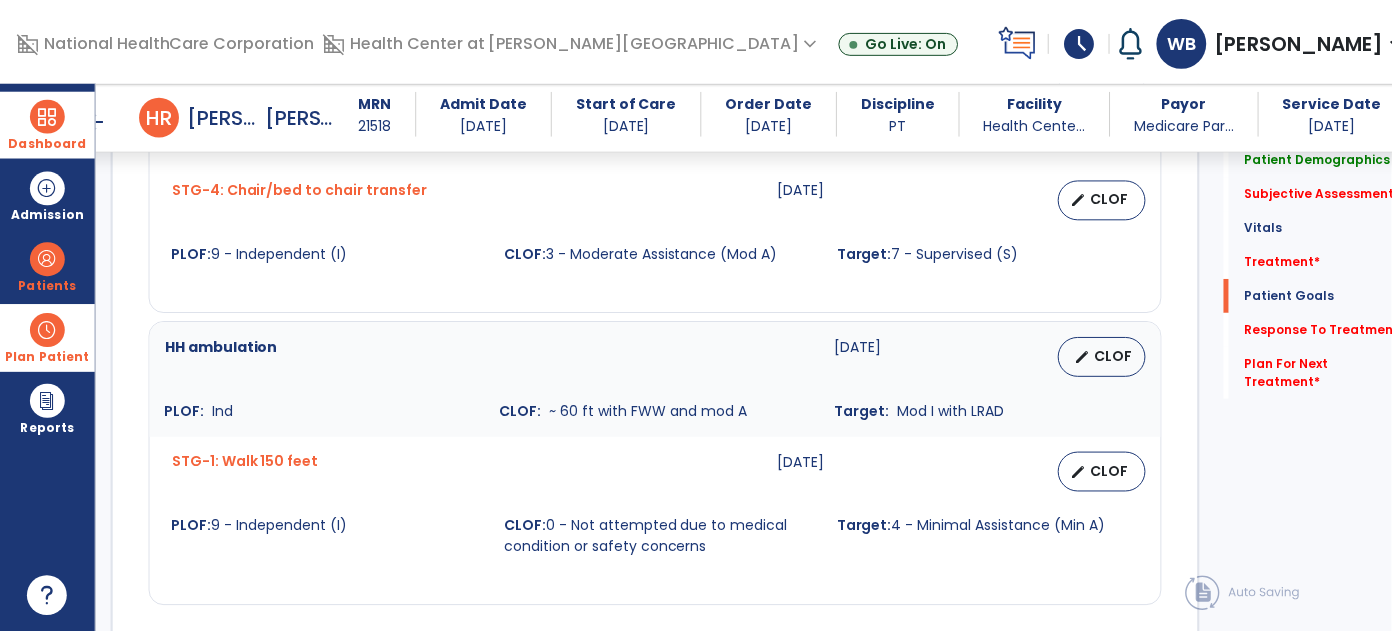 scroll, scrollTop: 2066, scrollLeft: 0, axis: vertical 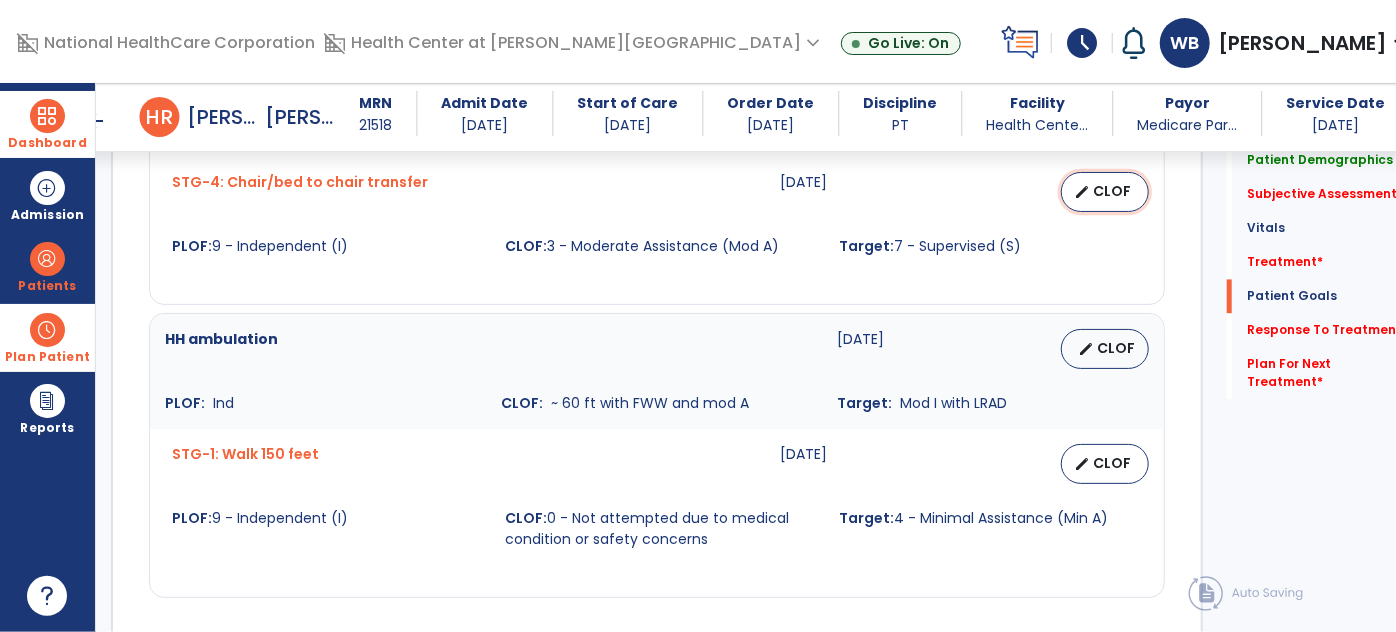 click on "edit   CLOF" at bounding box center [1105, 192] 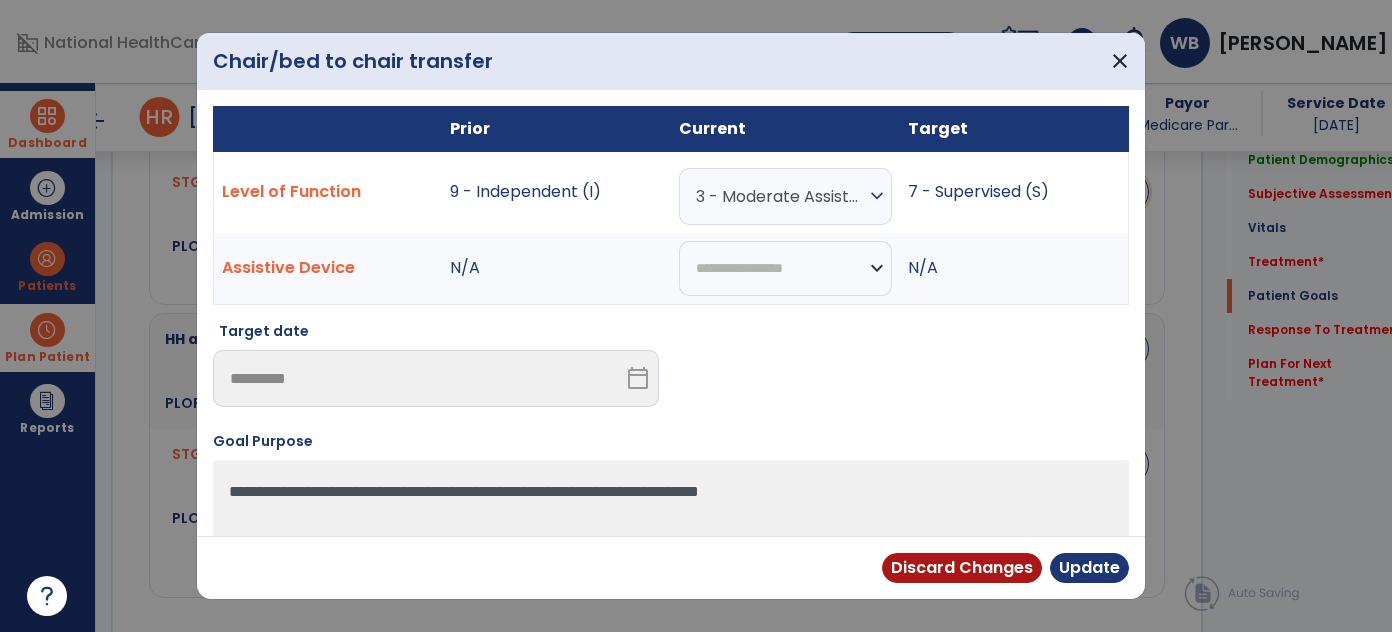 scroll, scrollTop: 2066, scrollLeft: 0, axis: vertical 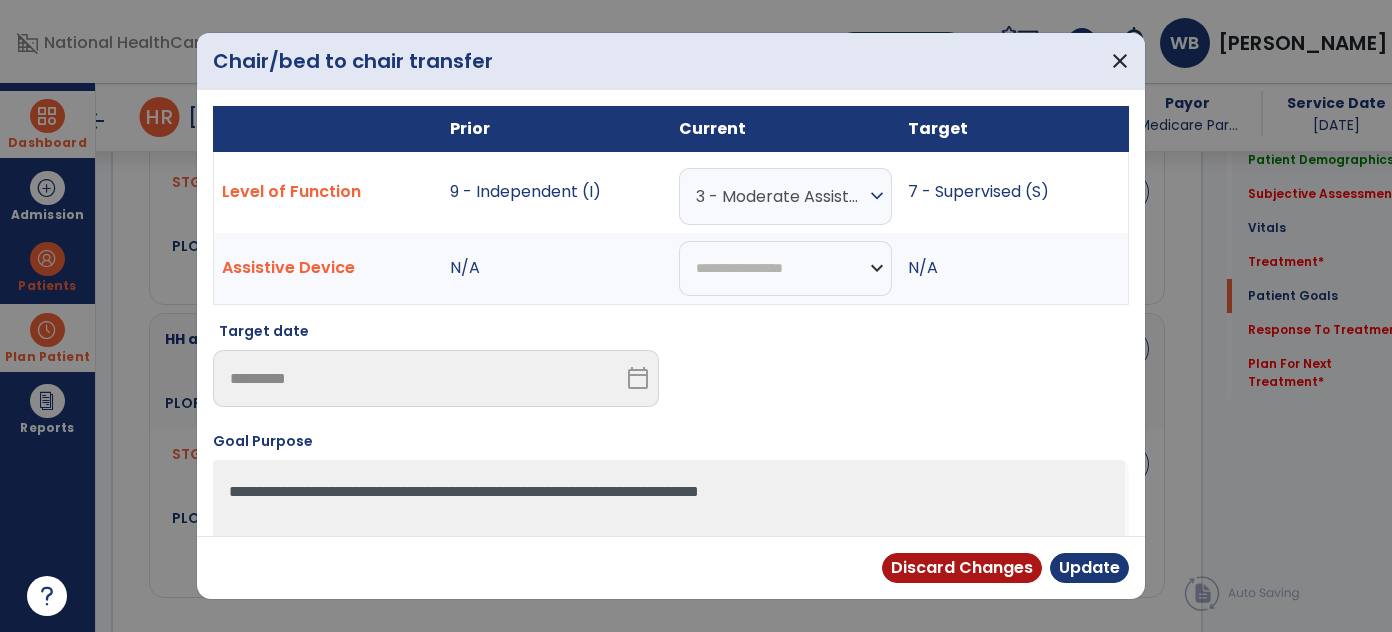 click on "expand_more" at bounding box center [877, 196] 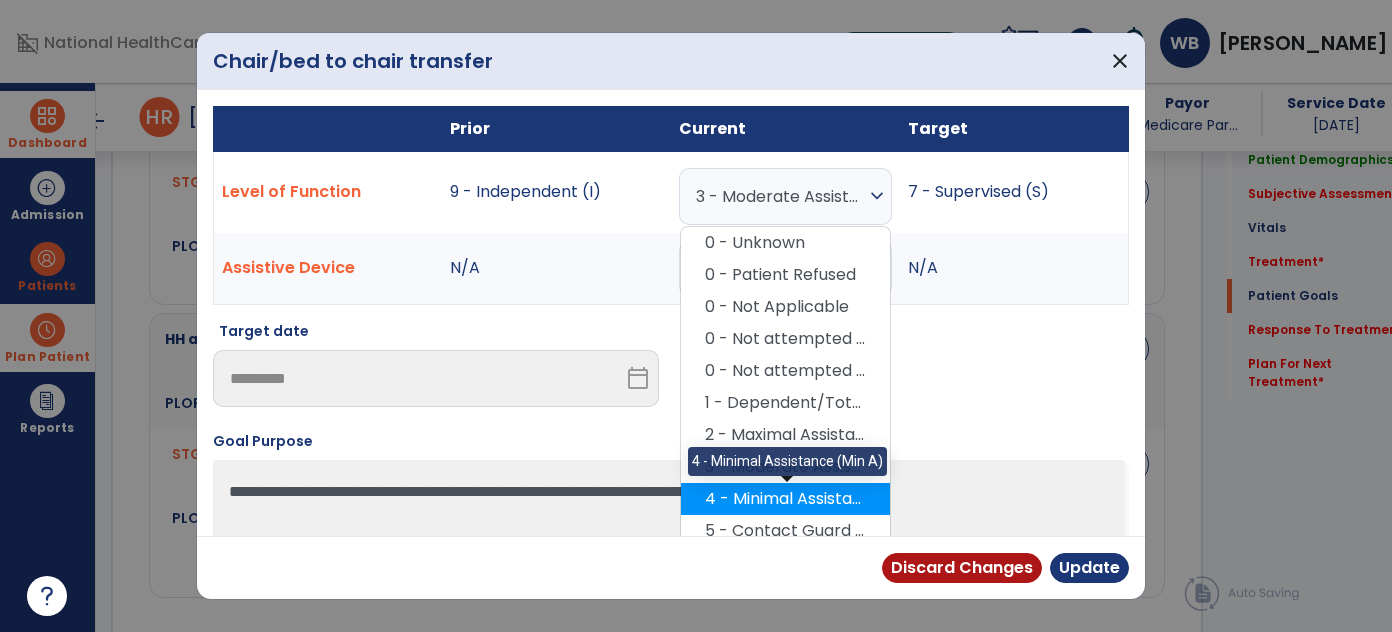 click on "4 - Minimal Assistance (Min A)" at bounding box center (785, 499) 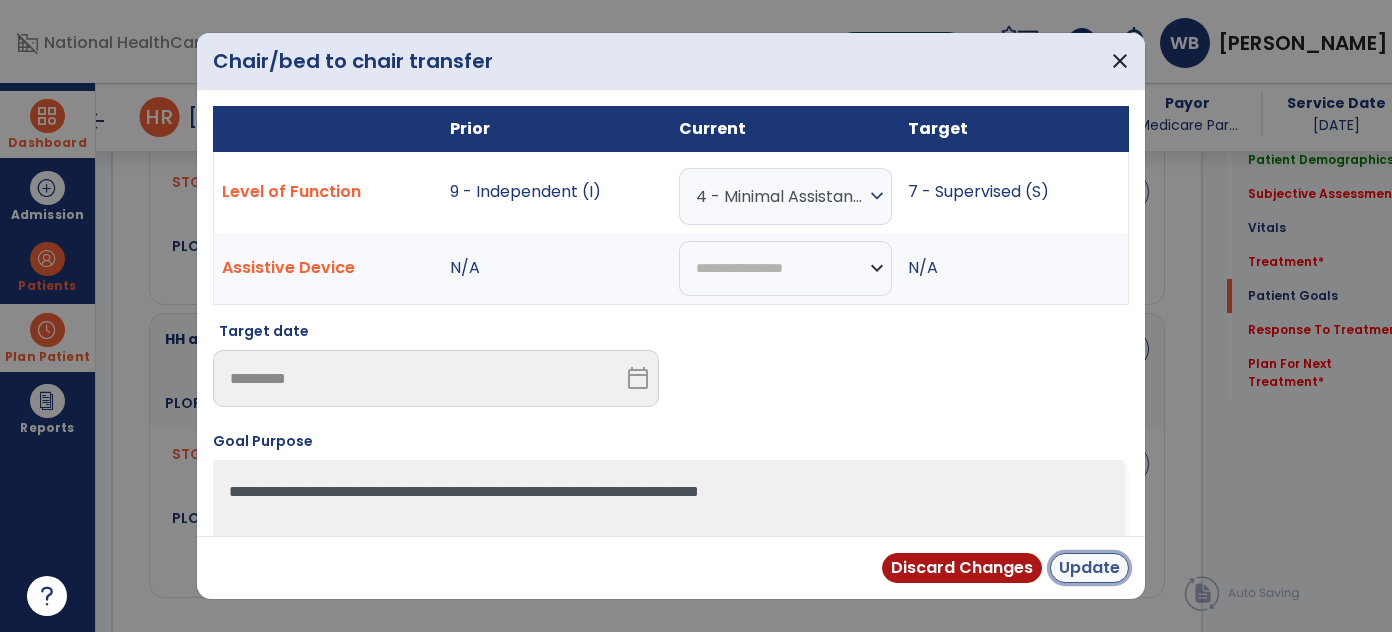 click on "Update" at bounding box center [1089, 568] 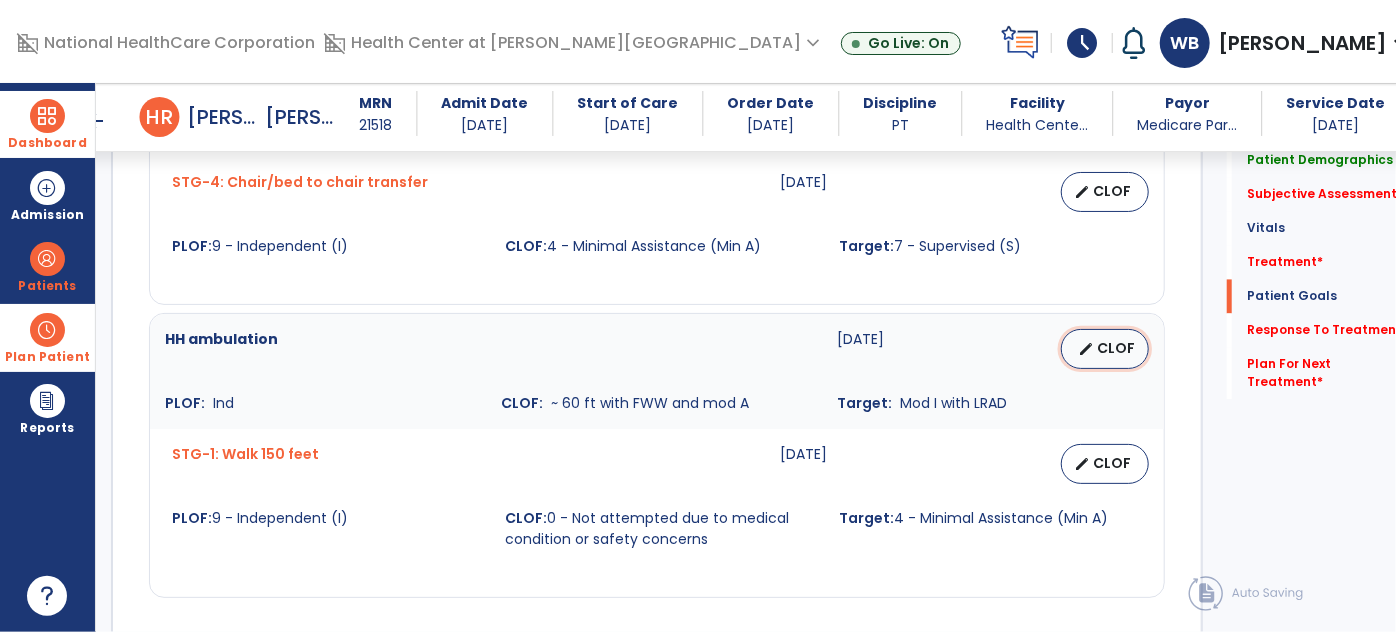 click on "CLOF" at bounding box center (1117, 348) 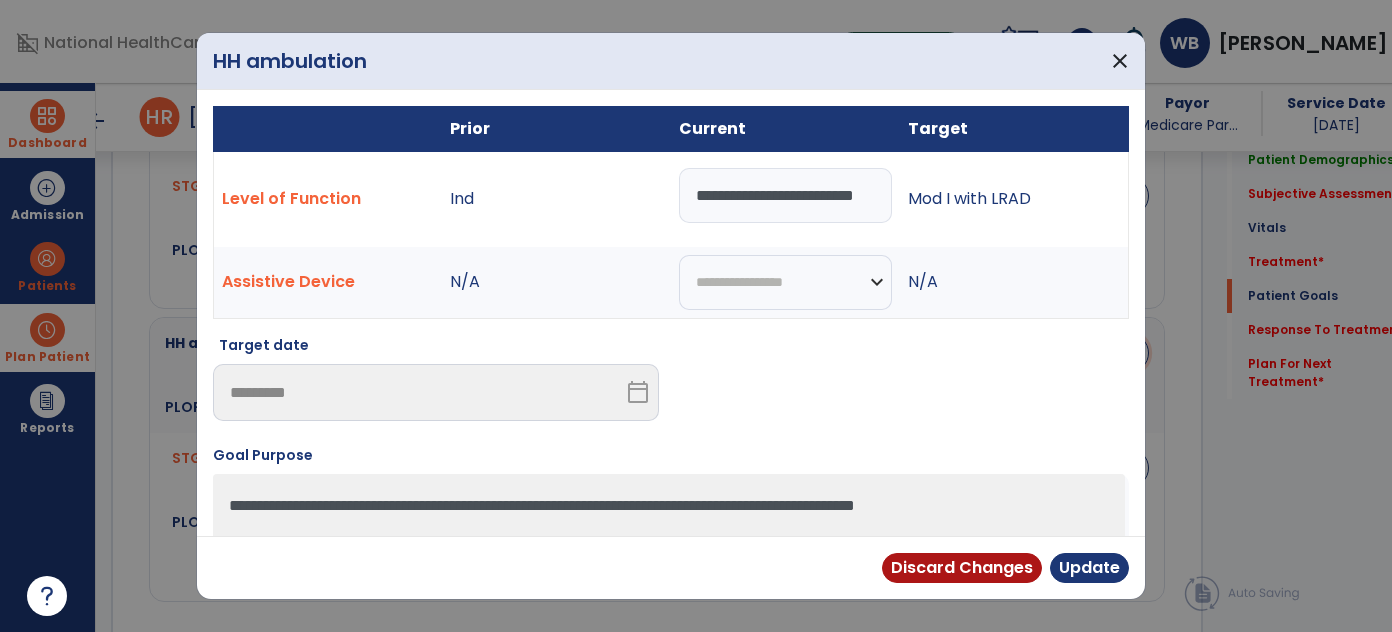 scroll, scrollTop: 2066, scrollLeft: 0, axis: vertical 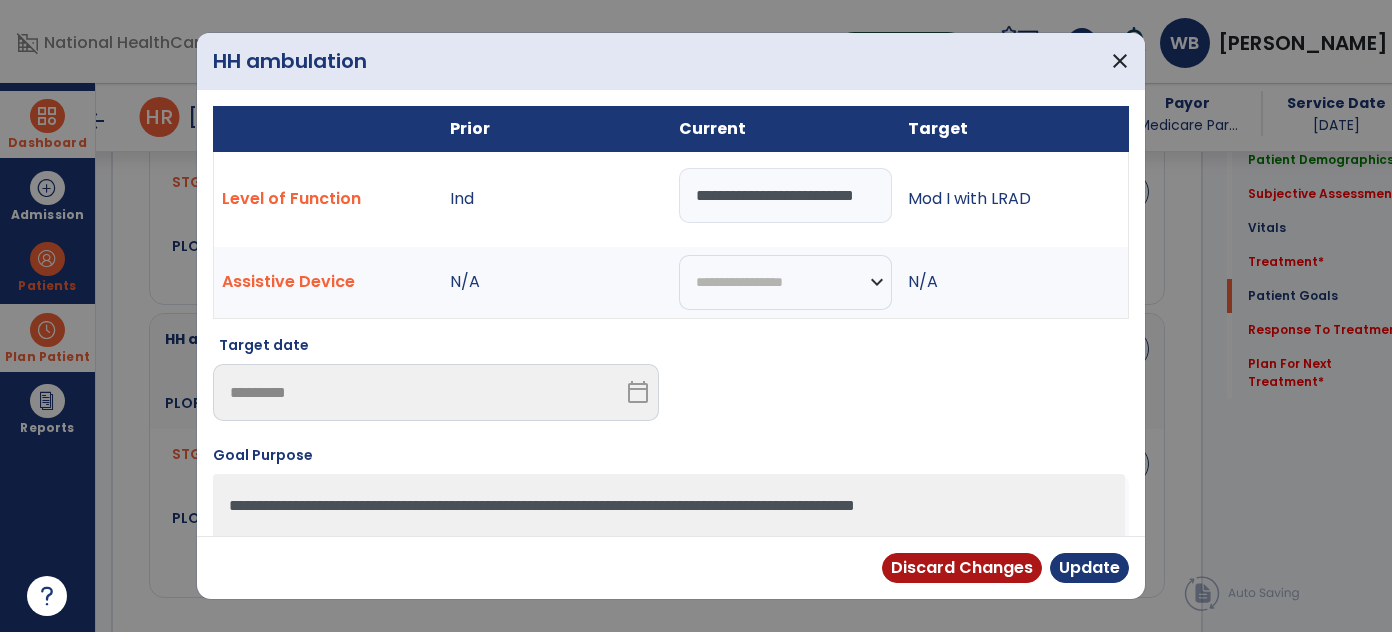 click on "**********" at bounding box center (785, 195) 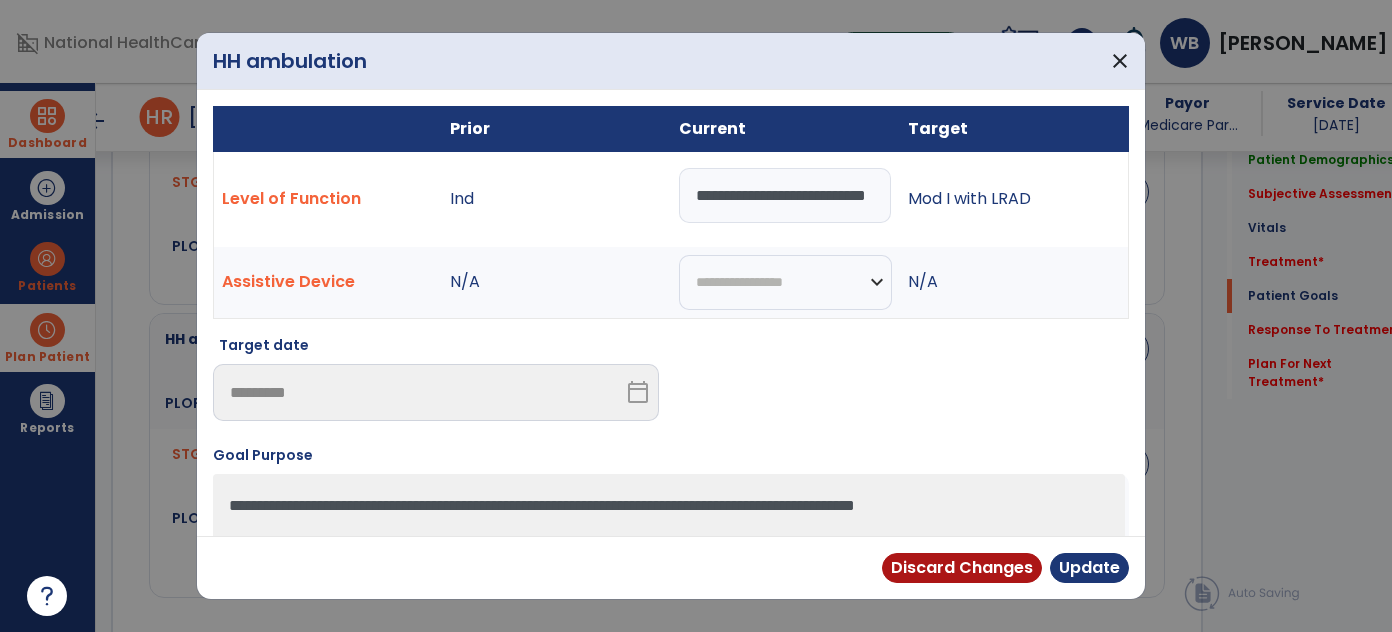 scroll, scrollTop: 0, scrollLeft: 0, axis: both 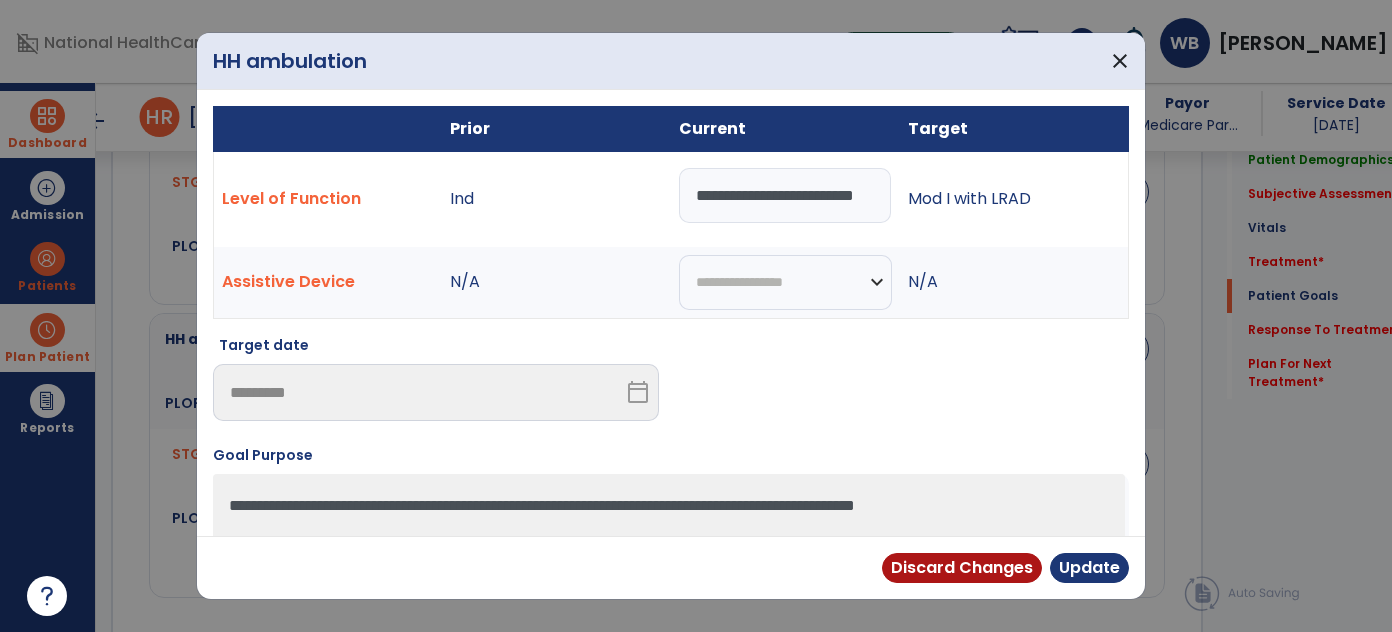 click on "**********" at bounding box center [785, 195] 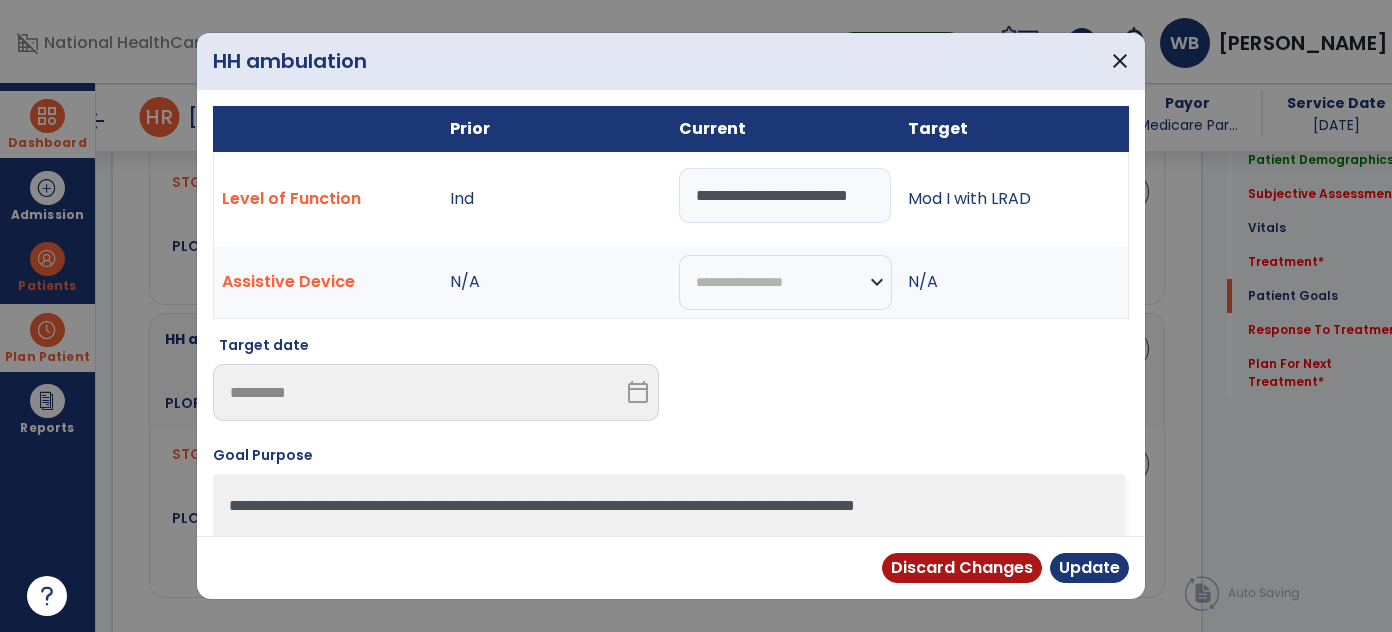 scroll, scrollTop: 0, scrollLeft: 0, axis: both 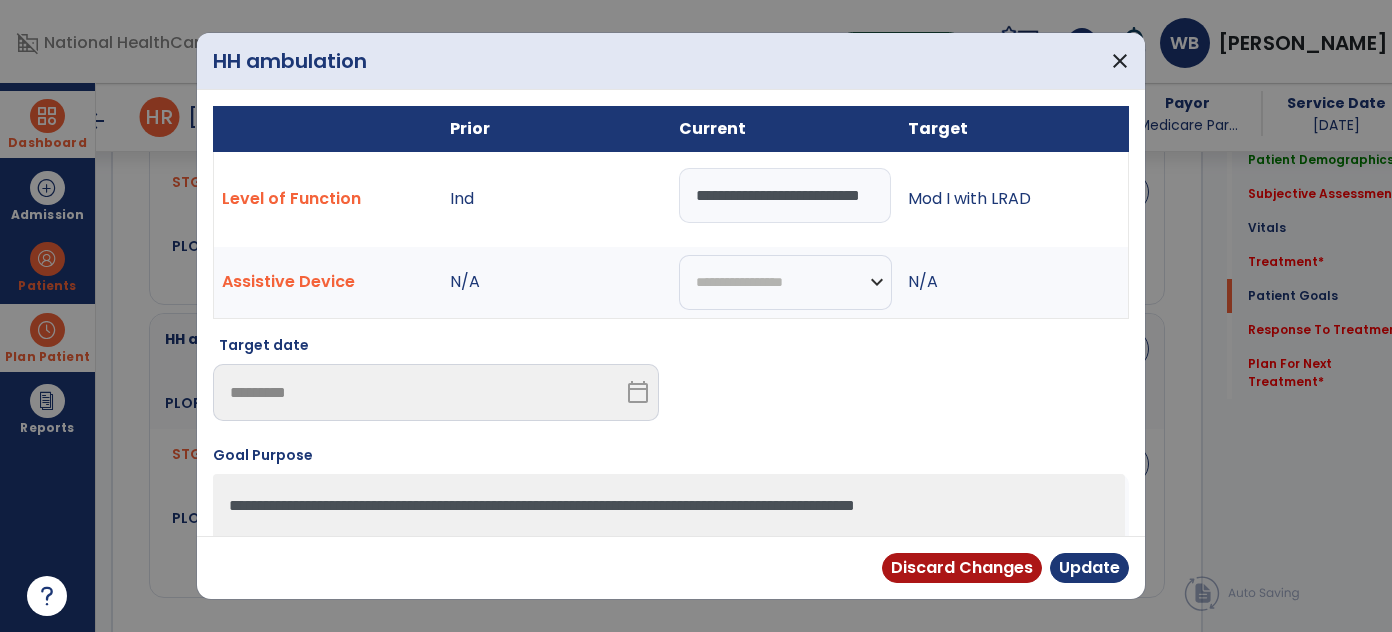 type on "**********" 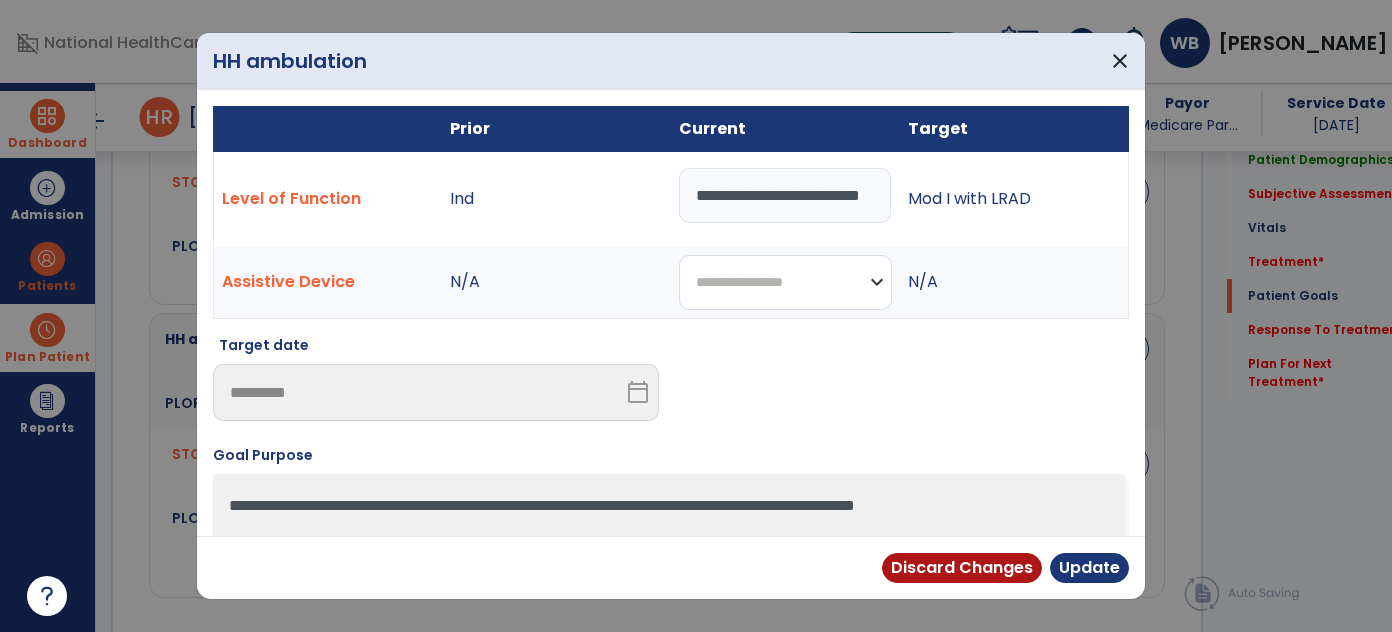 click on "**********" at bounding box center (785, 282) 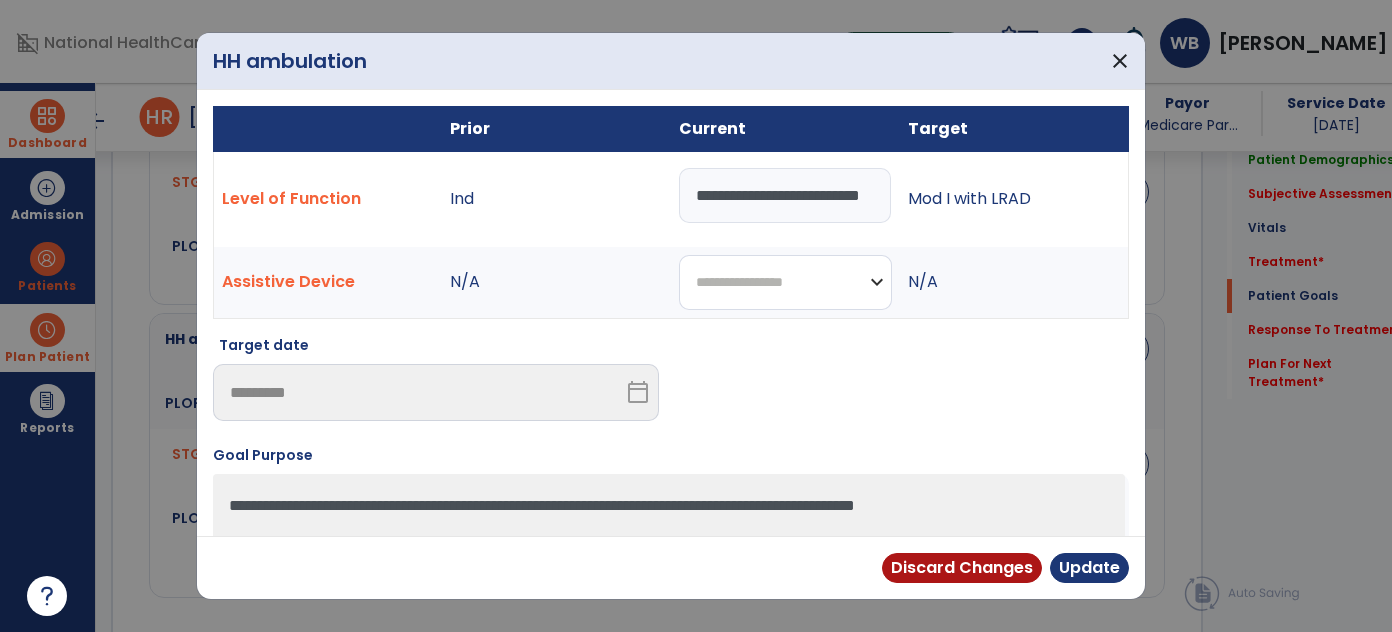 select on "**********" 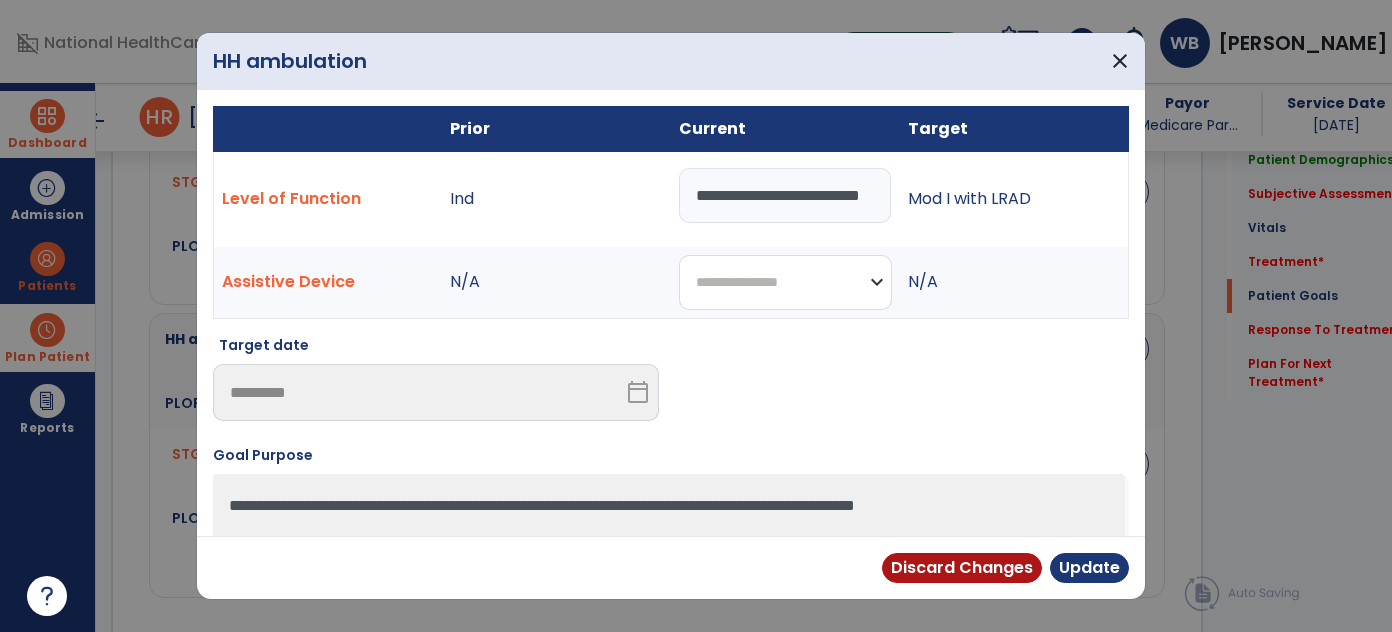 click on "**********" at bounding box center (785, 282) 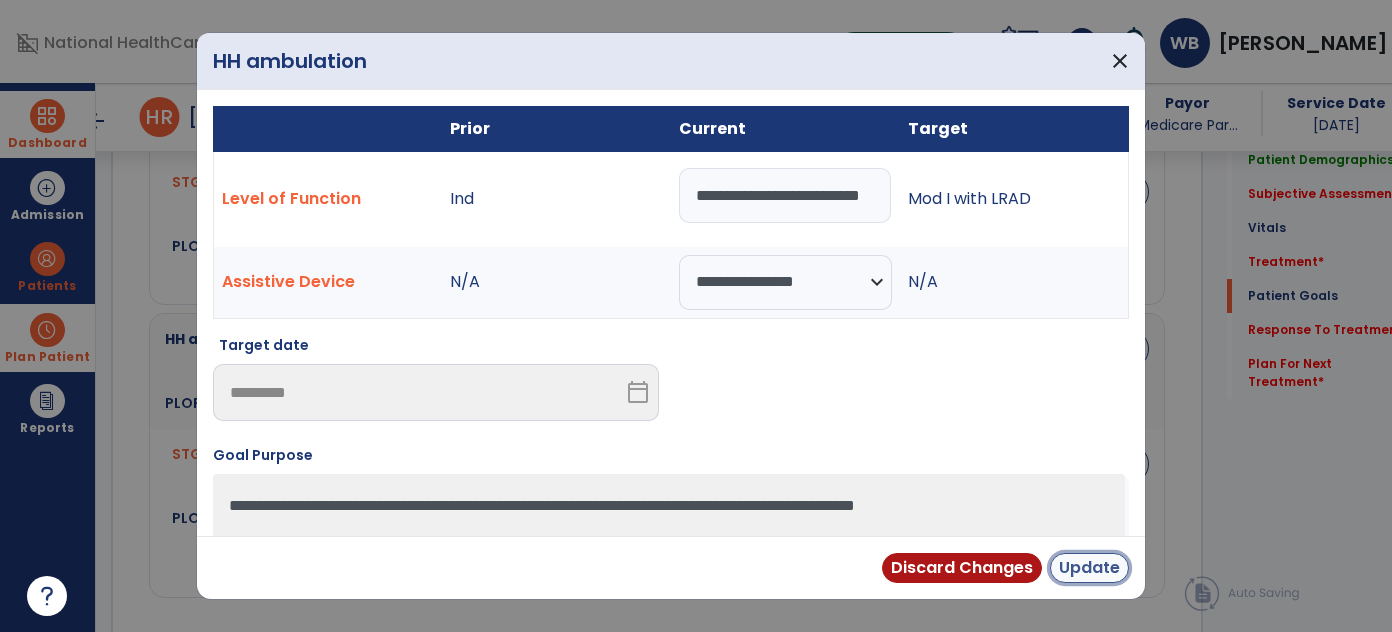 click on "Update" at bounding box center (1089, 568) 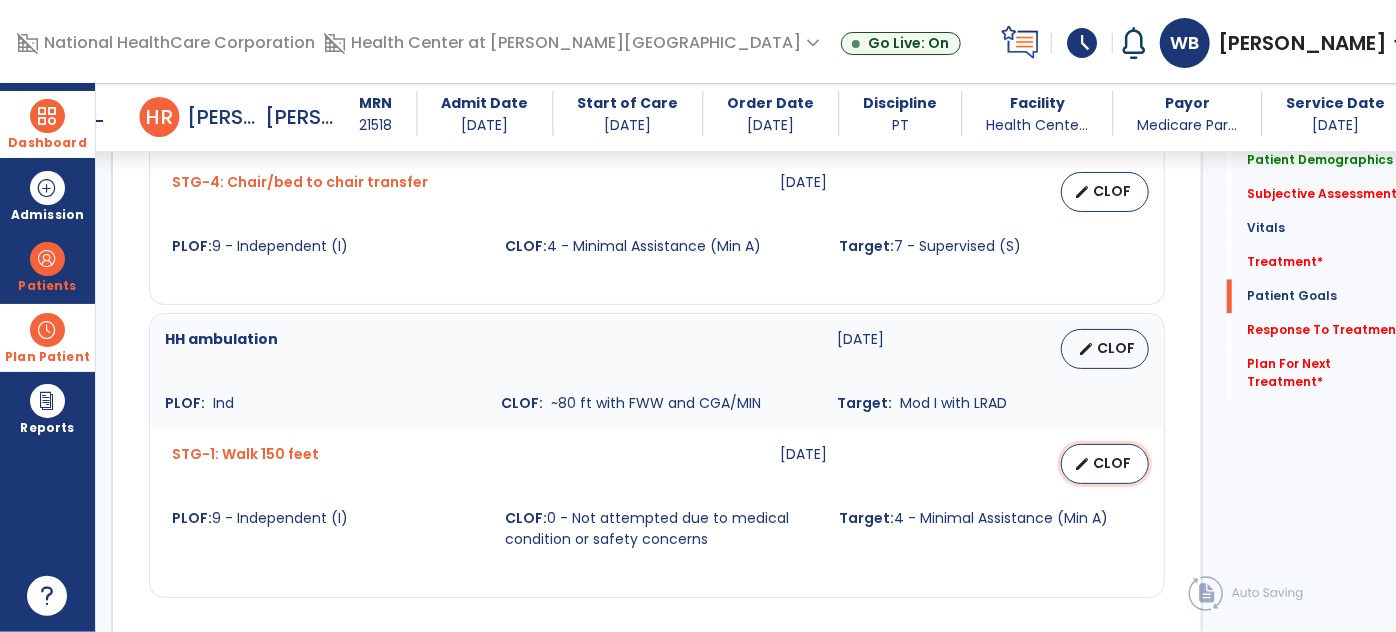 click on "edit" at bounding box center [1082, 464] 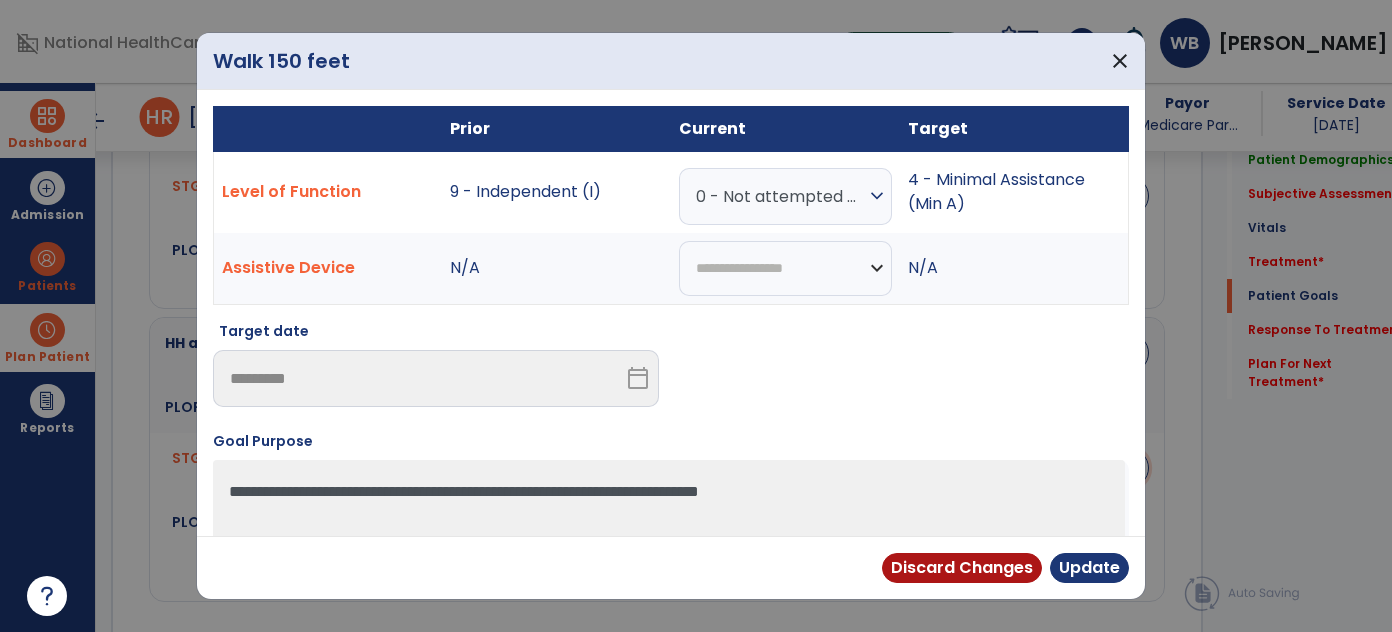 scroll, scrollTop: 2066, scrollLeft: 0, axis: vertical 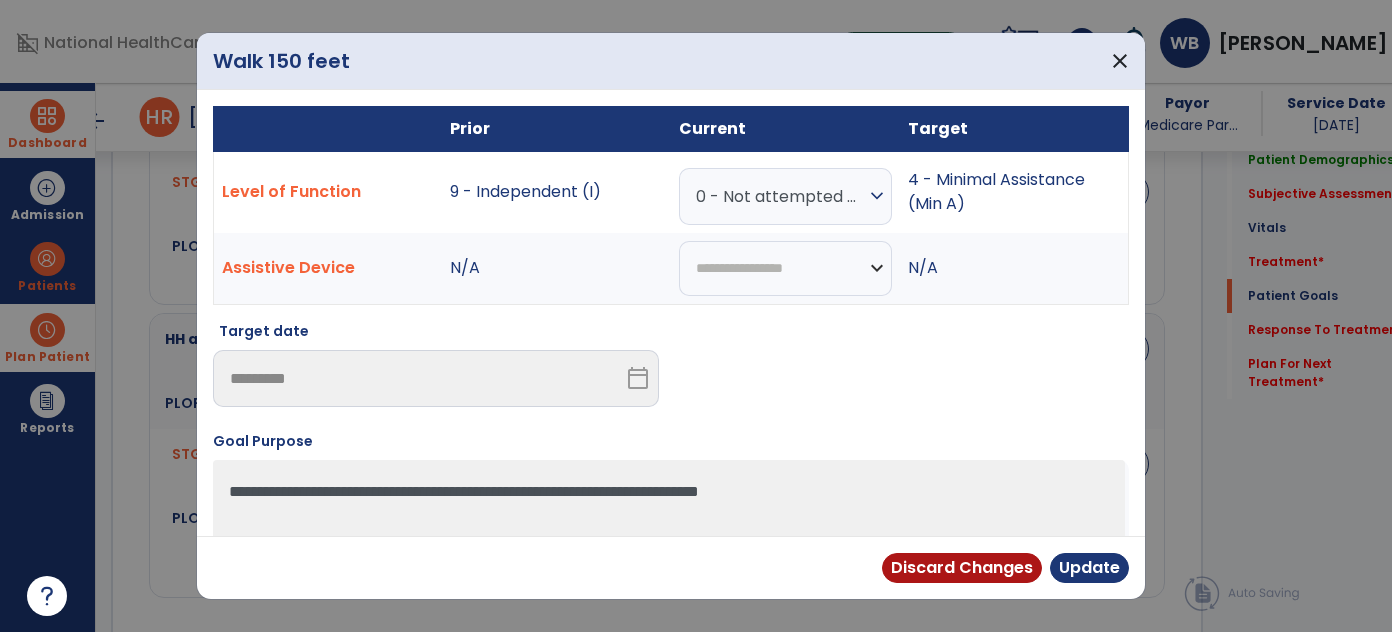 click on "0 - Not attempted due to medical condition or safety concerns" at bounding box center (780, 196) 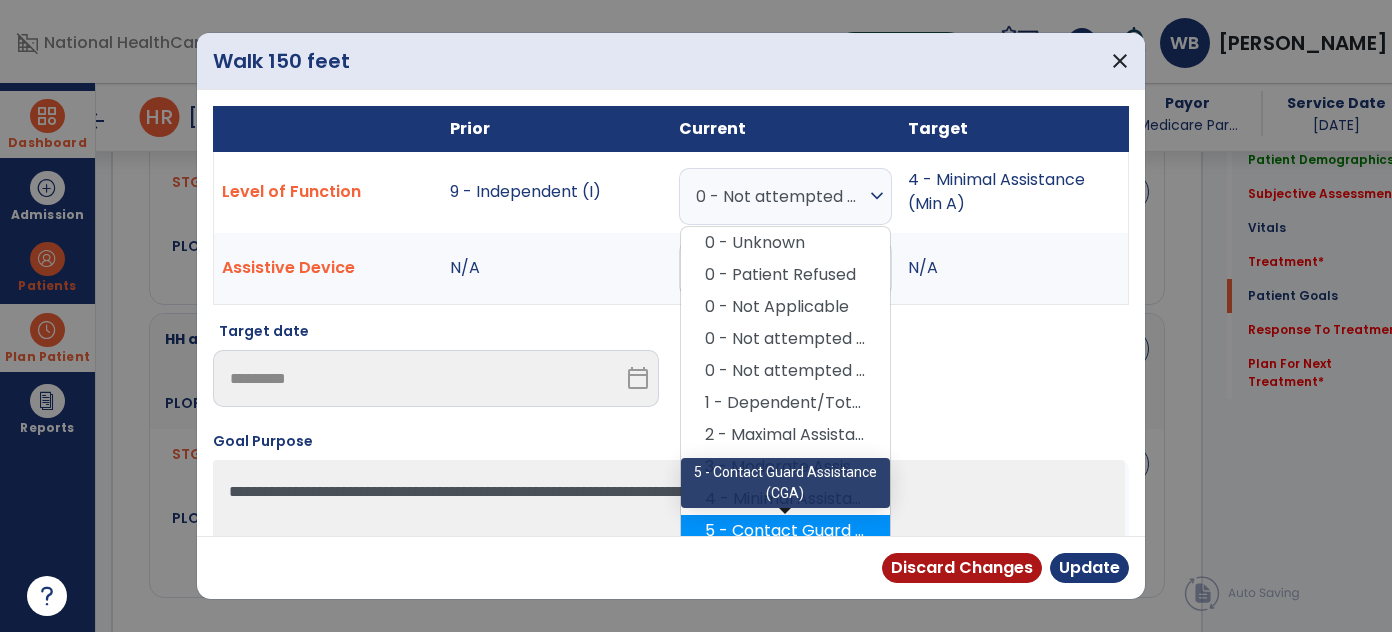 click on "5 - Contact Guard Assistance (CGA)" at bounding box center [785, 531] 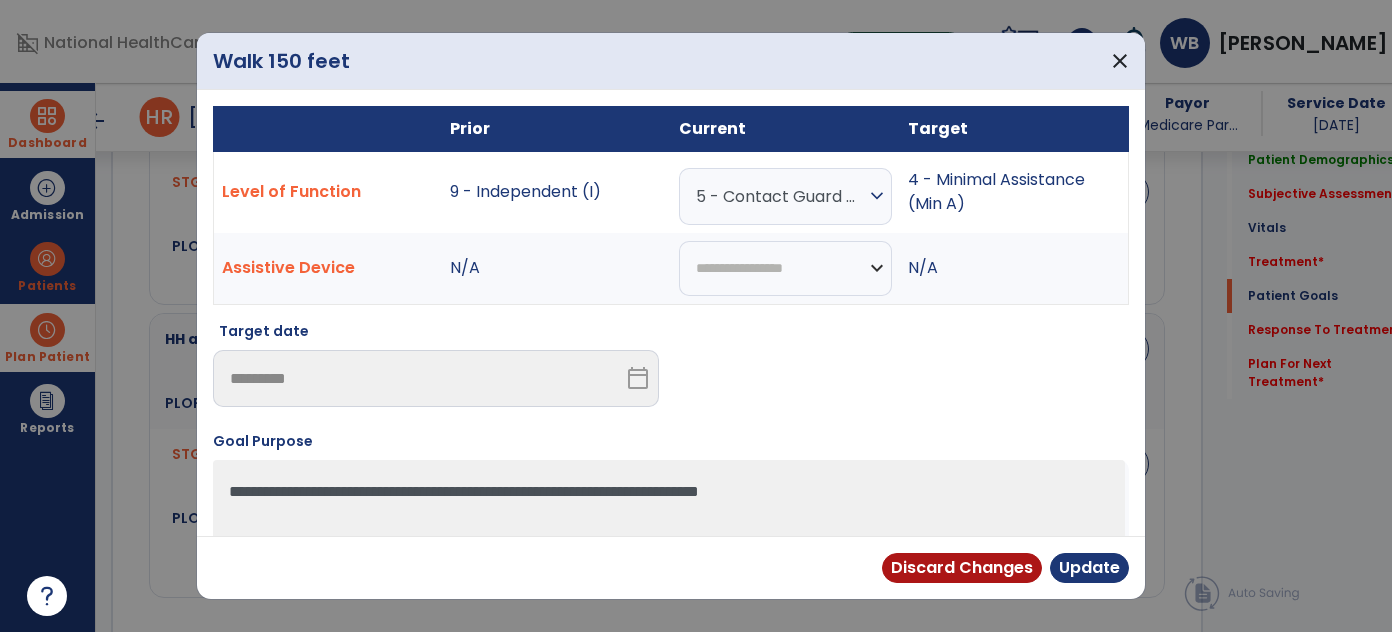 click on "Discard Changes  Update" at bounding box center (671, 567) 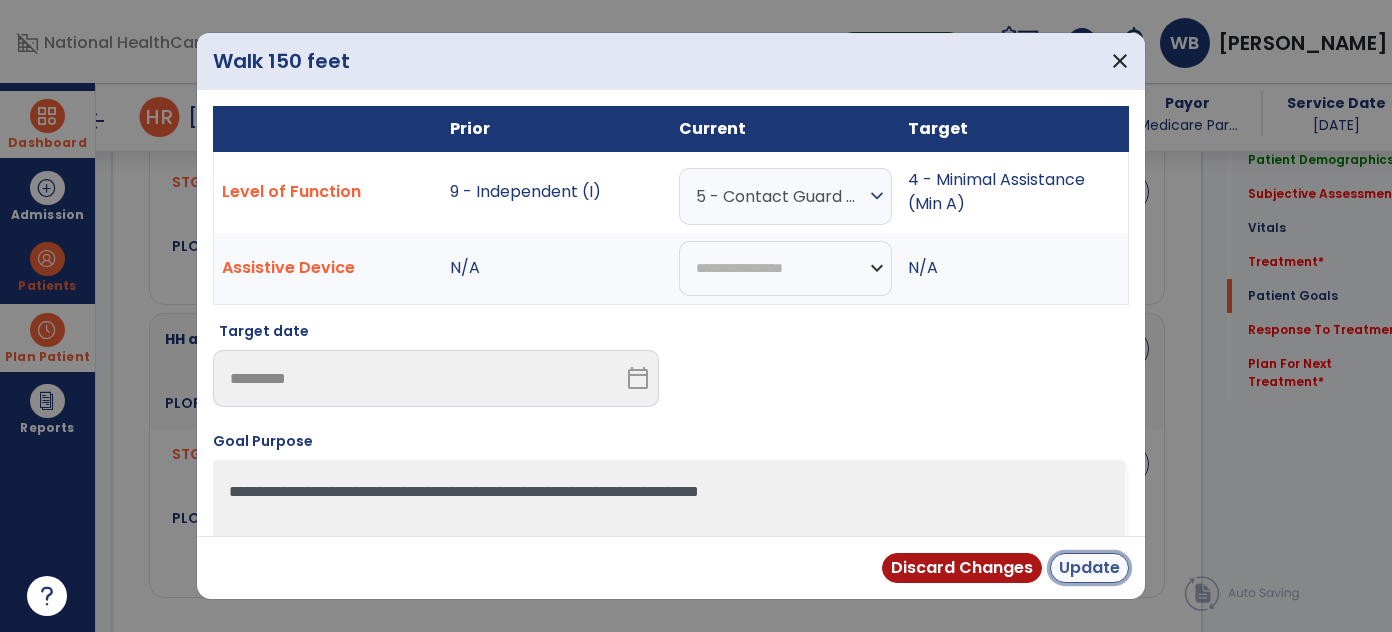 click on "Update" at bounding box center [1089, 568] 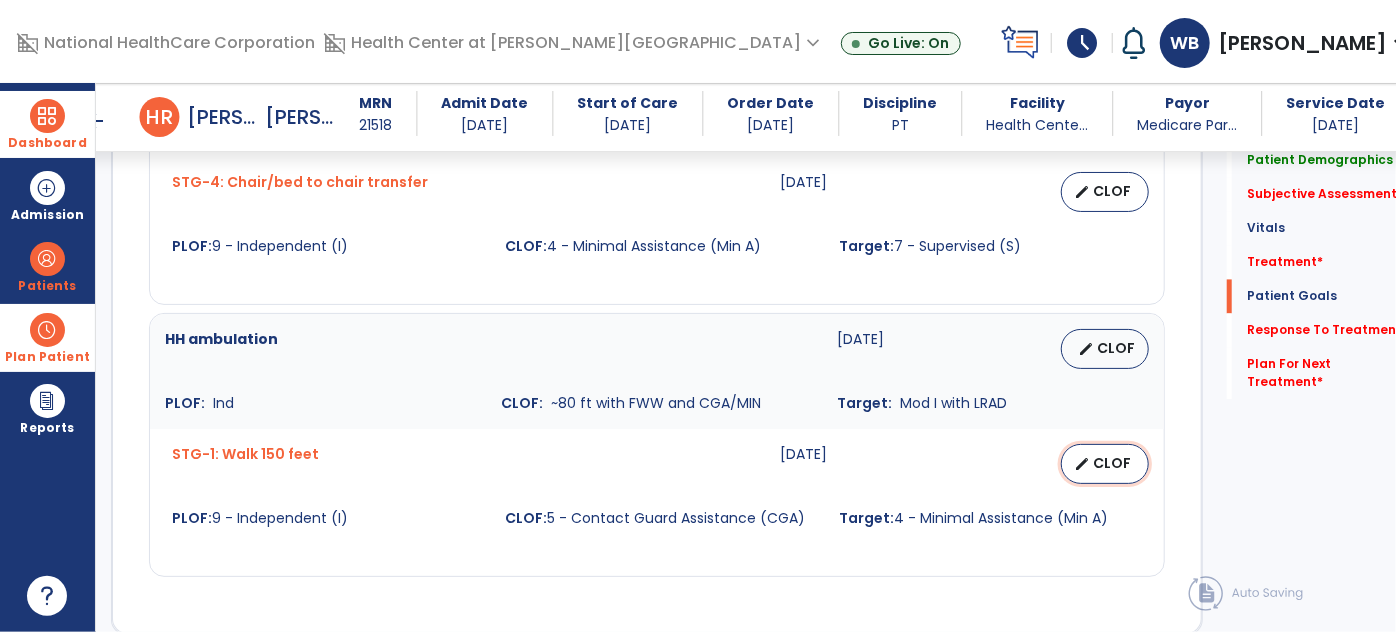 click on "CLOF" at bounding box center (1113, 463) 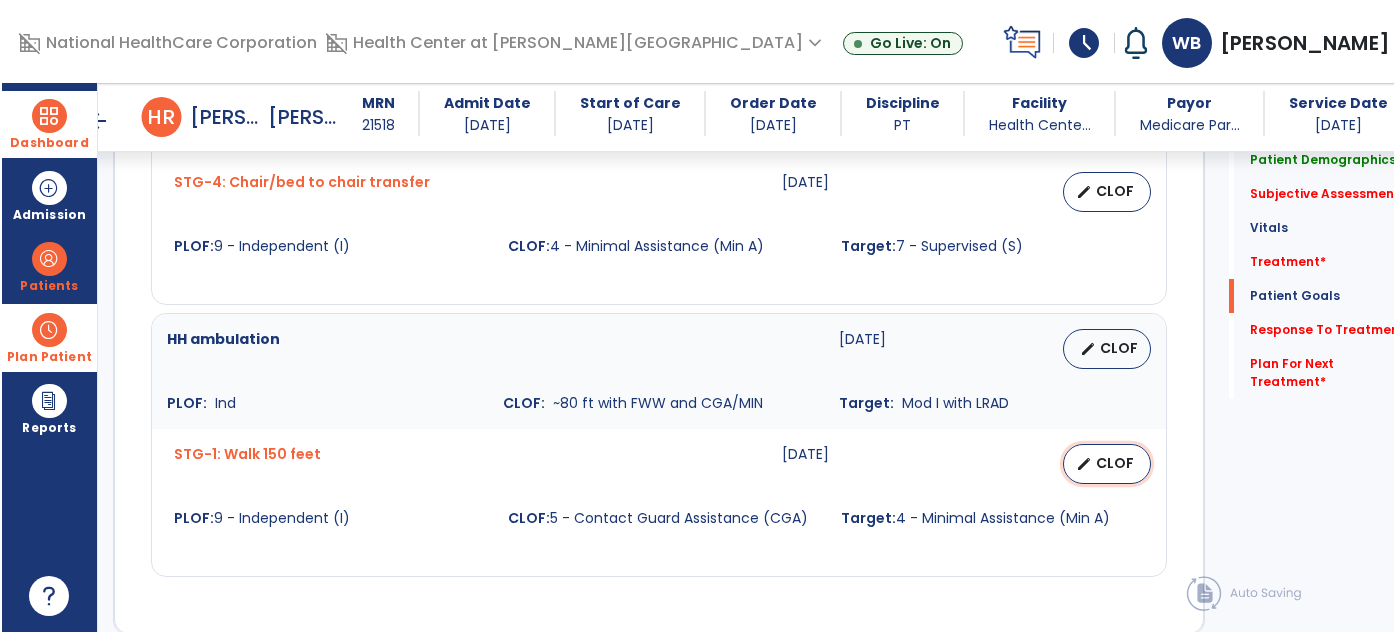 scroll, scrollTop: 2066, scrollLeft: 0, axis: vertical 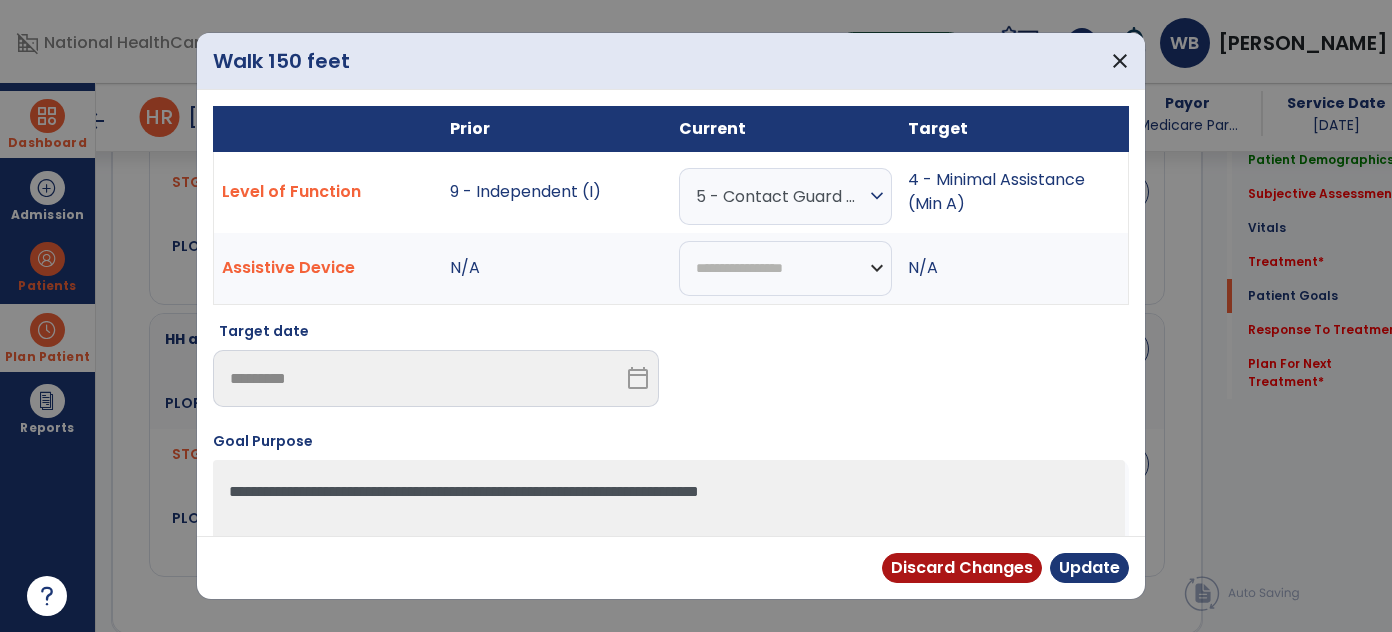 click on "5 - Contact Guard Assistance (CGA)" at bounding box center (780, 196) 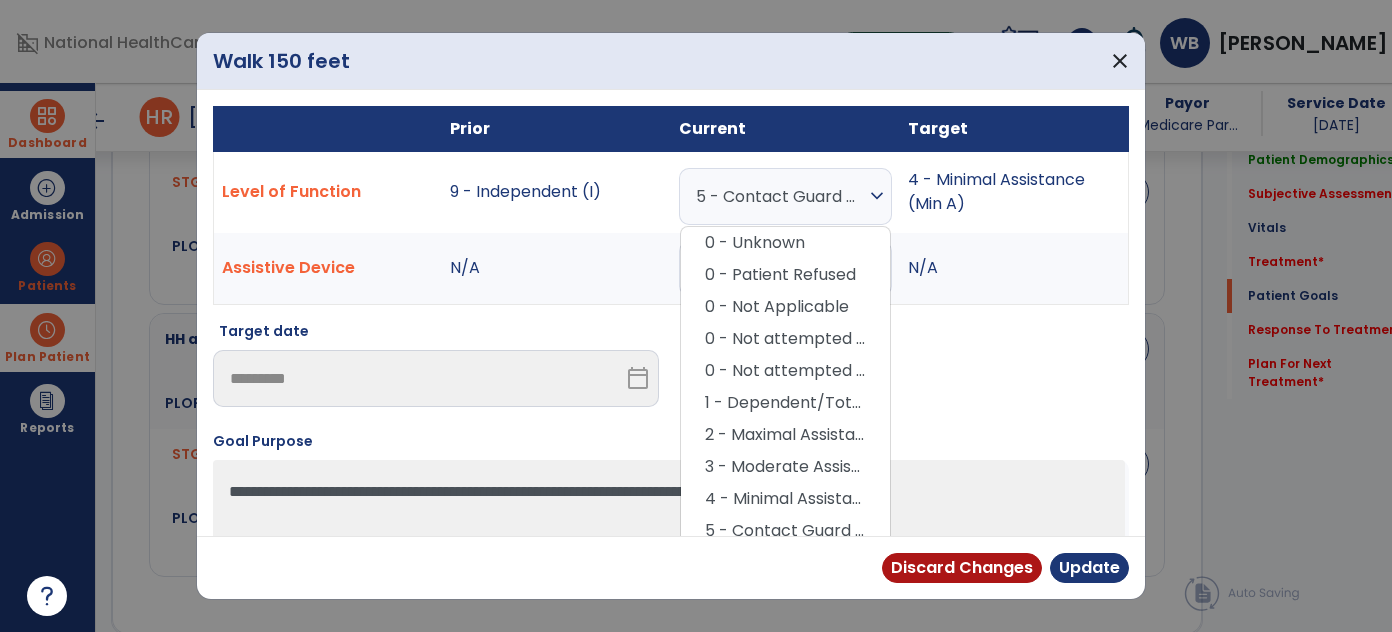 click on "4 - Minimal Assistance (Min A)" at bounding box center [785, 499] 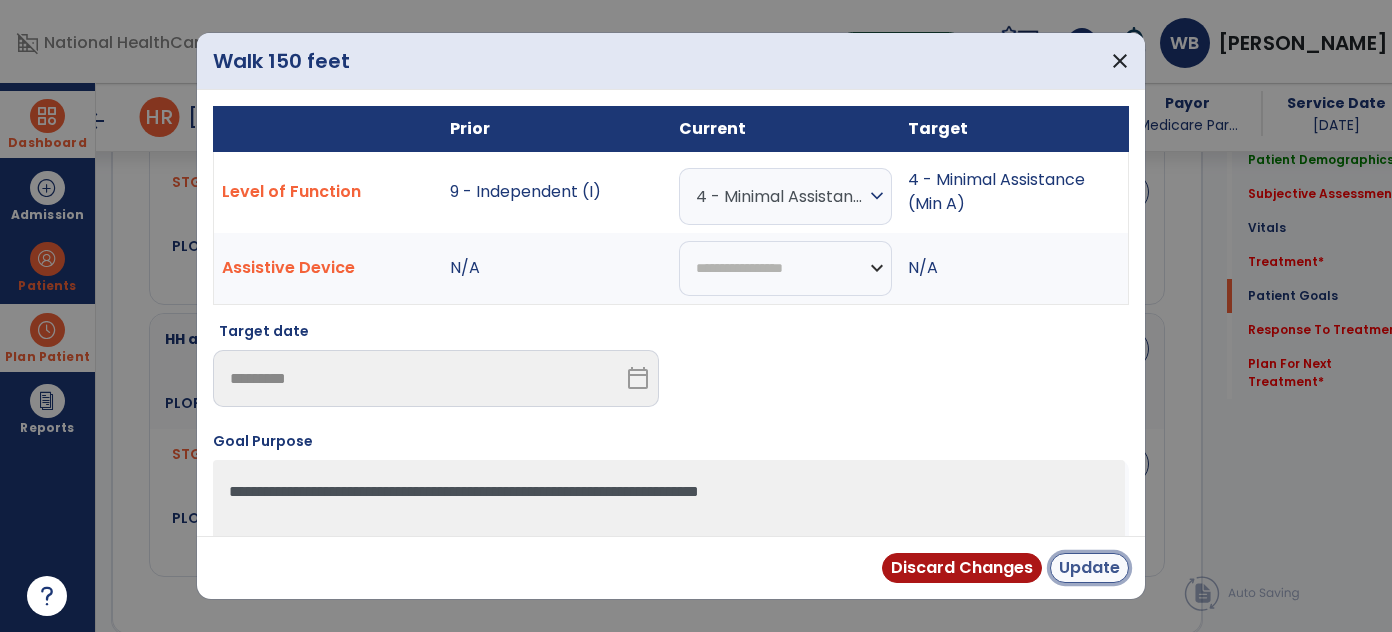 click on "Update" at bounding box center [1089, 568] 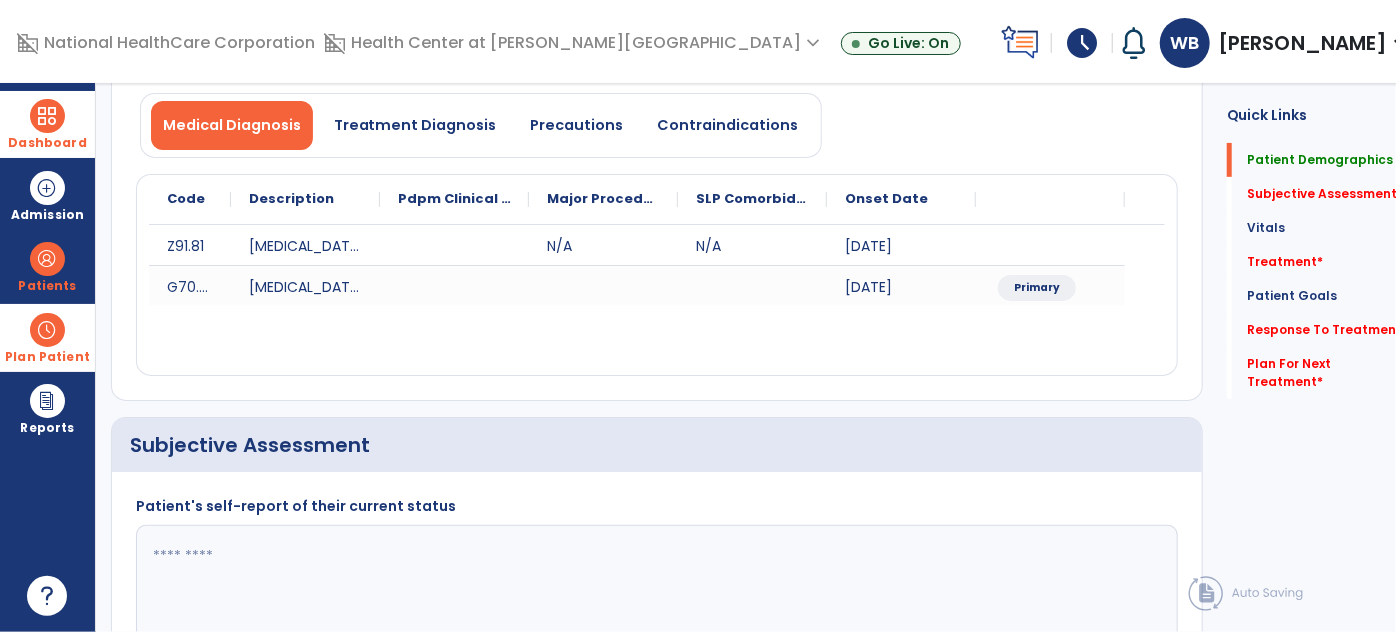 scroll, scrollTop: 0, scrollLeft: 0, axis: both 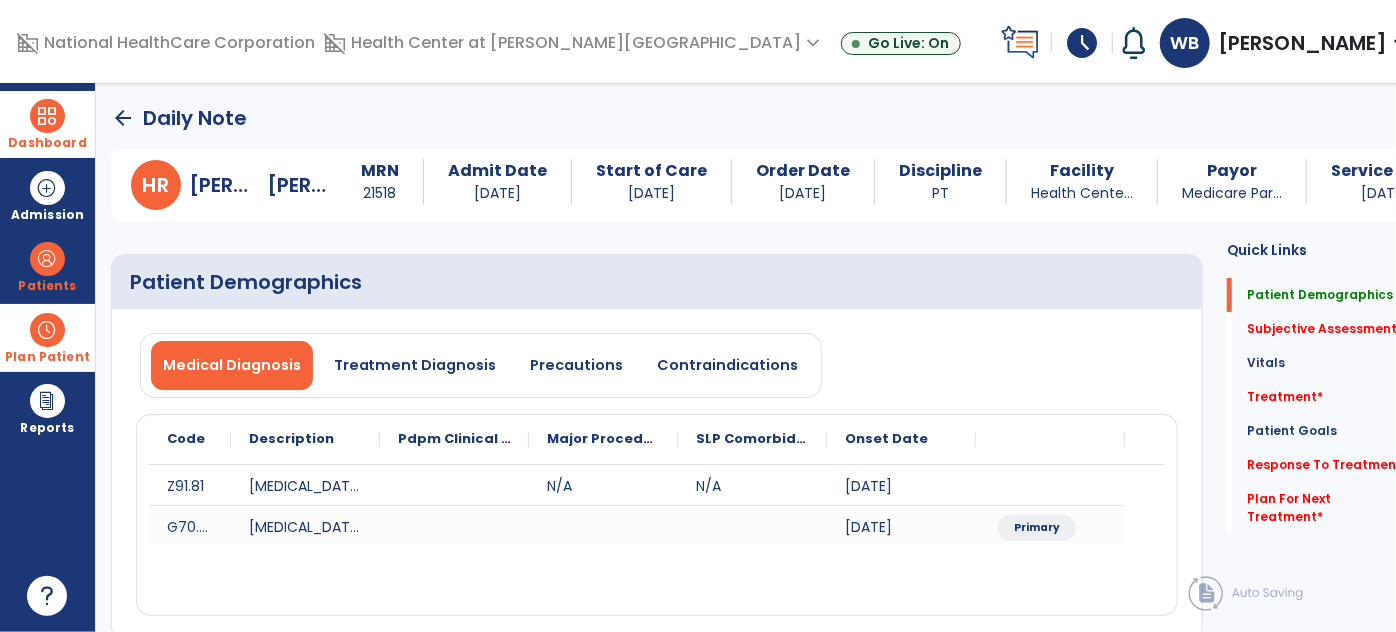 click on "arrow_back   Daily Note   [PERSON_NAME]  MRN [MEDICAL_RECORD_NUMBER] Admit Date [DATE] Start of Care [DATE] Order Date [DATE] Discipline PT Facility Health Cente... Payor Medicare Par... Service Date [DATE] Patient Demographics  Medical Diagnosis   Treatment Diagnosis   Precautions   Contraindications
Code
Description
to" at bounding box center [768, 357] 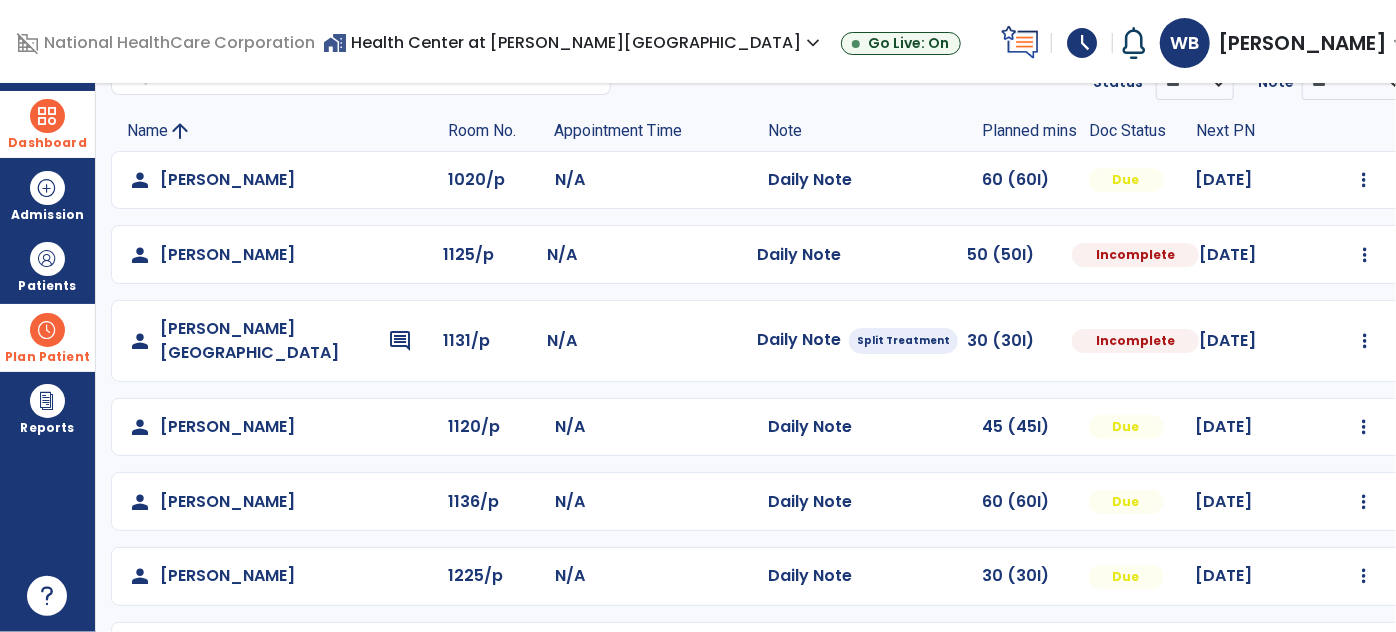 scroll, scrollTop: 226, scrollLeft: 0, axis: vertical 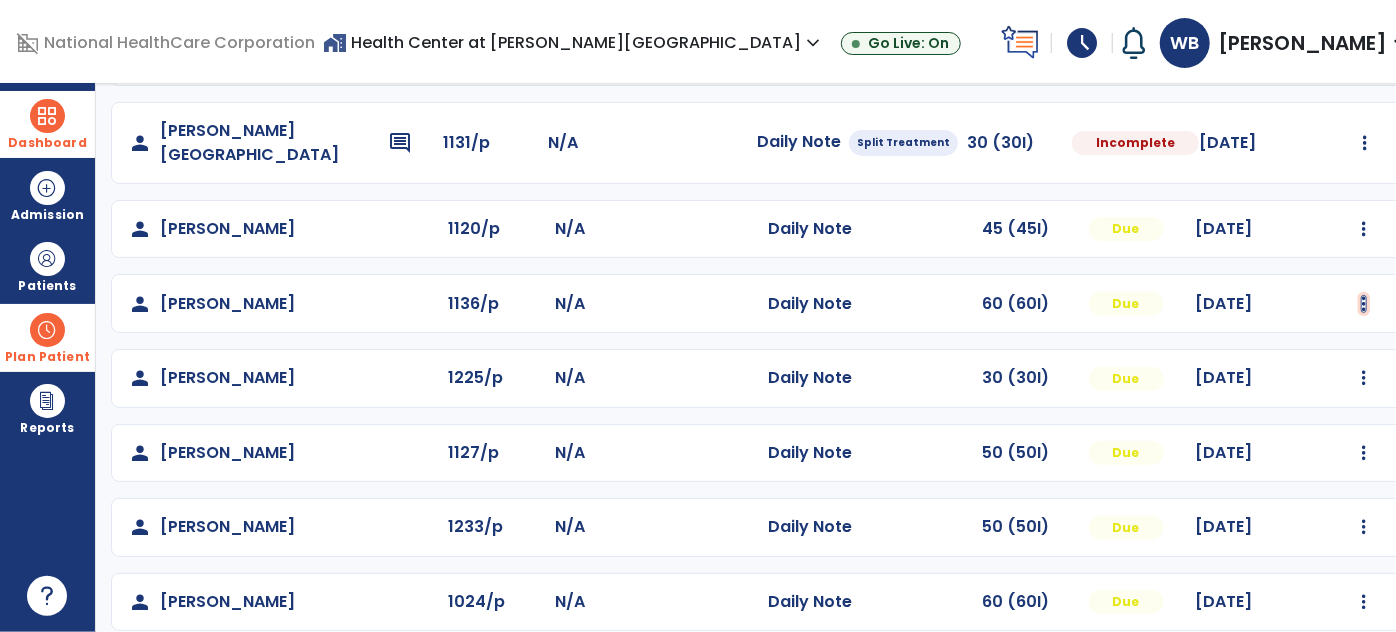 click at bounding box center [1364, -18] 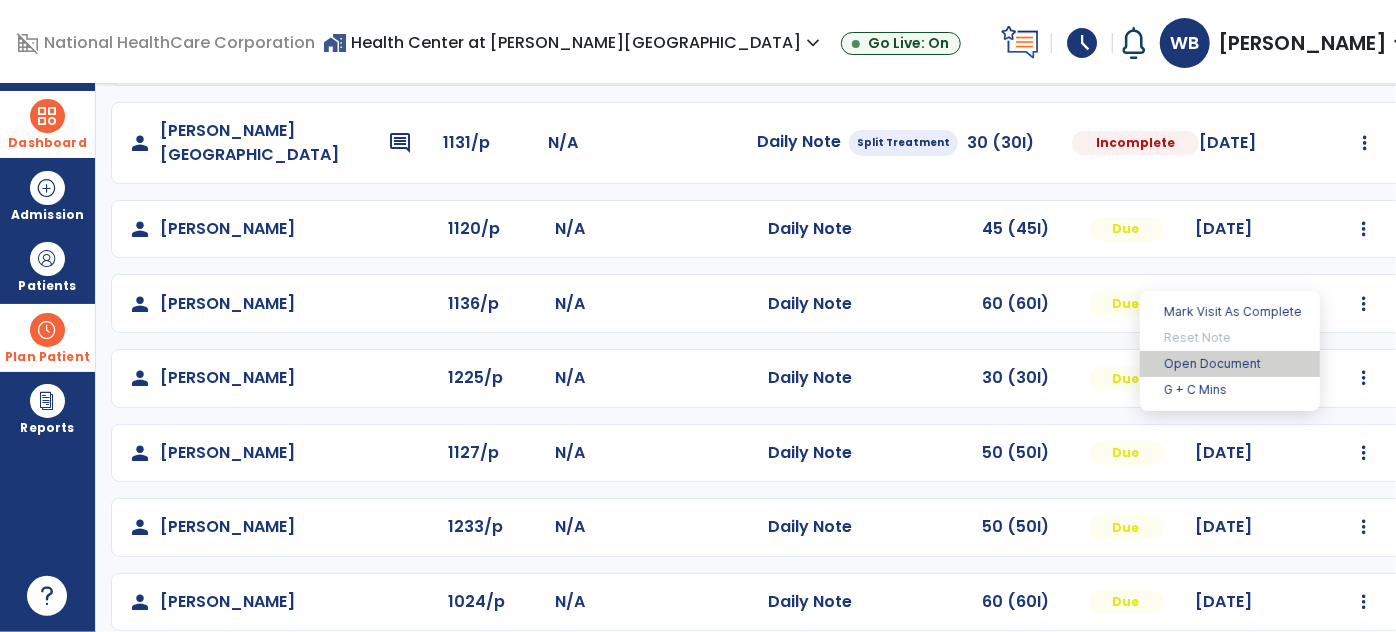 click on "Open Document" at bounding box center (1230, 364) 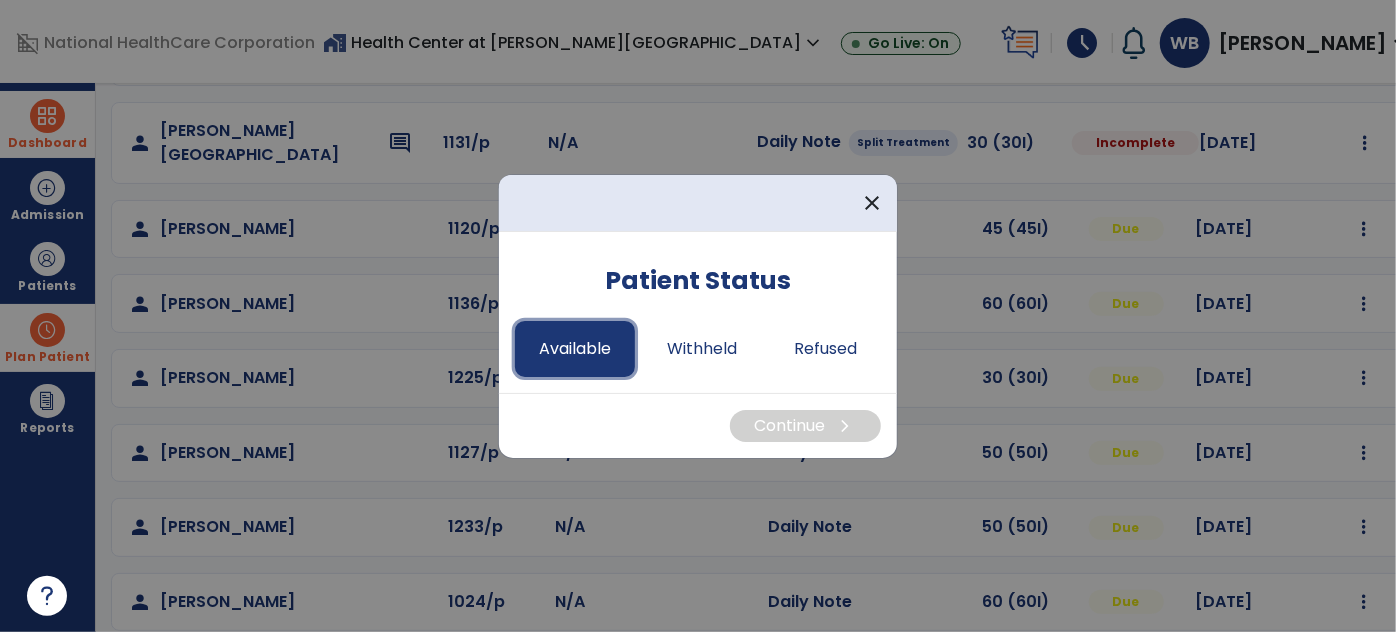 click on "Available" at bounding box center (575, 349) 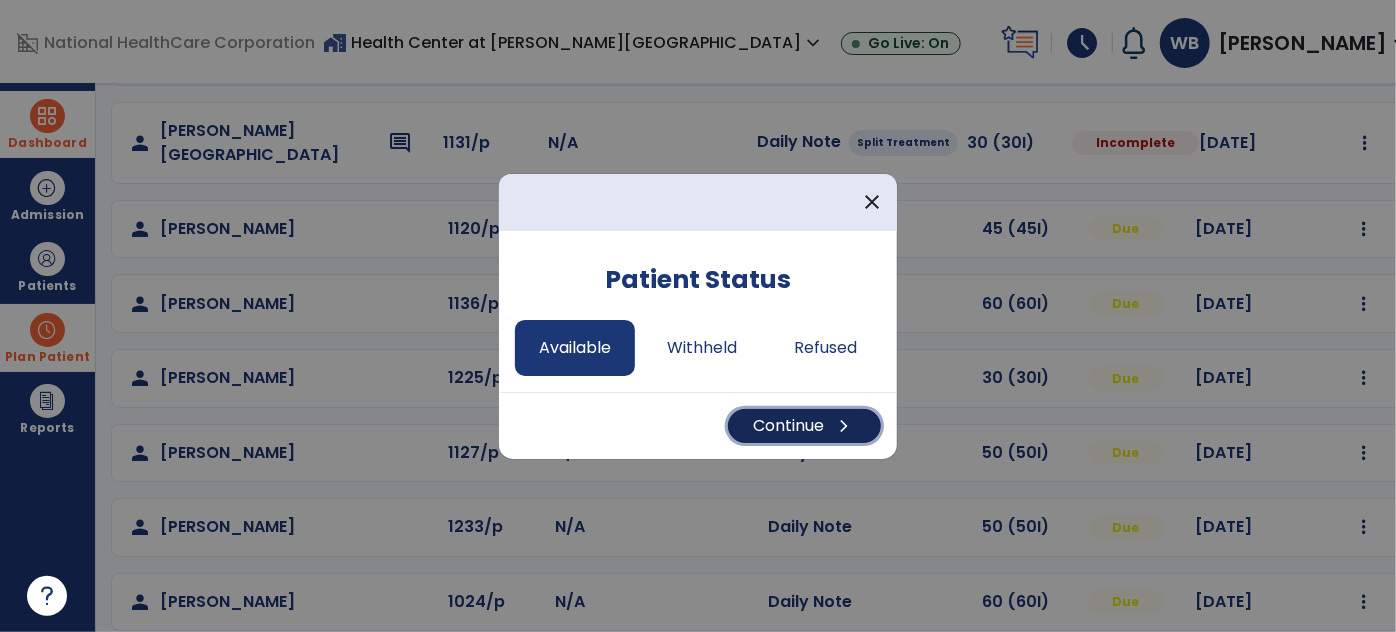 click on "Continue   chevron_right" at bounding box center (804, 426) 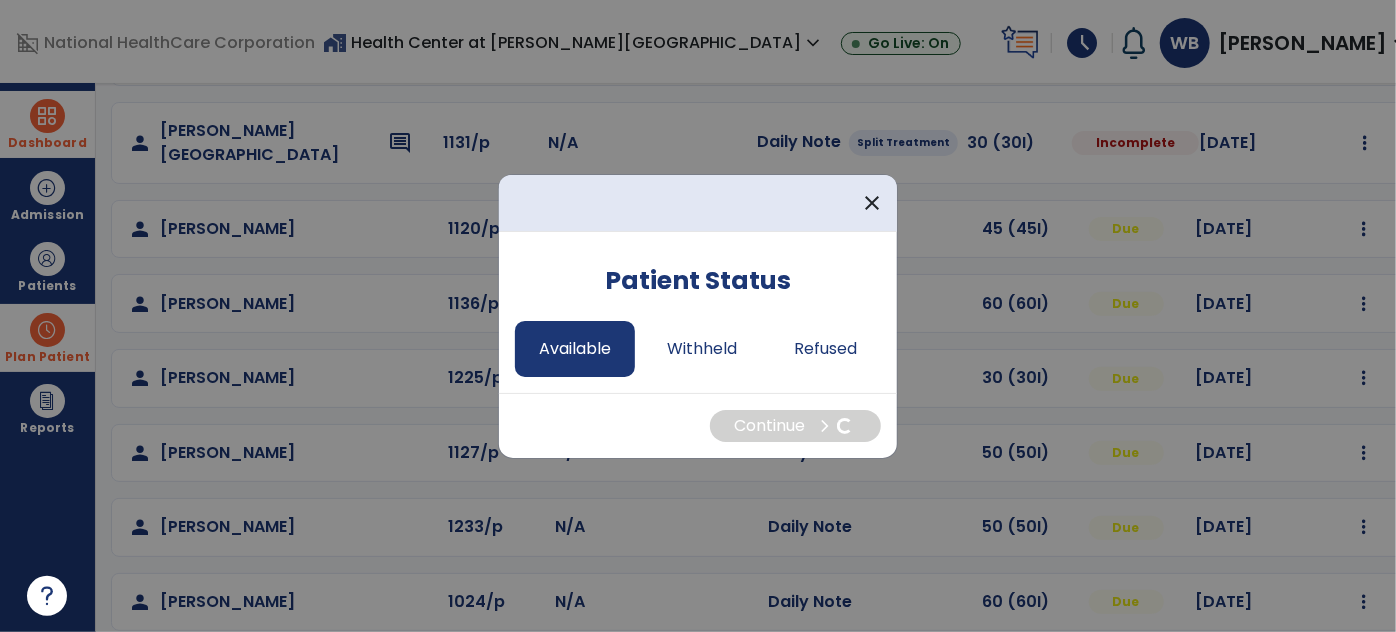 select on "*" 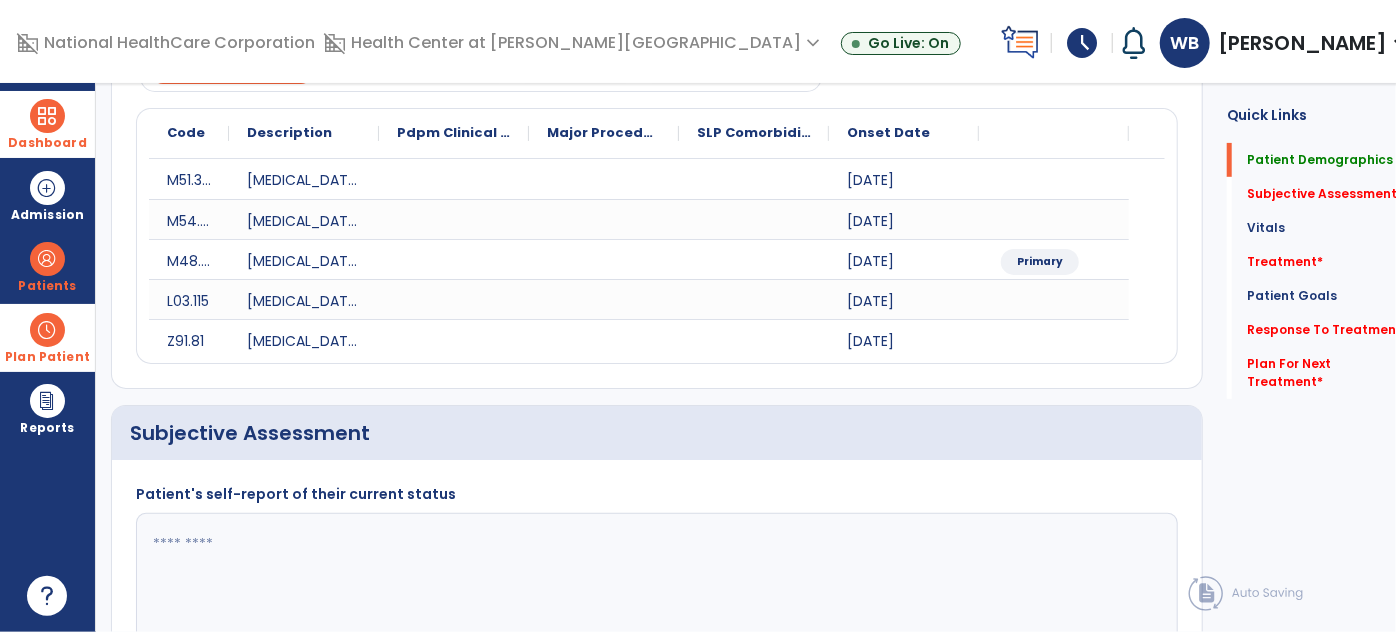 scroll, scrollTop: 0, scrollLeft: 0, axis: both 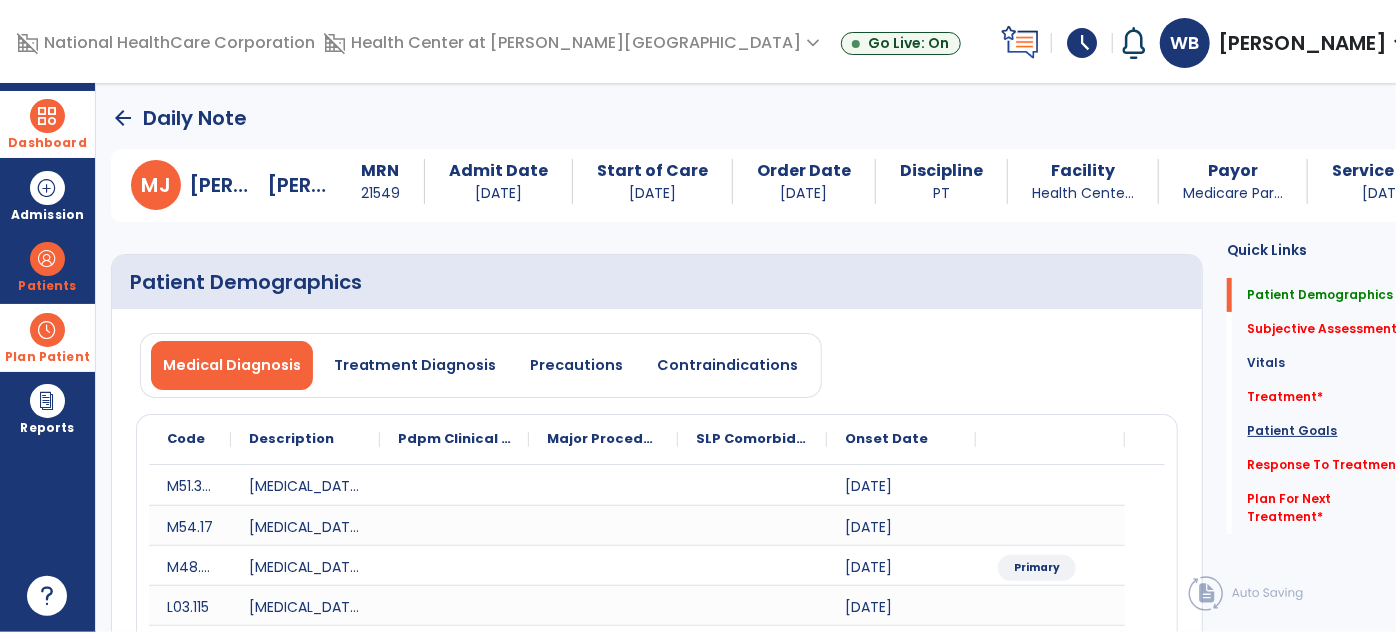 click on "Patient Goals" 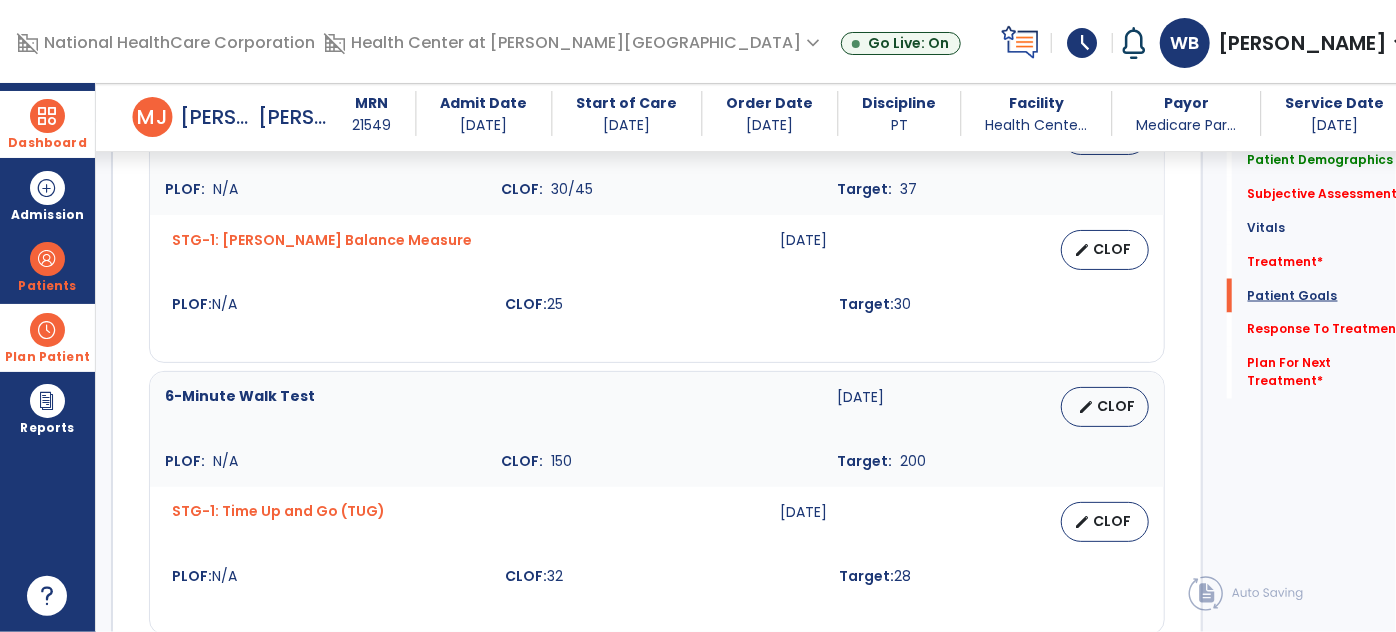 scroll, scrollTop: 1688, scrollLeft: 0, axis: vertical 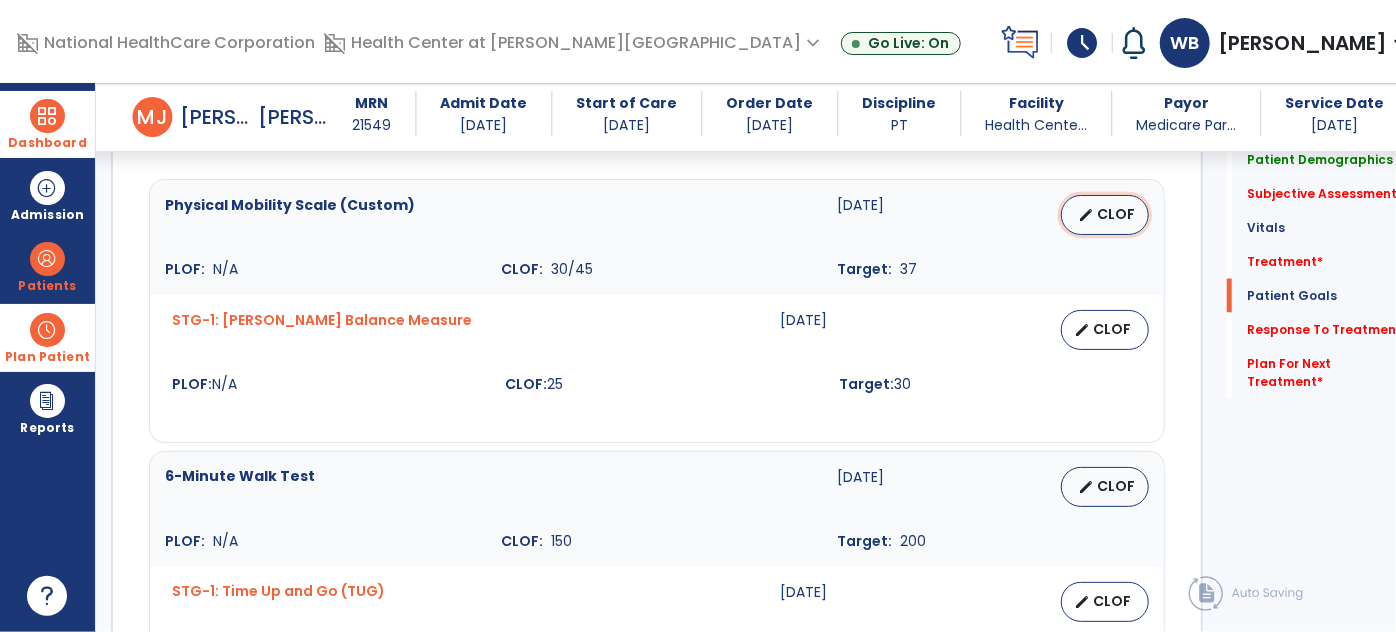 click on "edit" at bounding box center [1086, 215] 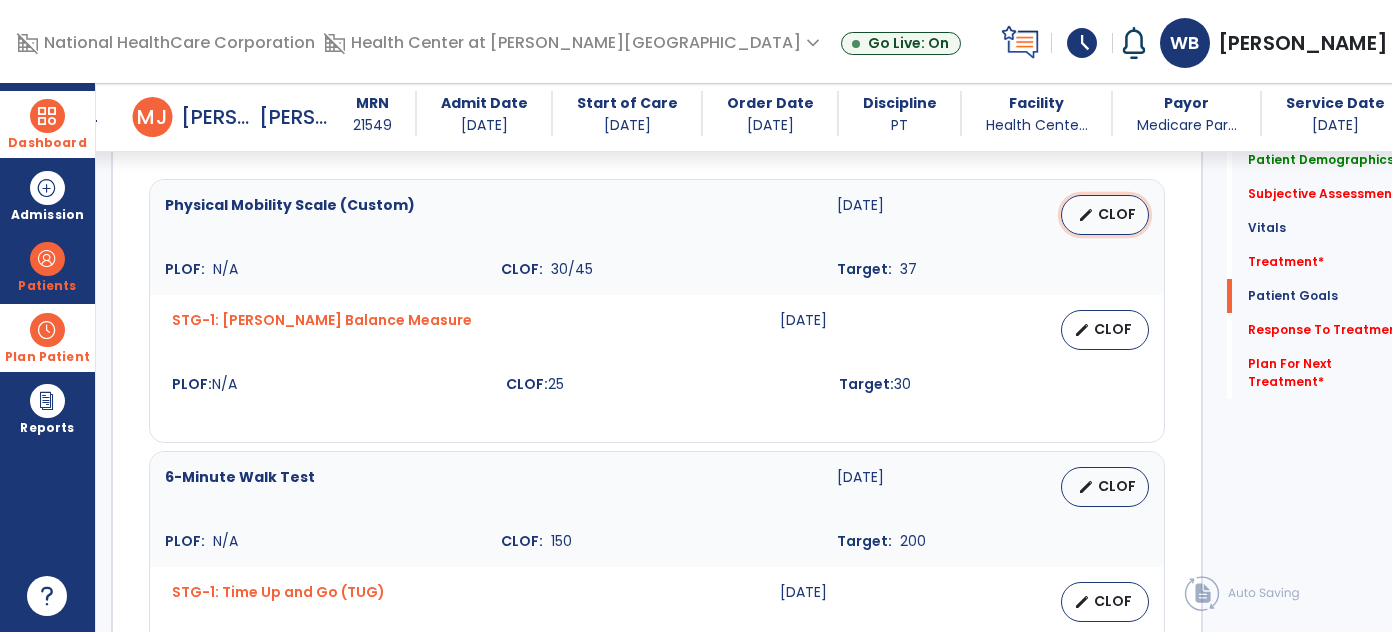 scroll, scrollTop: 1606, scrollLeft: 0, axis: vertical 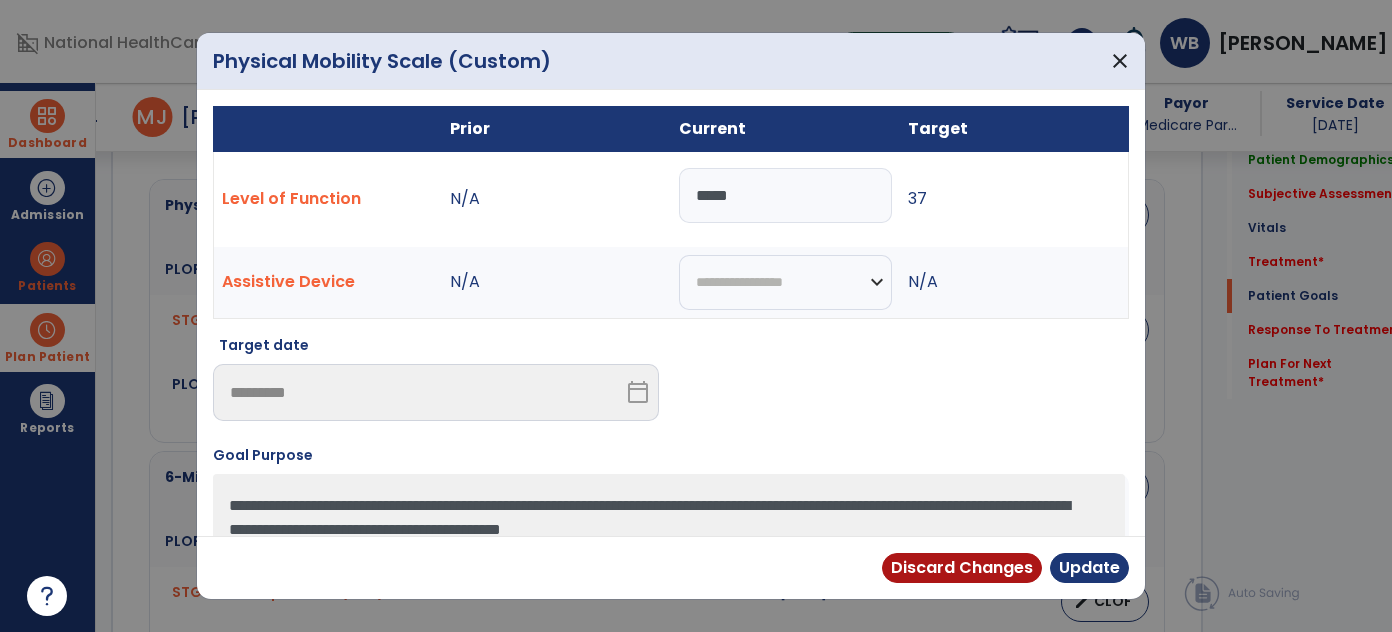 click on "*****" at bounding box center (785, 195) 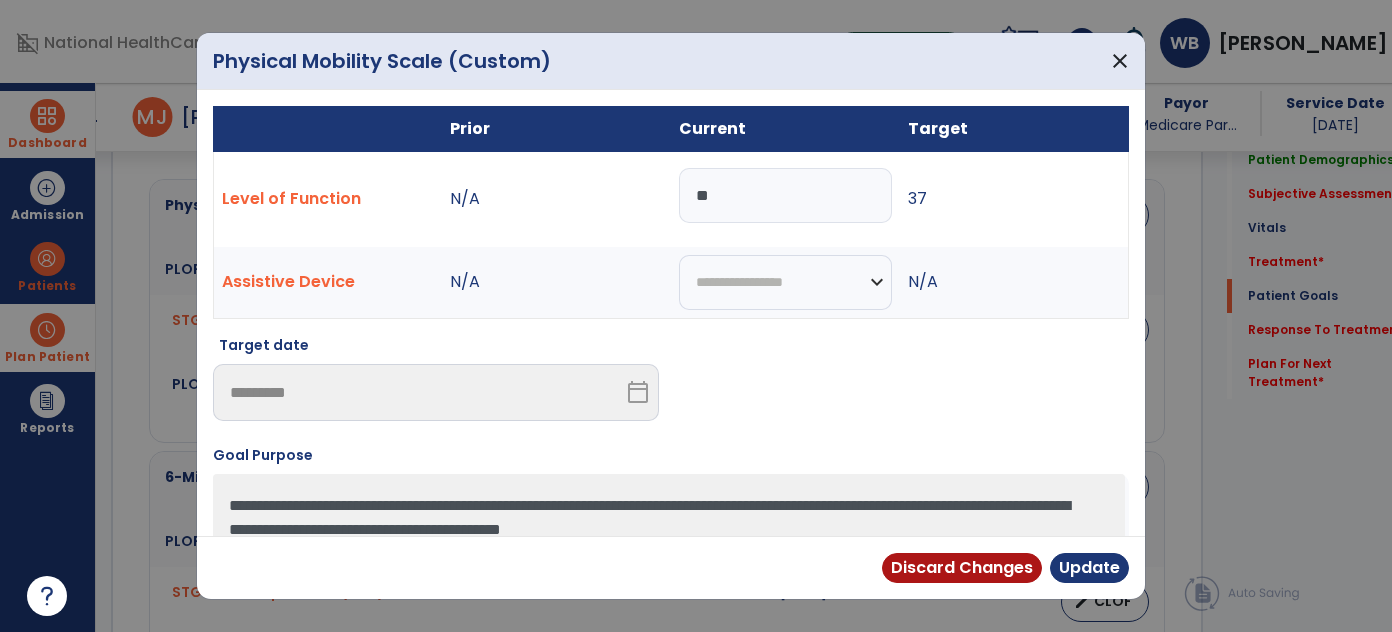 type on "*" 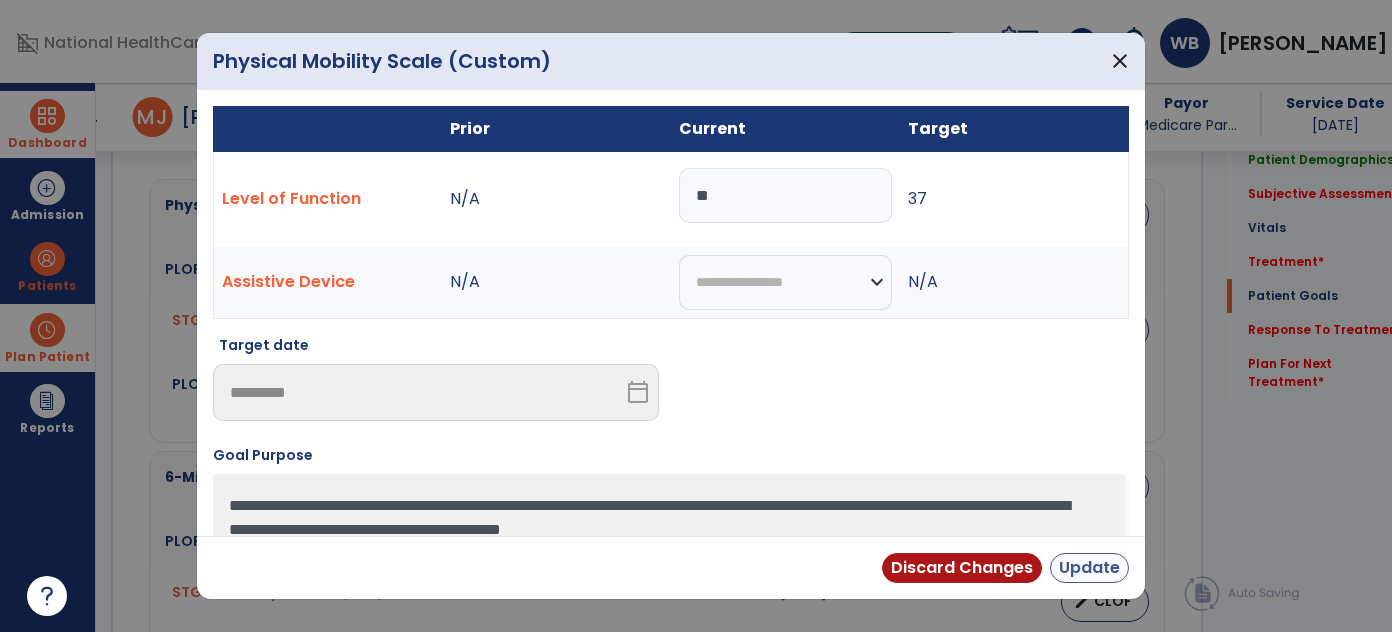 type on "**" 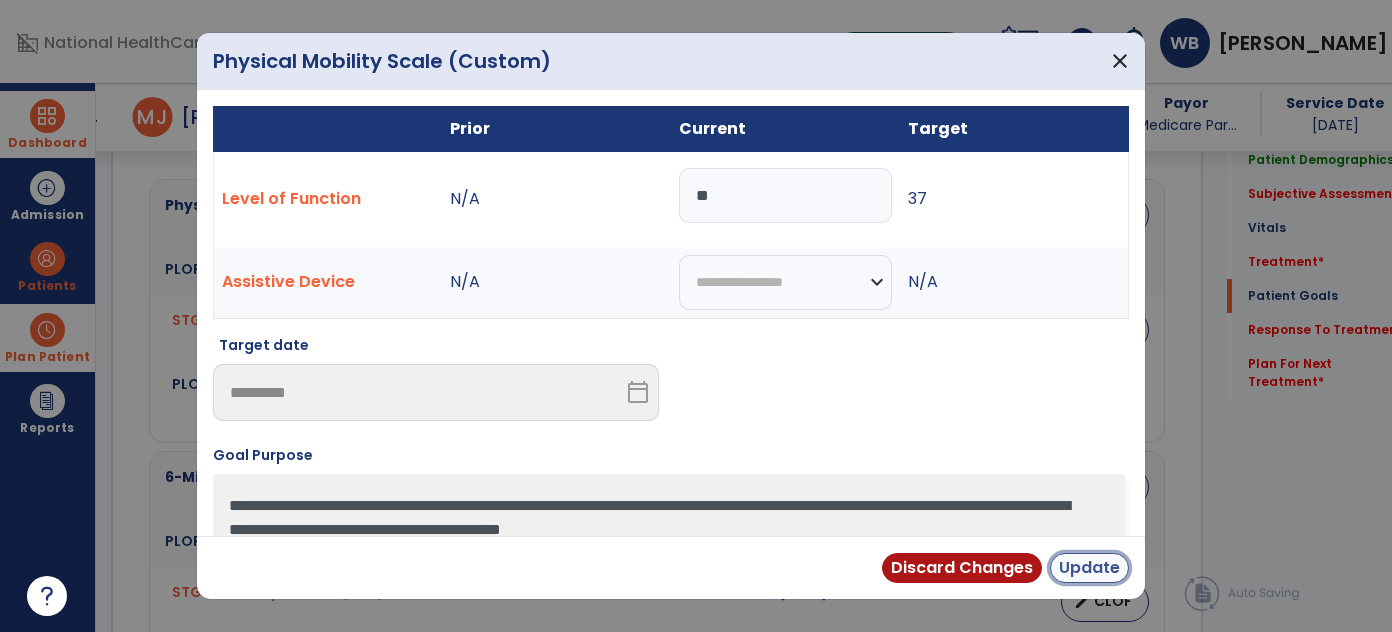 click on "Update" at bounding box center (1089, 568) 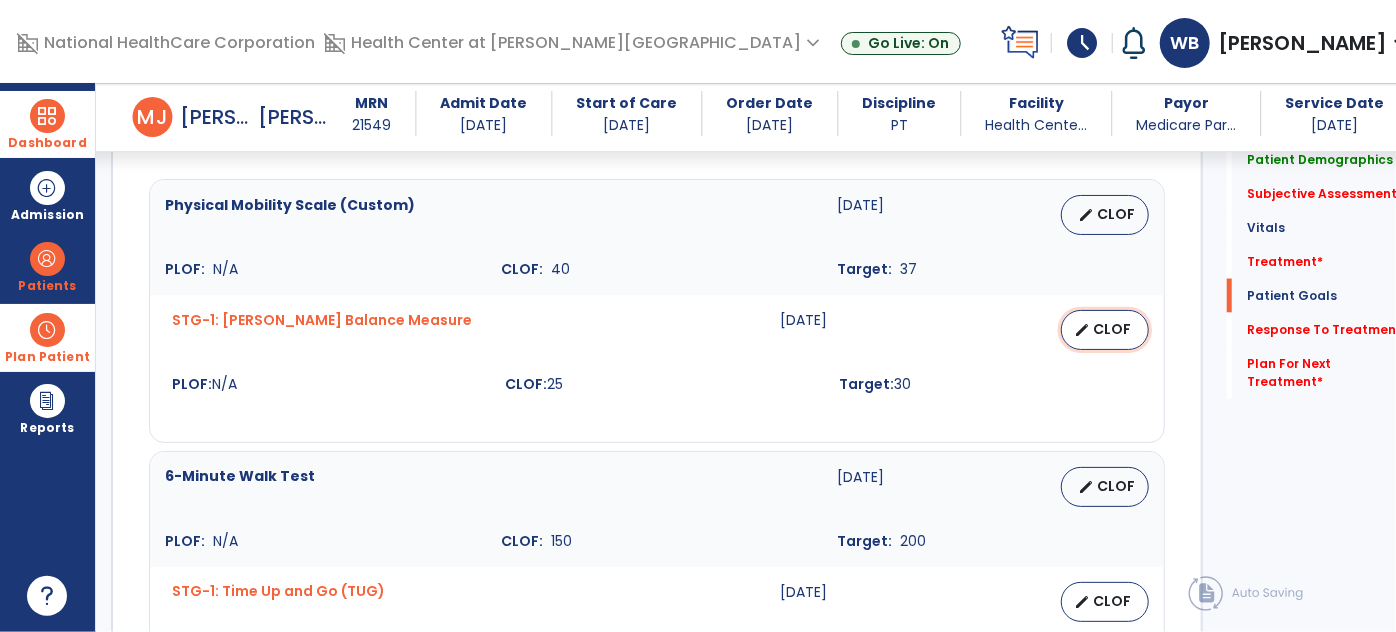 click on "edit   CLOF" at bounding box center (1105, 330) 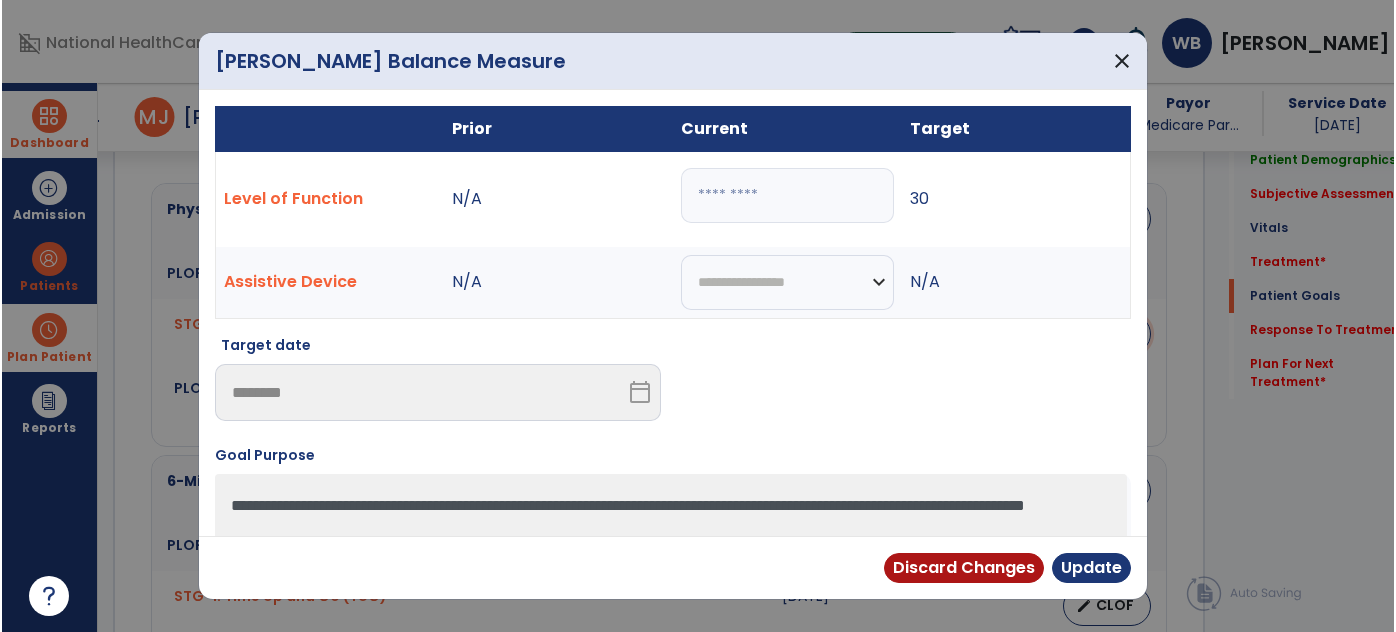 scroll, scrollTop: 1606, scrollLeft: 0, axis: vertical 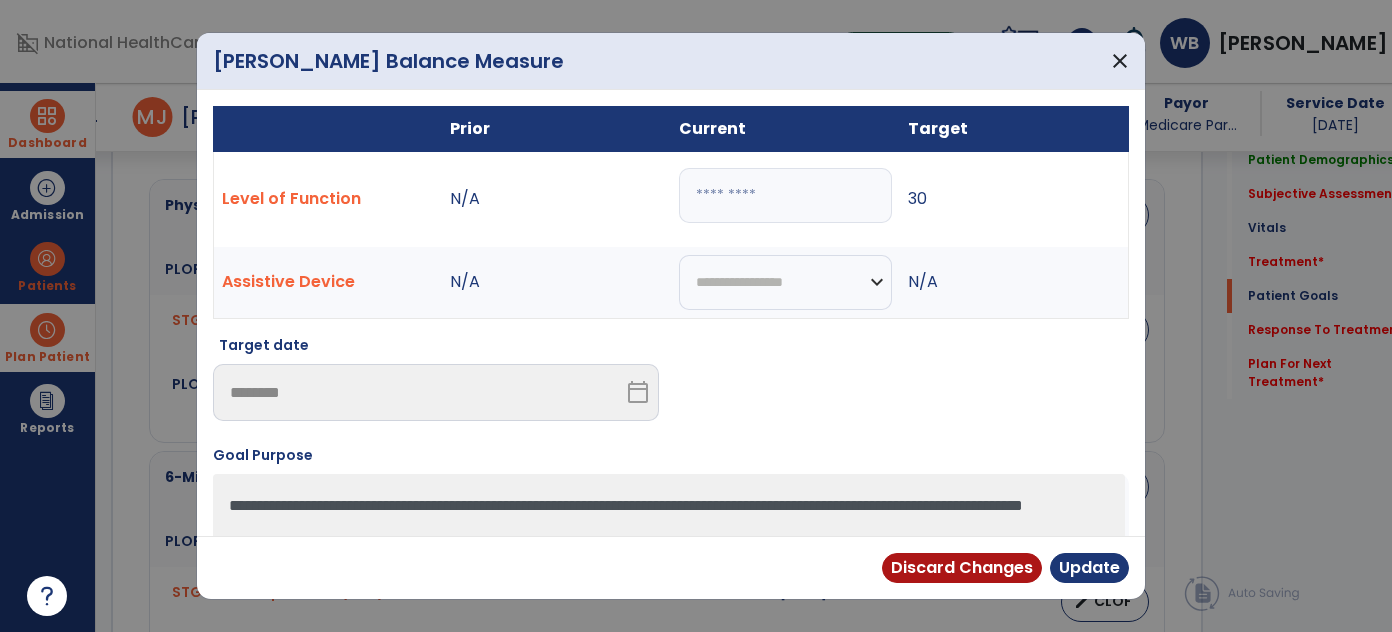 click on "**" at bounding box center [785, 195] 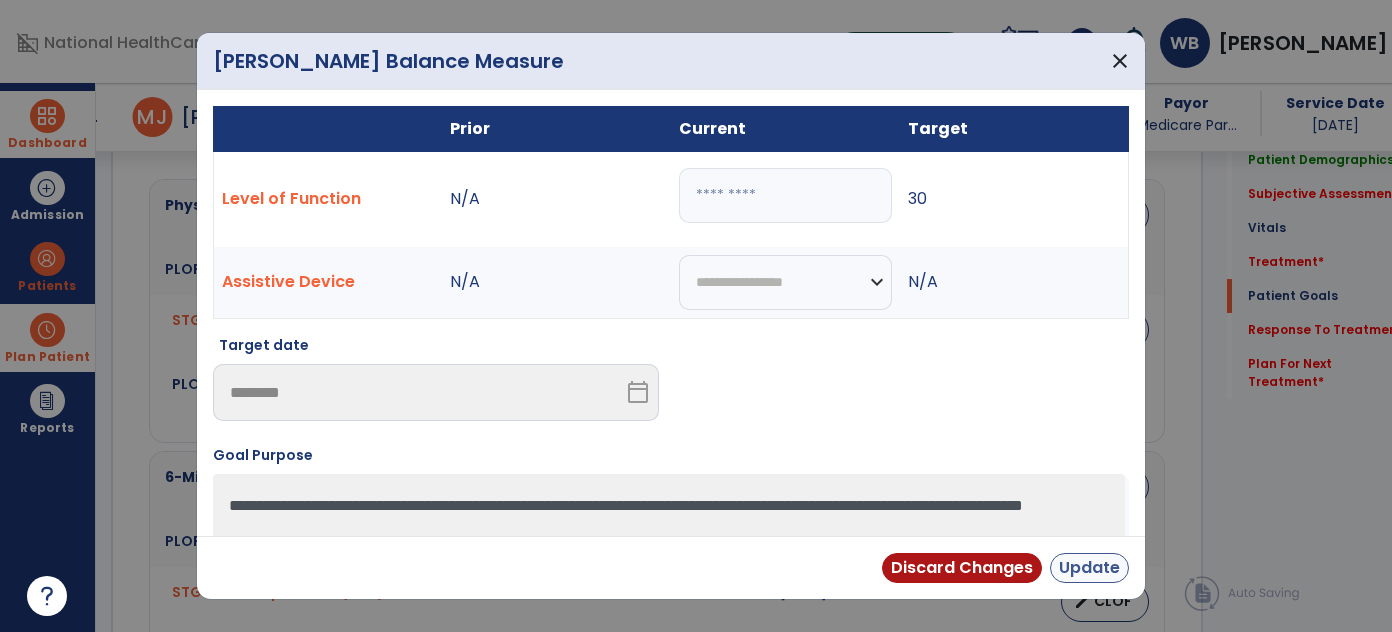 type on "**" 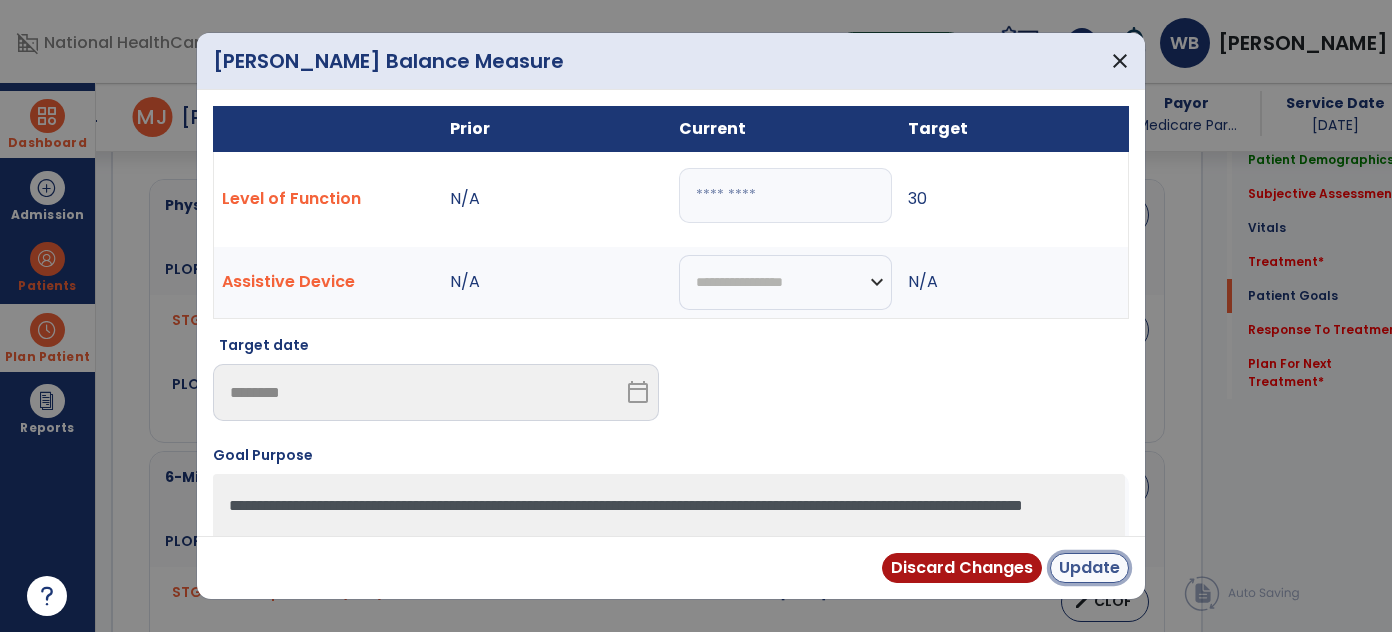 click on "Update" at bounding box center (1089, 568) 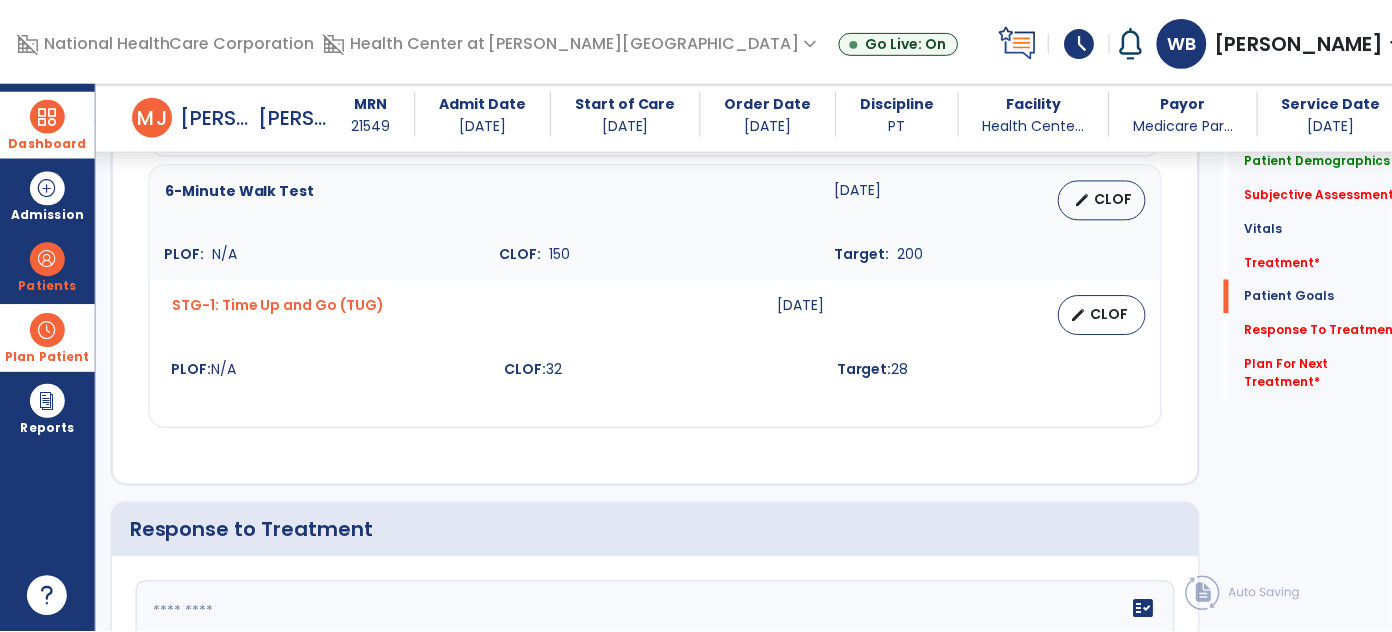scroll, scrollTop: 1898, scrollLeft: 0, axis: vertical 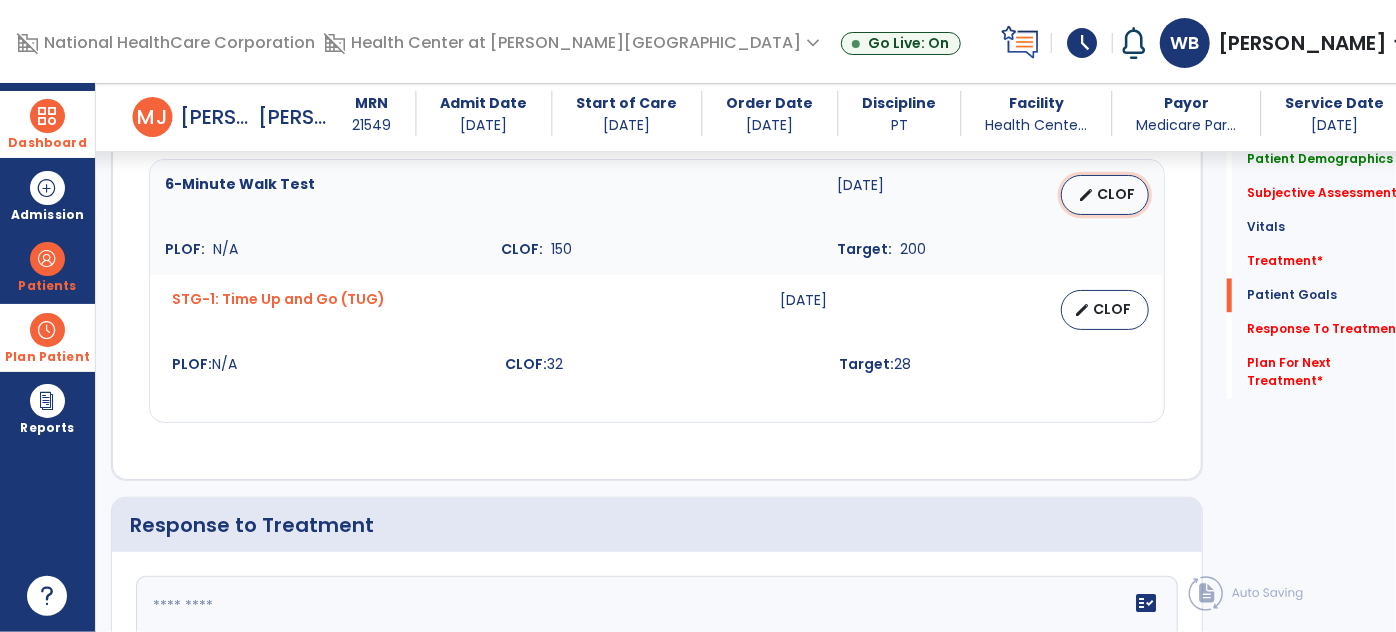 click on "edit   CLOF" at bounding box center (1105, 195) 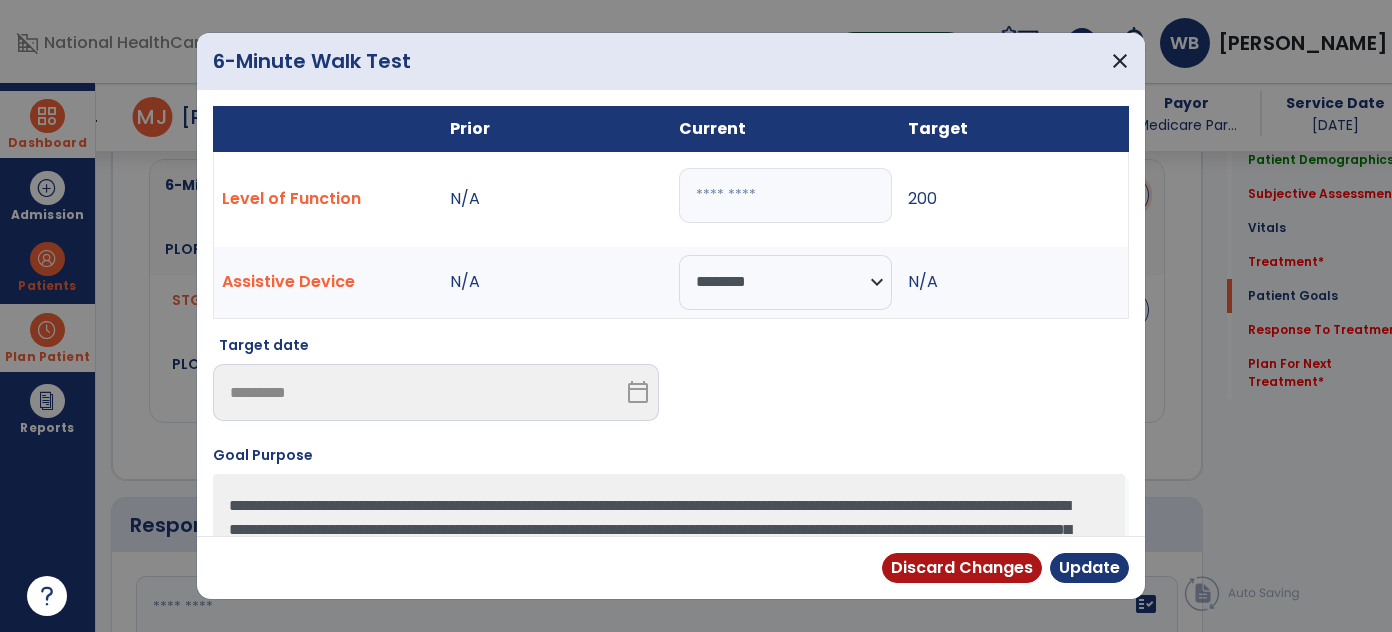 scroll, scrollTop: 1898, scrollLeft: 0, axis: vertical 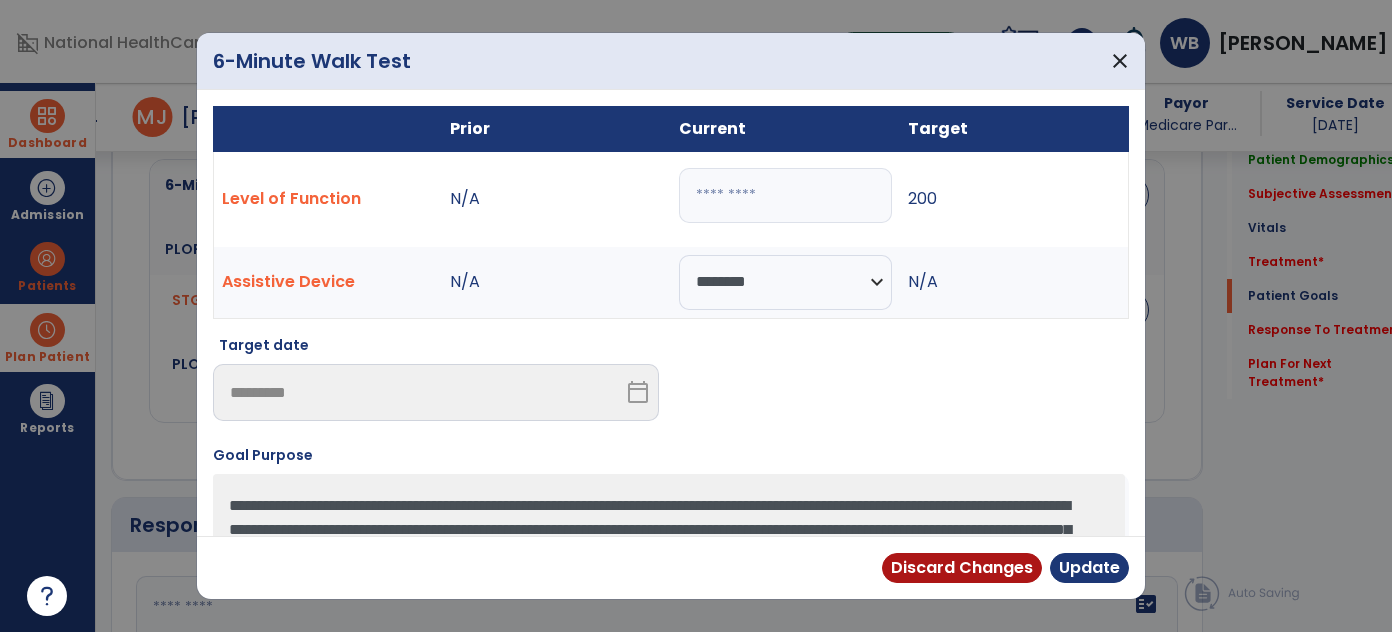 click on "***" at bounding box center [785, 195] 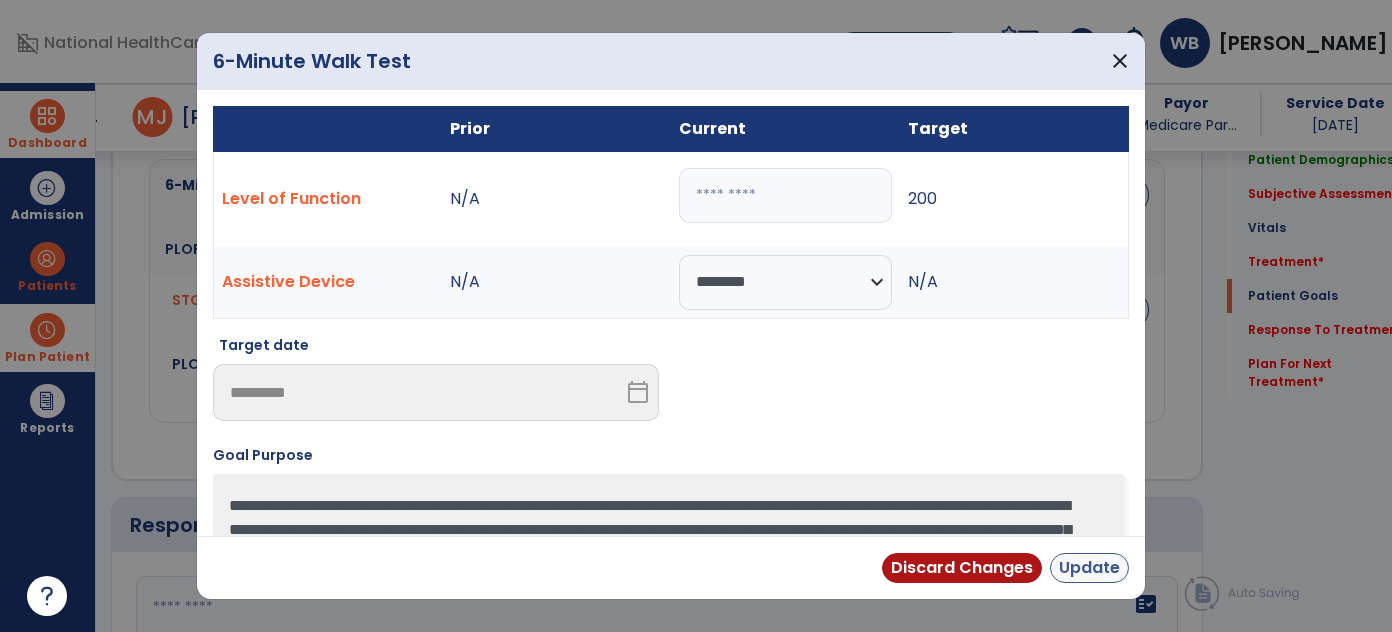 type on "***" 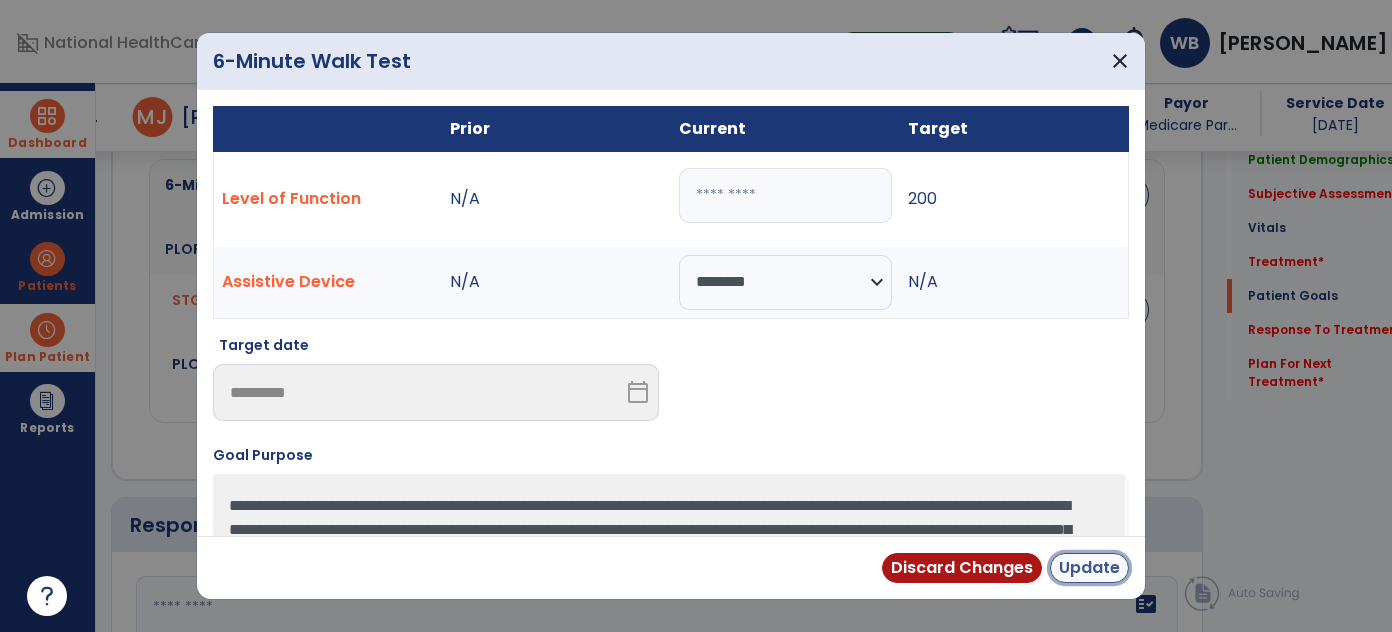 click on "Update" at bounding box center [1089, 568] 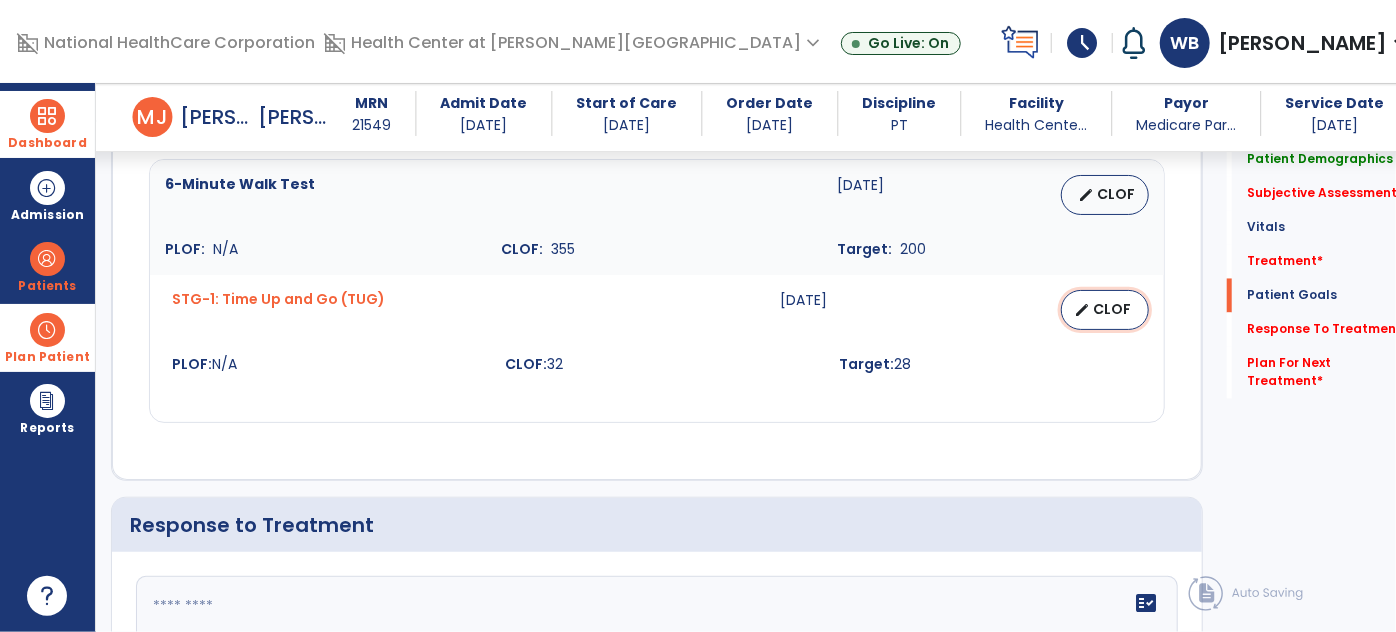 click on "edit   CLOF" at bounding box center (1105, 310) 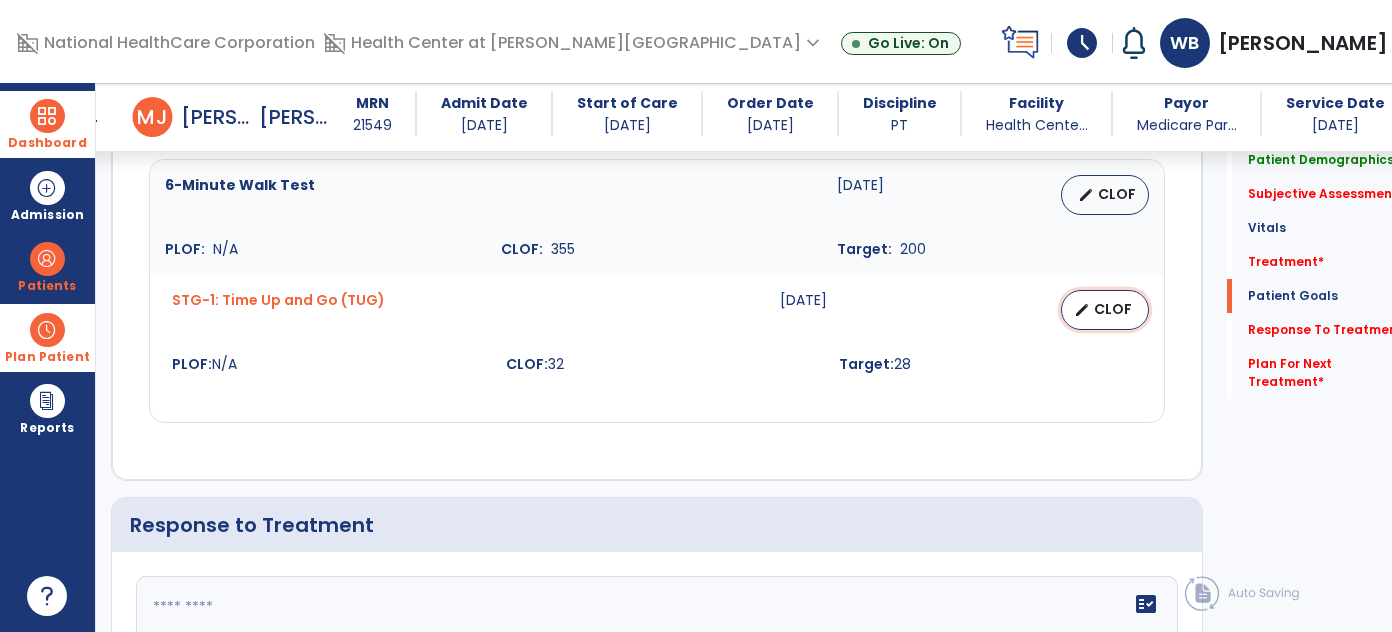 select on "********" 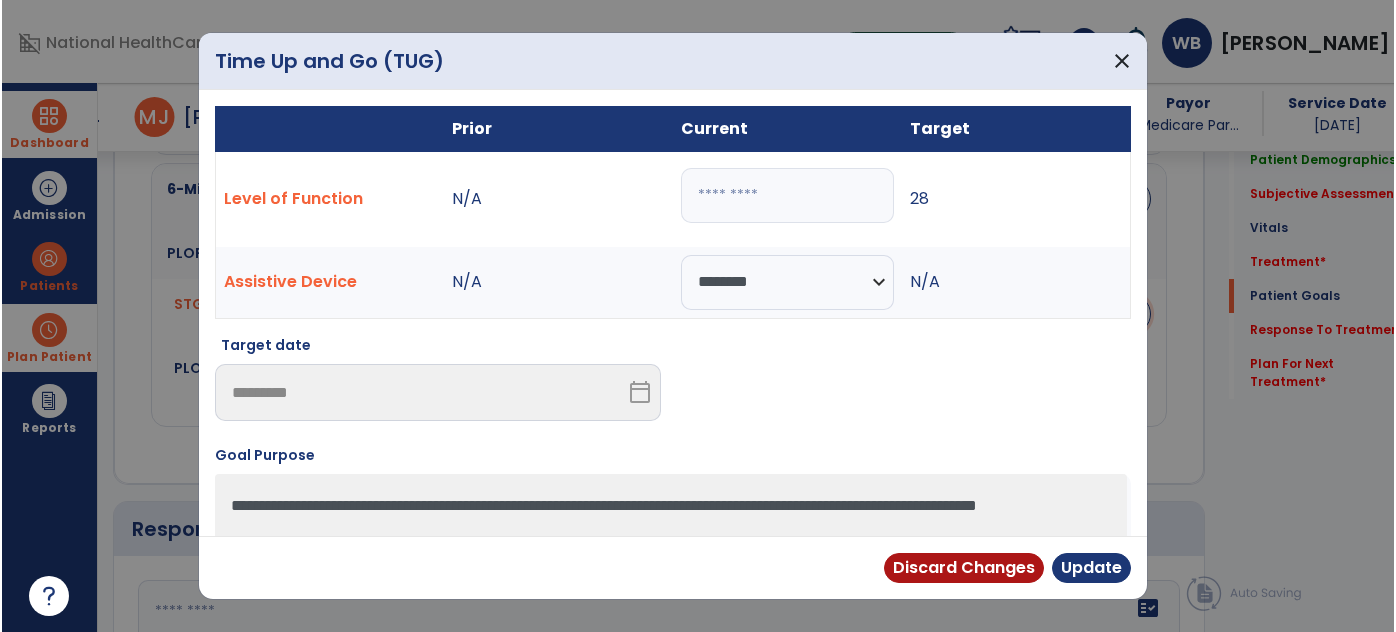 scroll, scrollTop: 1898, scrollLeft: 0, axis: vertical 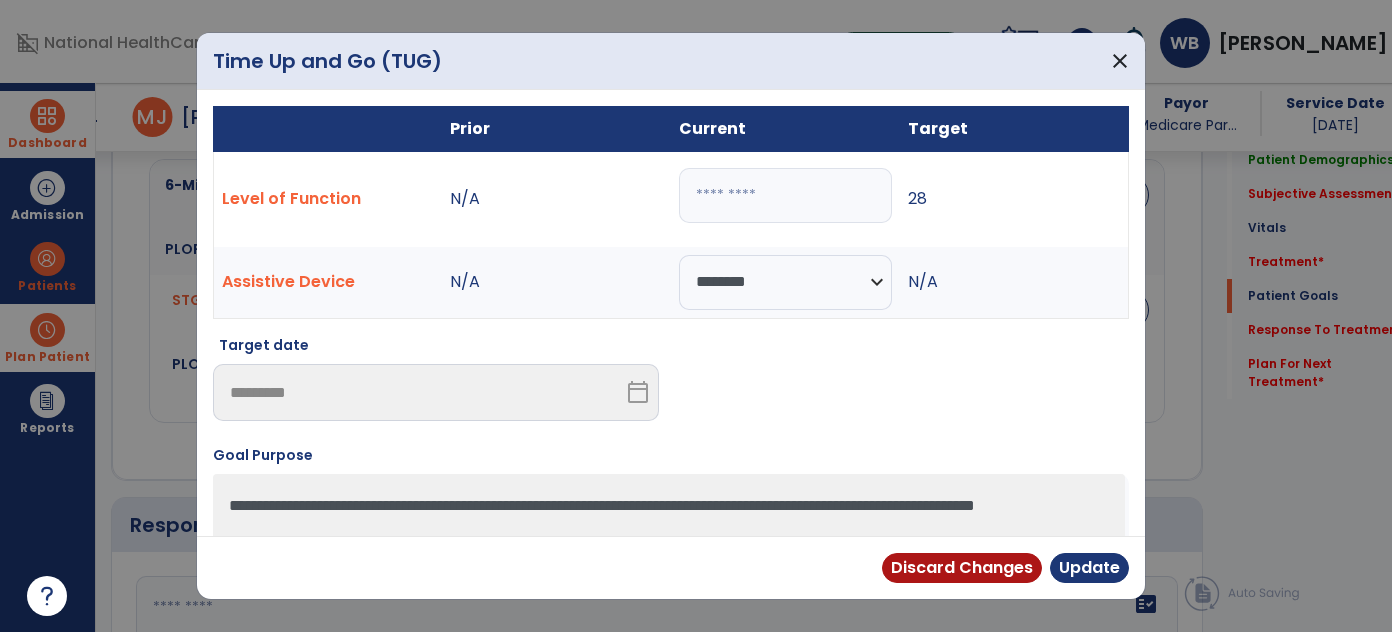 click on "**" at bounding box center [785, 195] 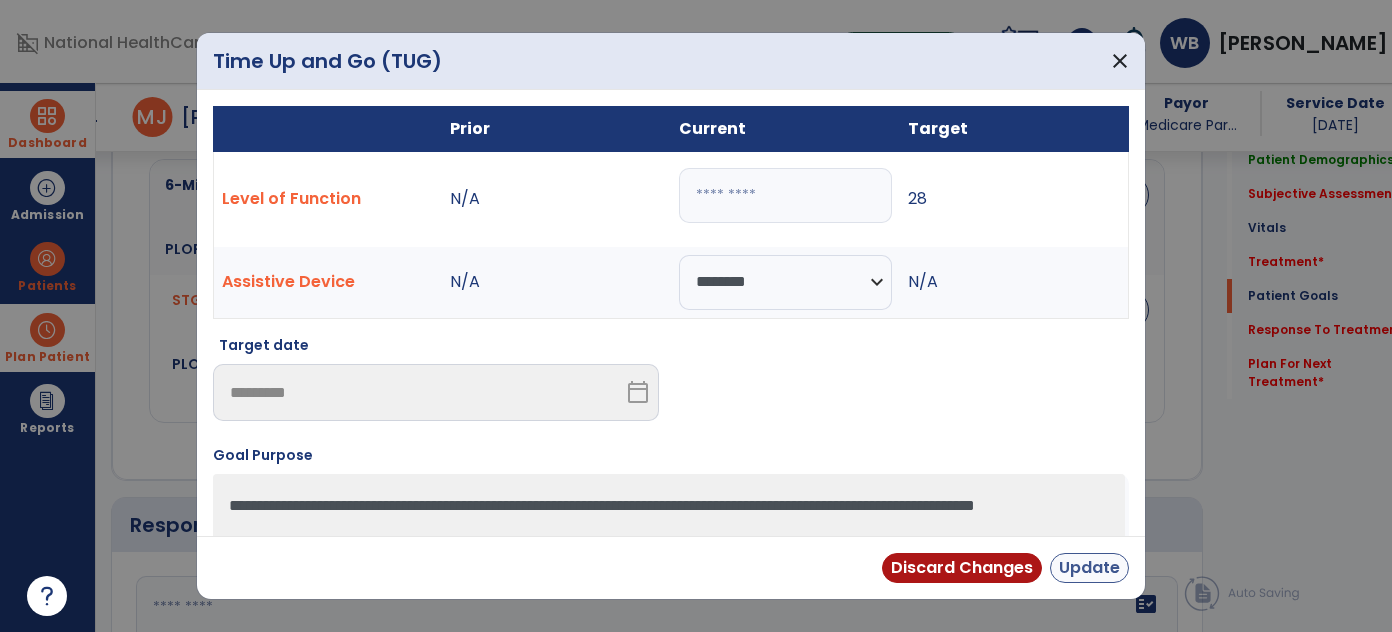 type on "**" 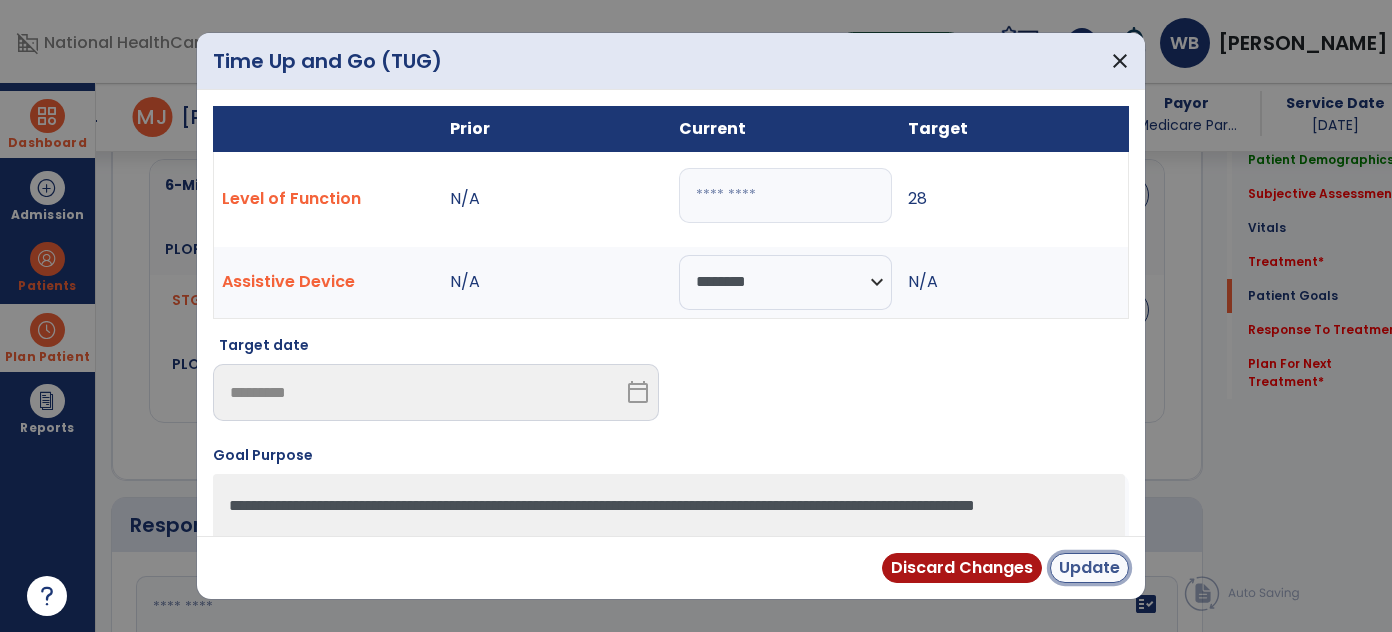 click on "Update" at bounding box center (1089, 568) 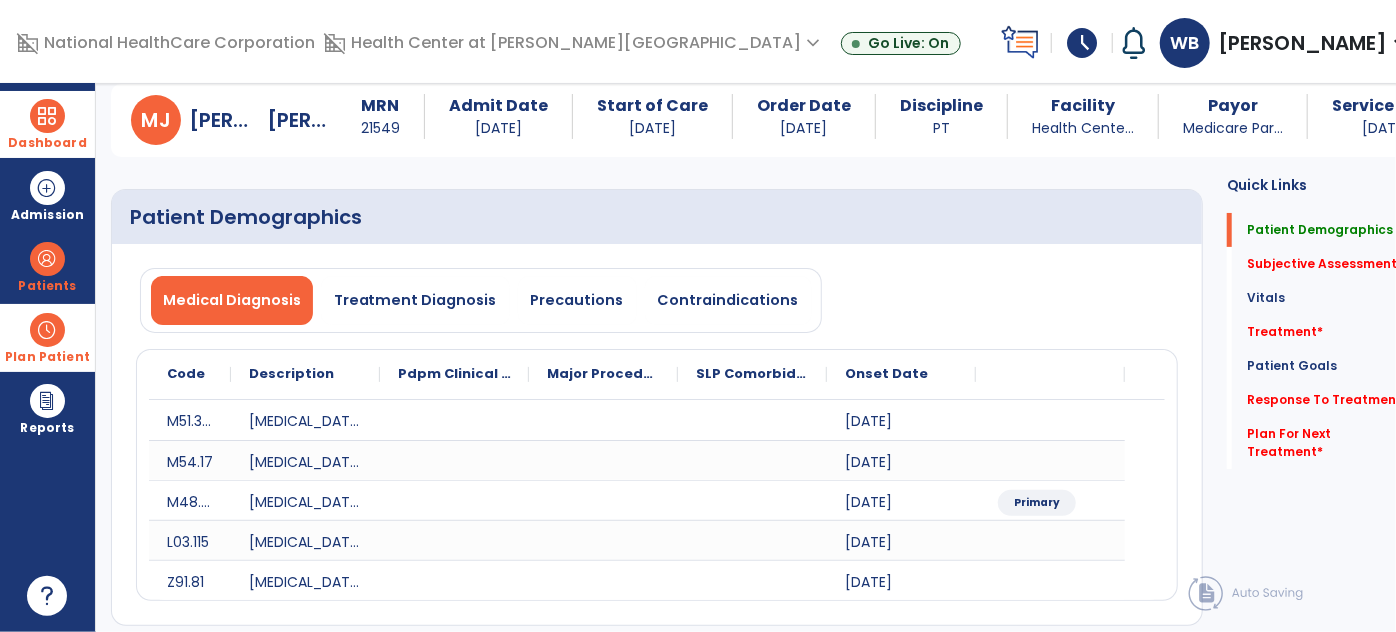 scroll, scrollTop: 0, scrollLeft: 0, axis: both 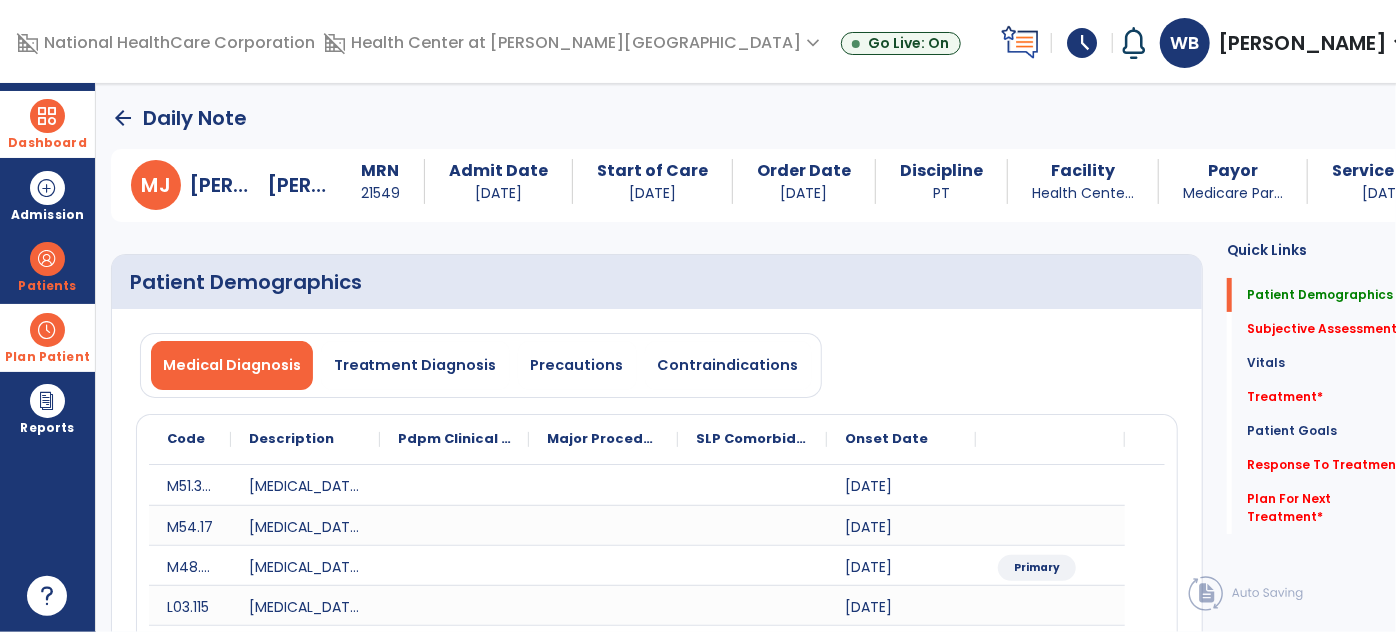 click on "arrow_back" 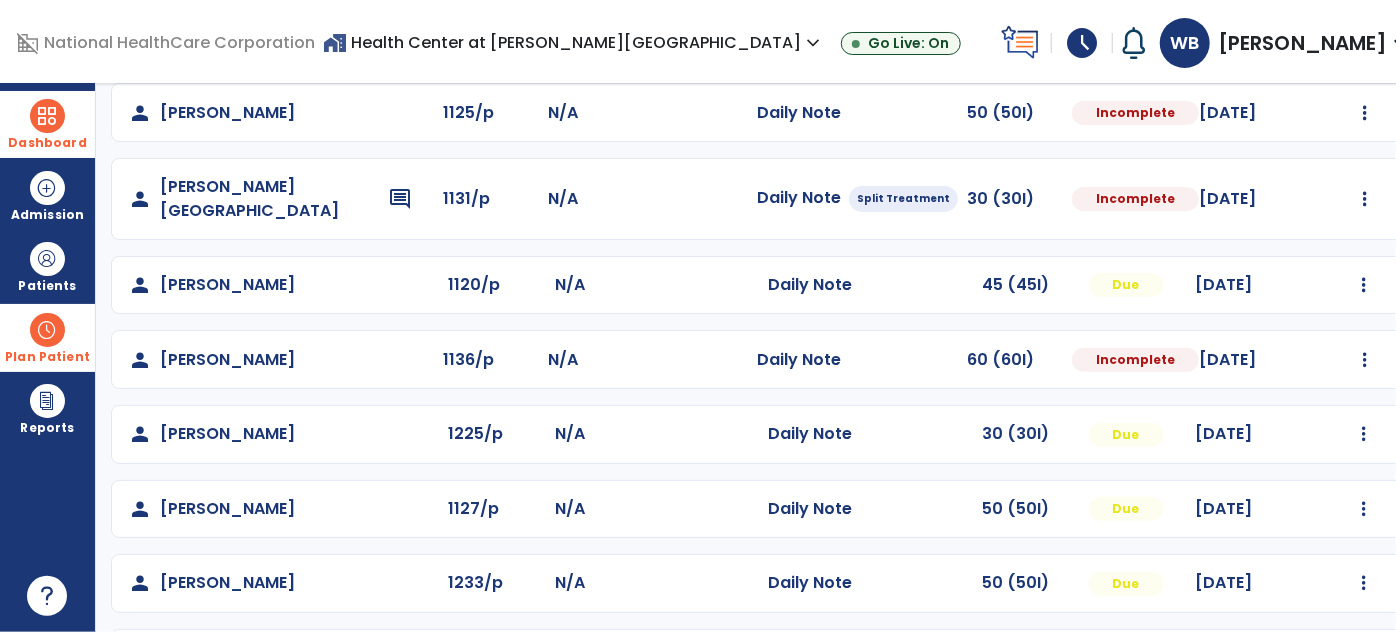 scroll, scrollTop: 297, scrollLeft: 0, axis: vertical 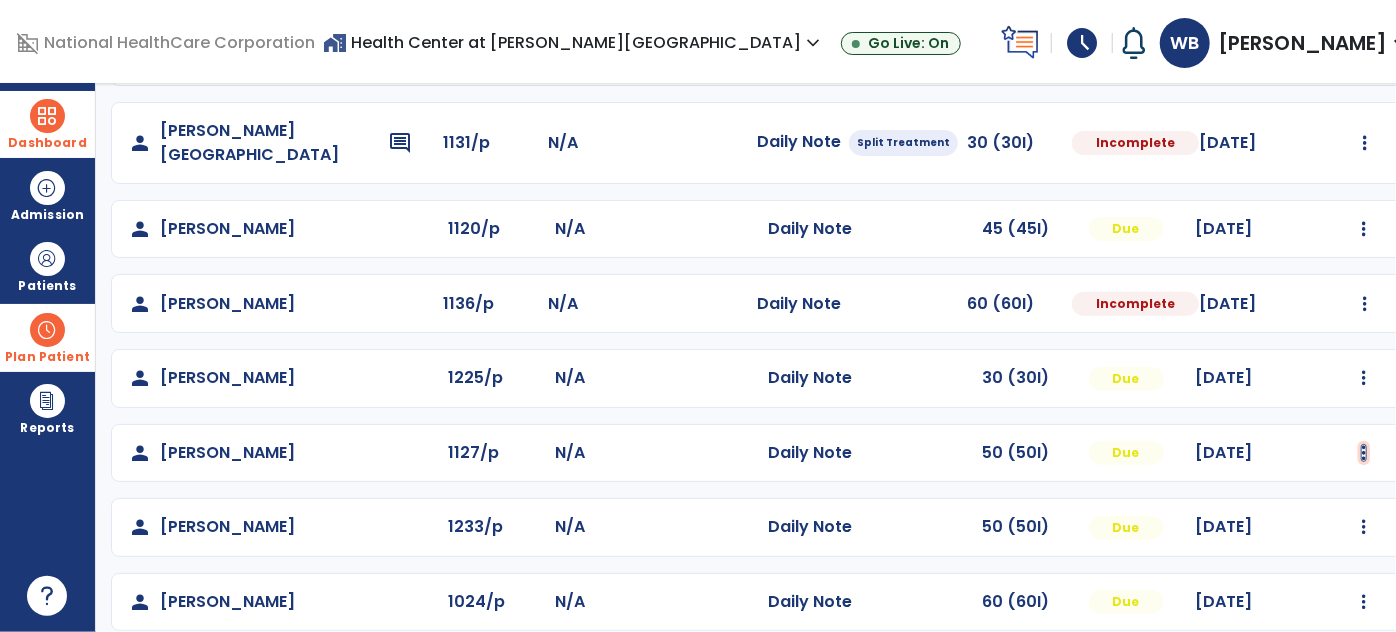 click at bounding box center (1364, -18) 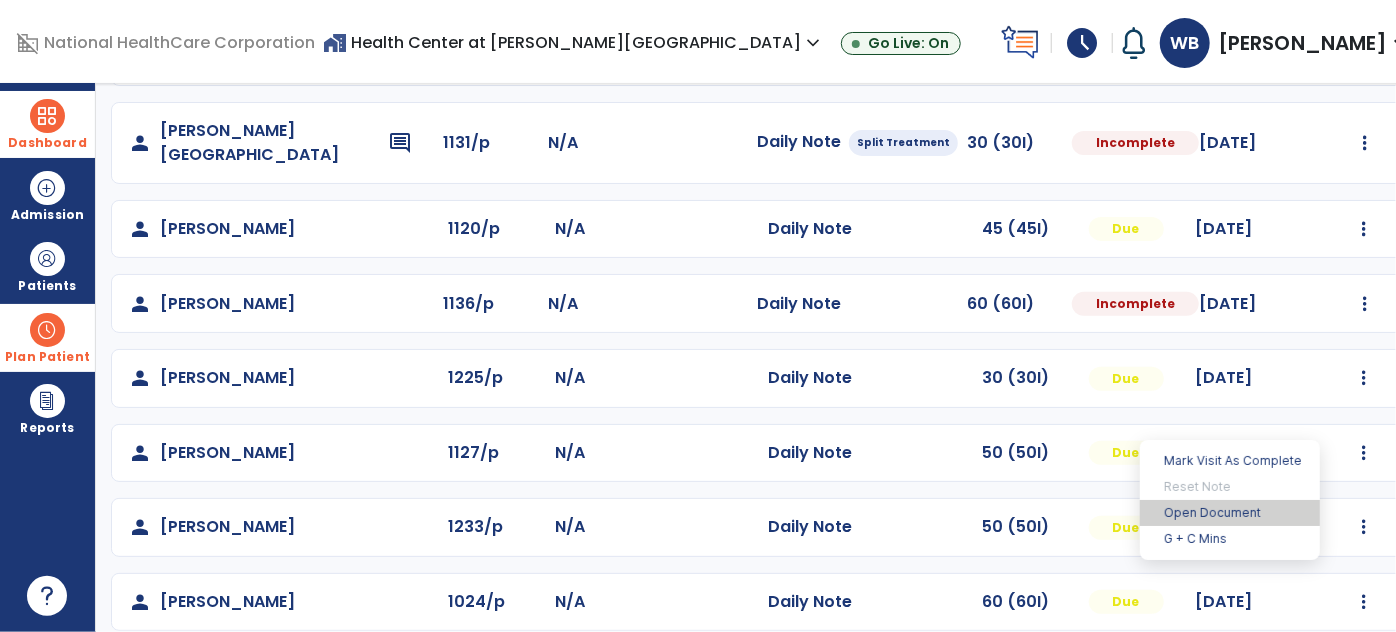 click on "Open Document" at bounding box center (1230, 513) 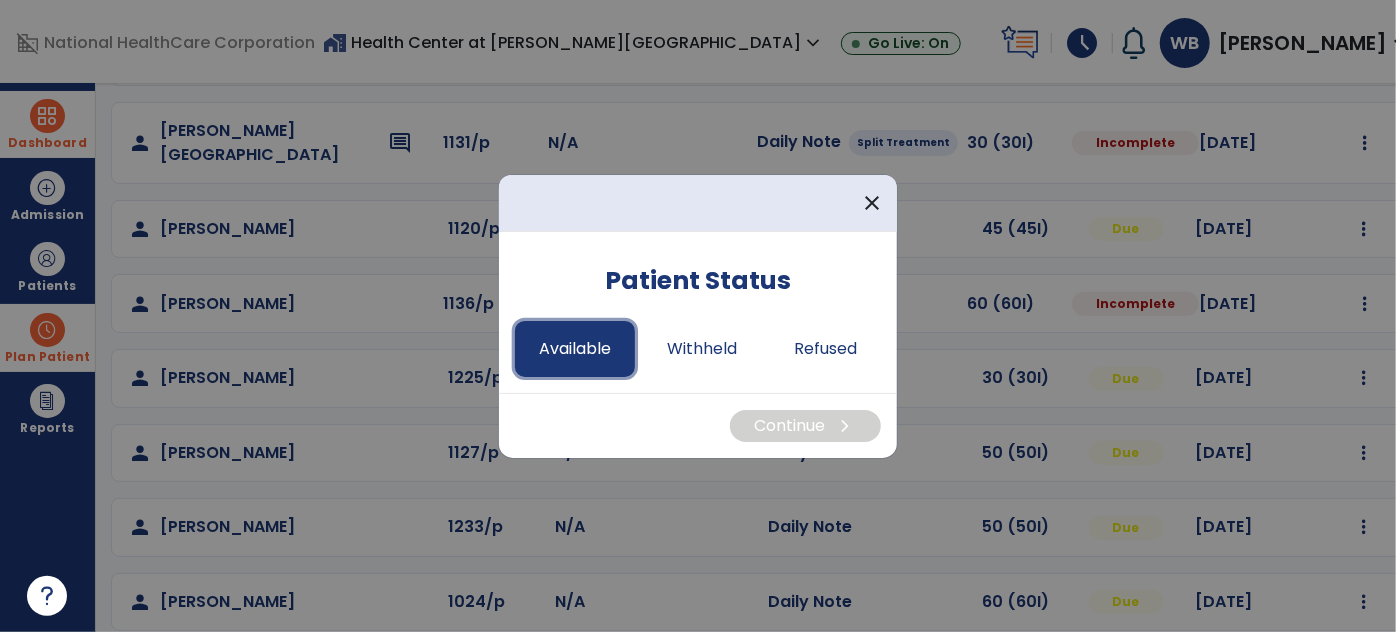click on "Available" at bounding box center (575, 349) 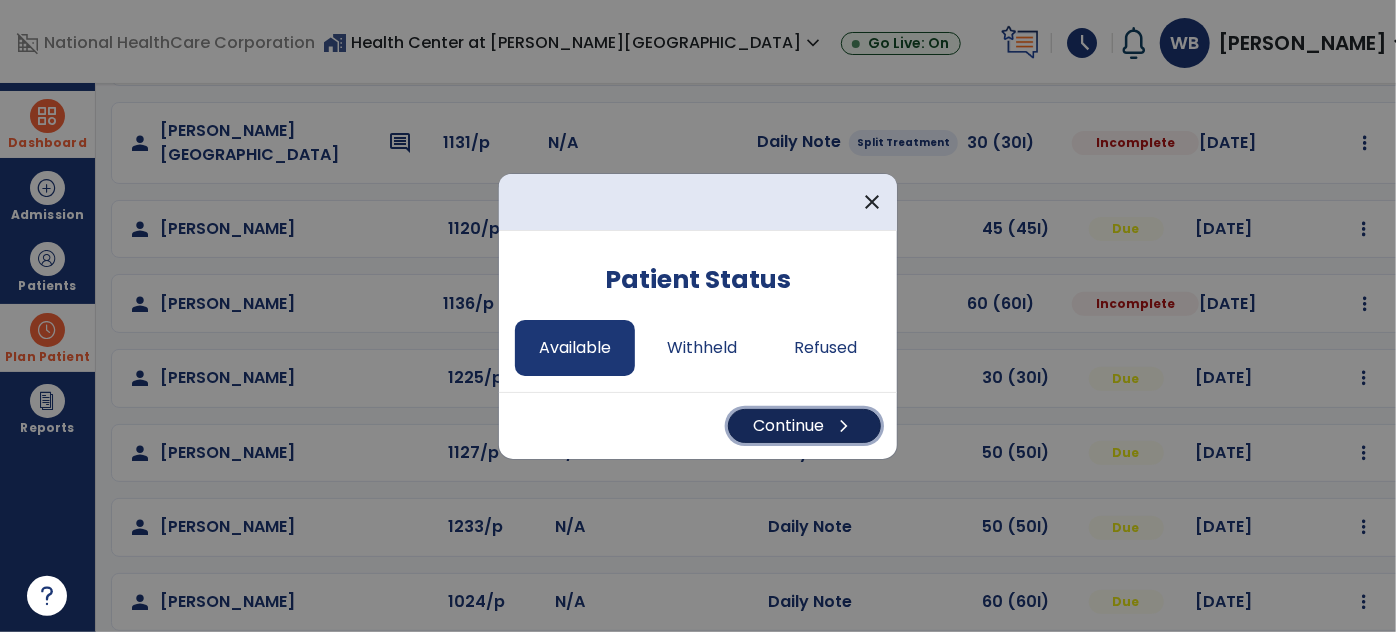 click on "Continue   chevron_right" at bounding box center [804, 426] 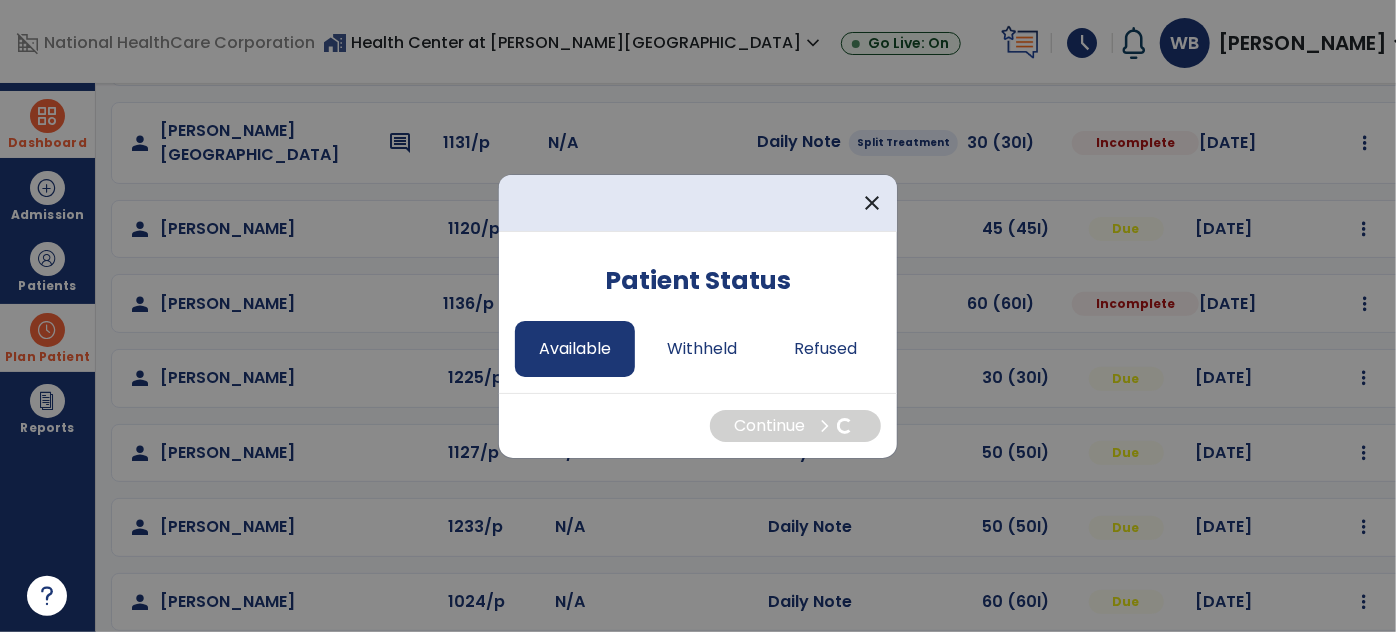 select on "*" 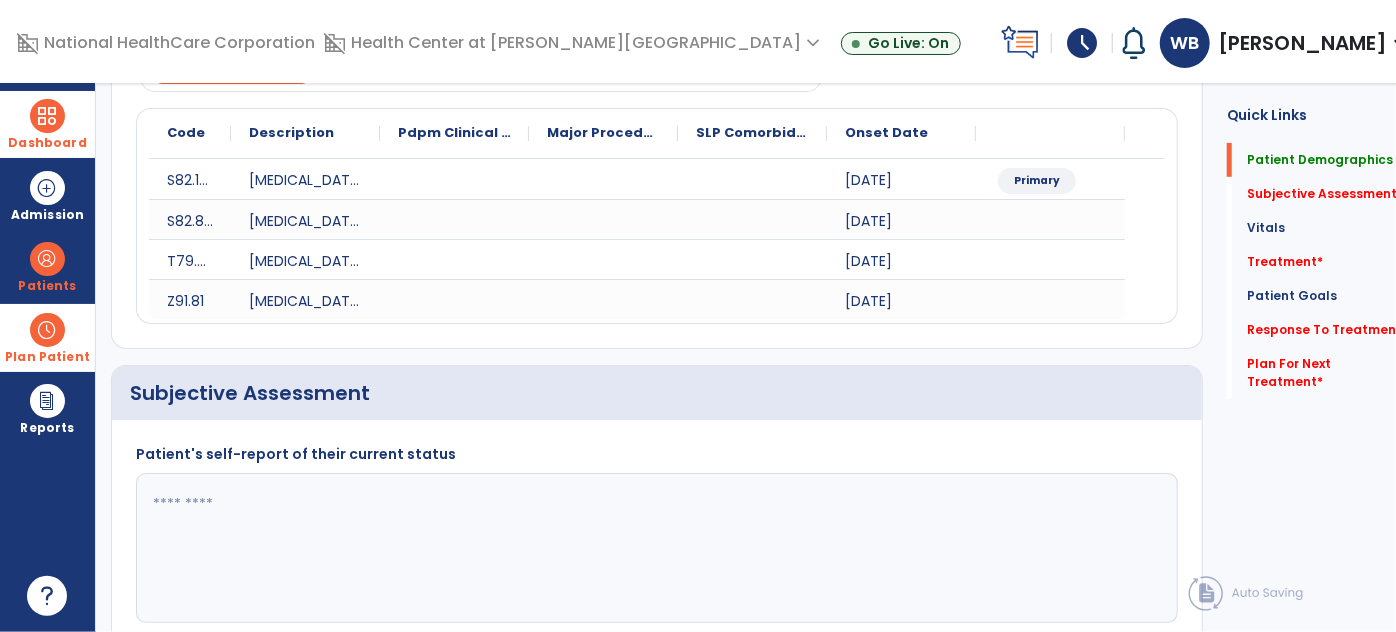 scroll, scrollTop: 0, scrollLeft: 0, axis: both 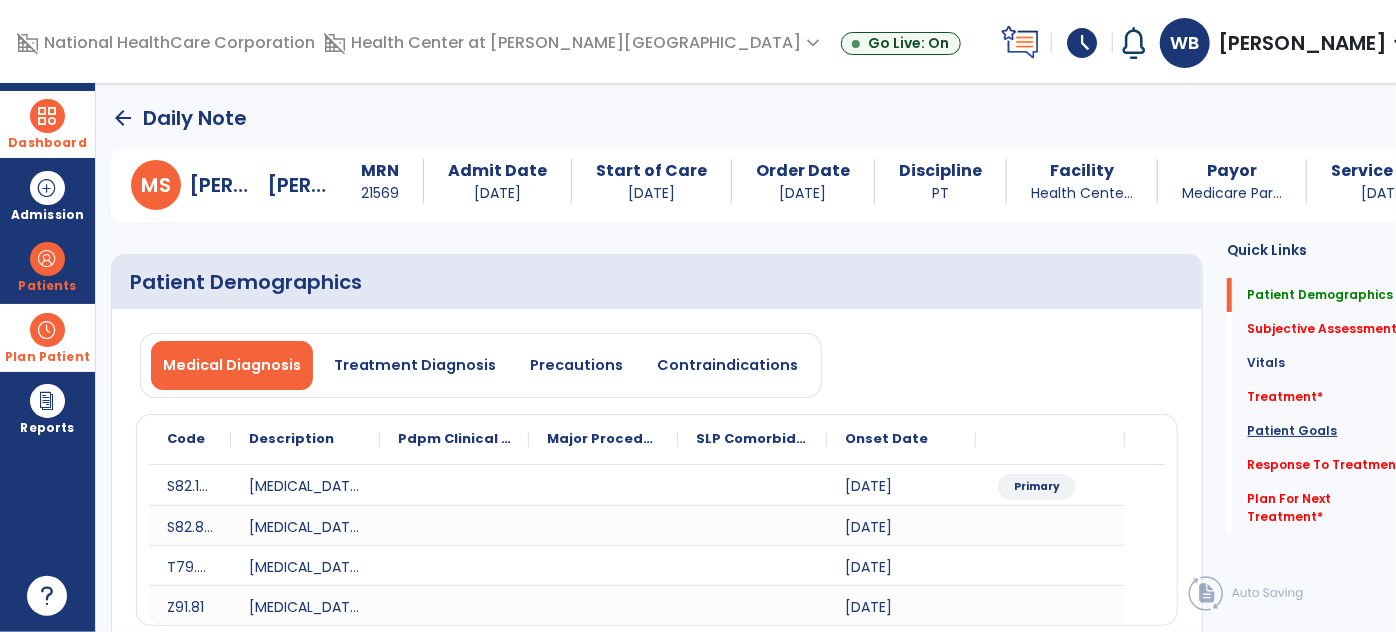 click on "Patient Goals" 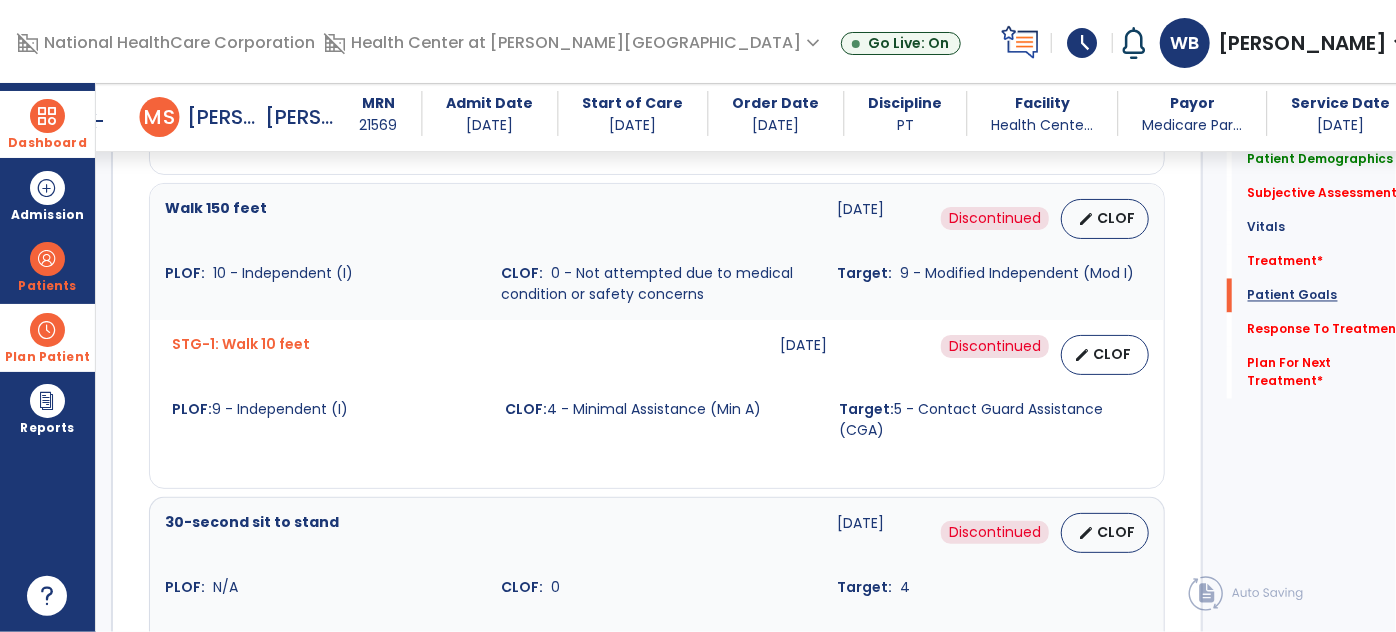 scroll, scrollTop: 2414, scrollLeft: 0, axis: vertical 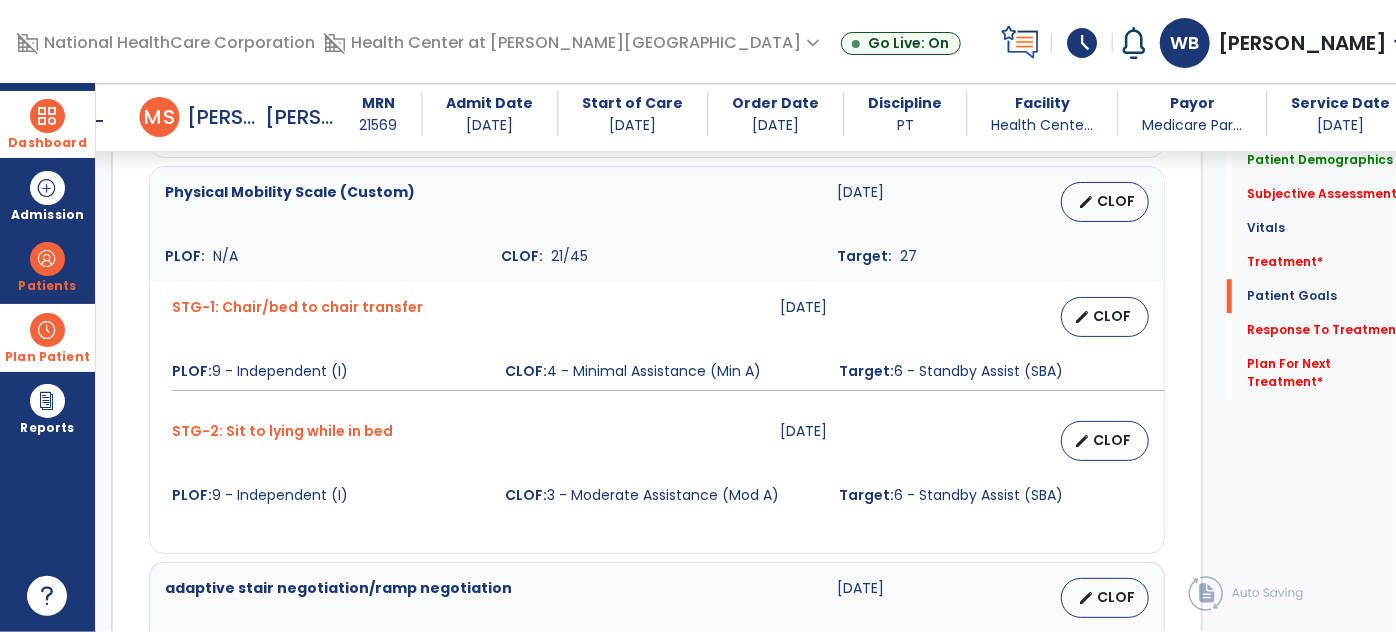 drag, startPoint x: 1070, startPoint y: 174, endPoint x: 1076, endPoint y: 188, distance: 15.231546 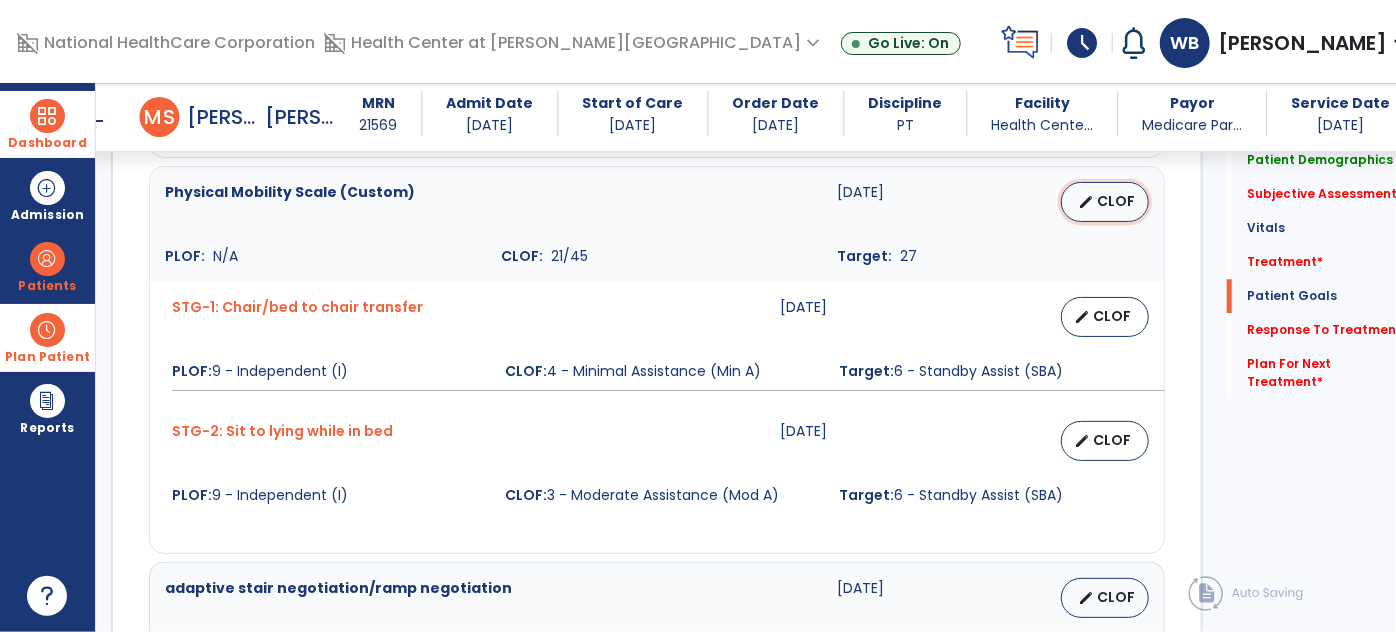 click on "CLOF" at bounding box center [1117, 201] 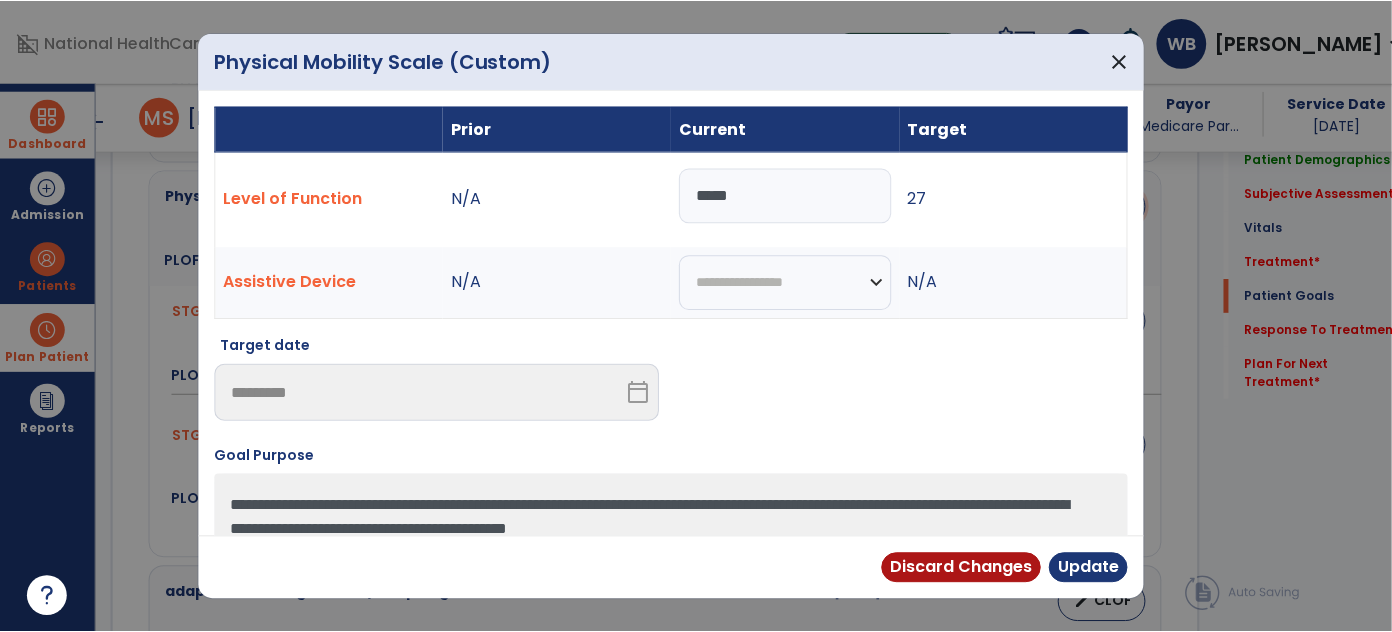 scroll, scrollTop: 2682, scrollLeft: 0, axis: vertical 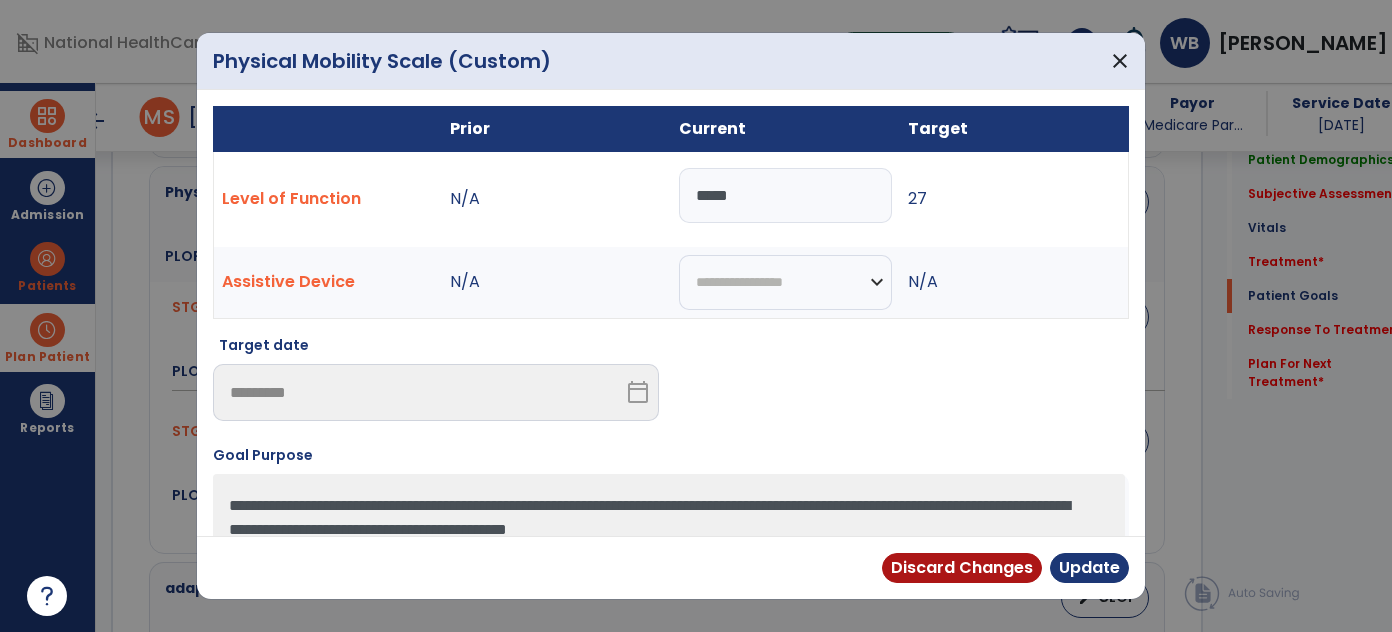 click on "*****" at bounding box center (785, 195) 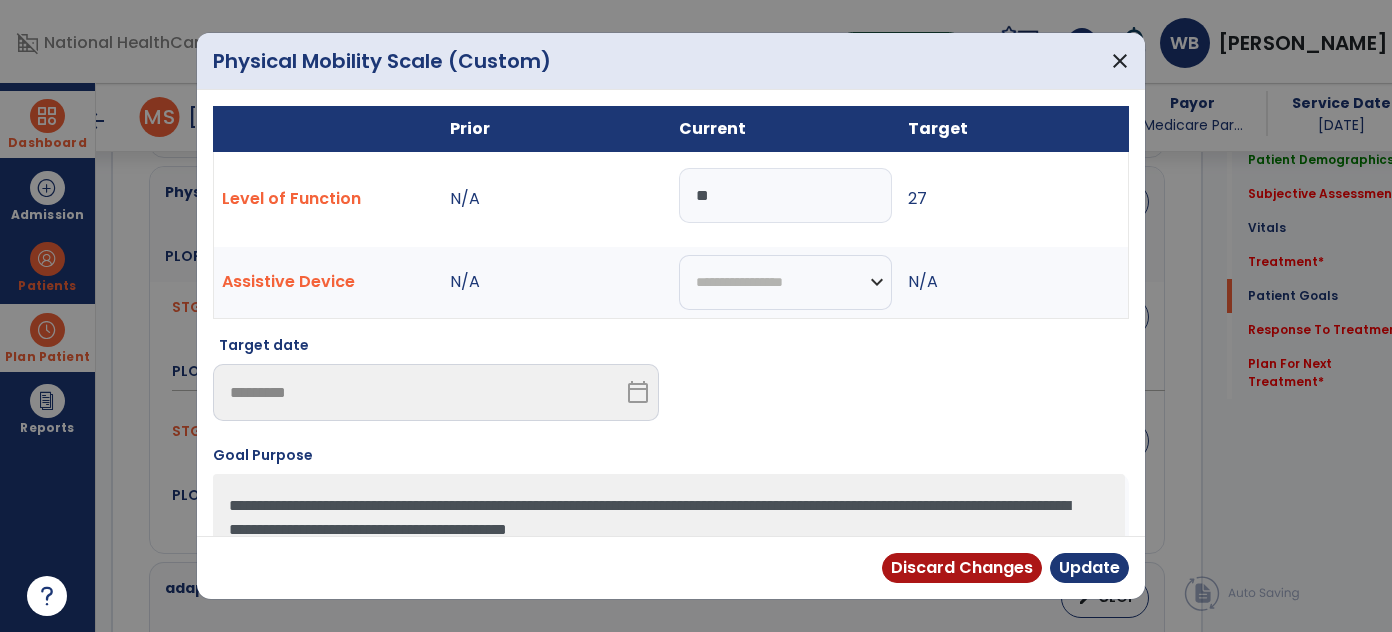 type on "*" 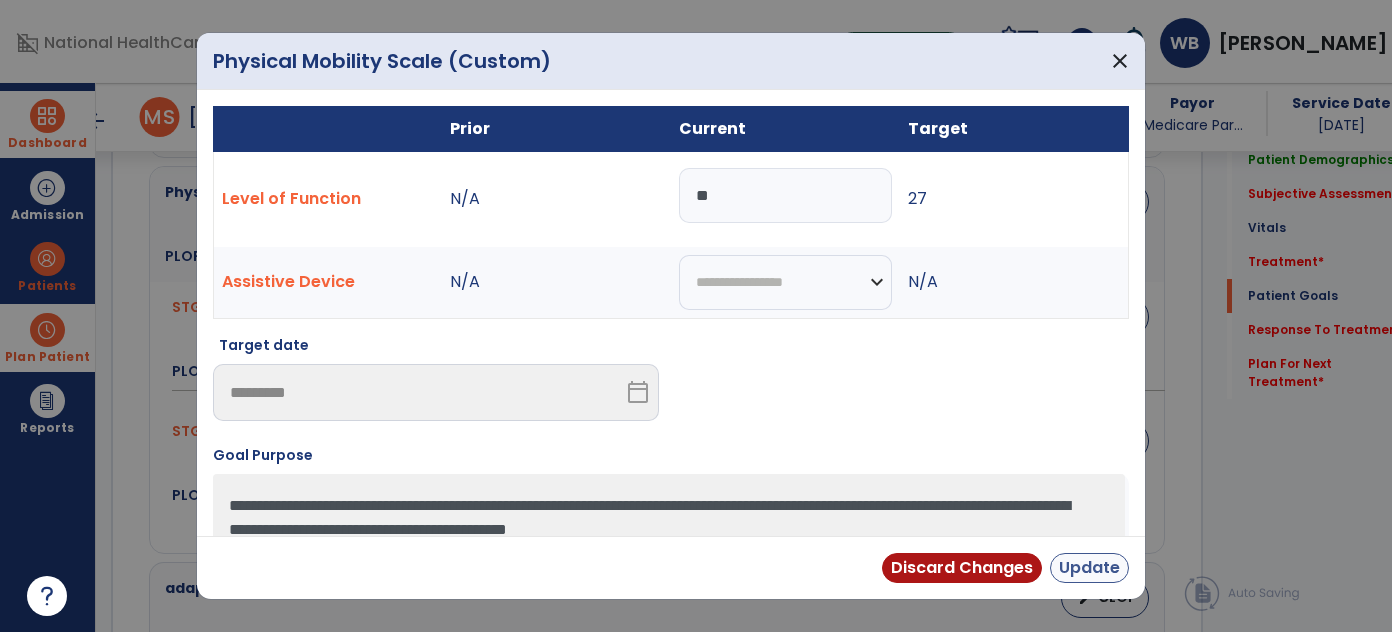 type on "**" 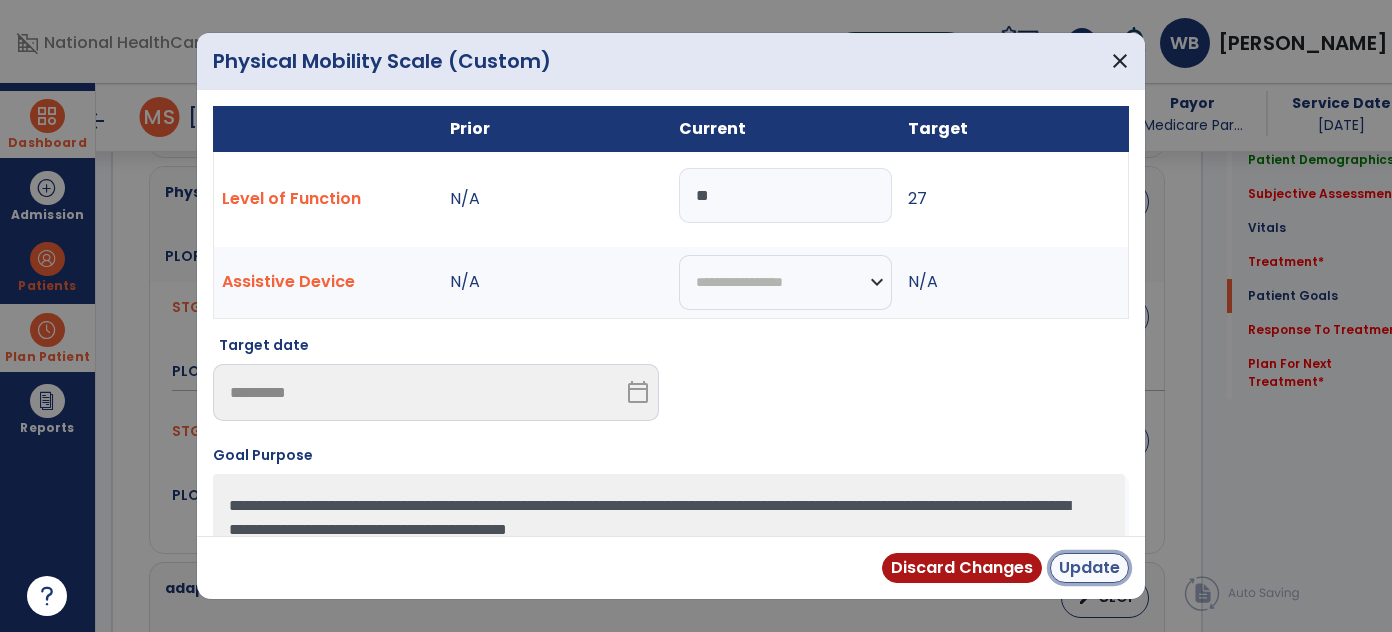 click on "Update" at bounding box center (1089, 568) 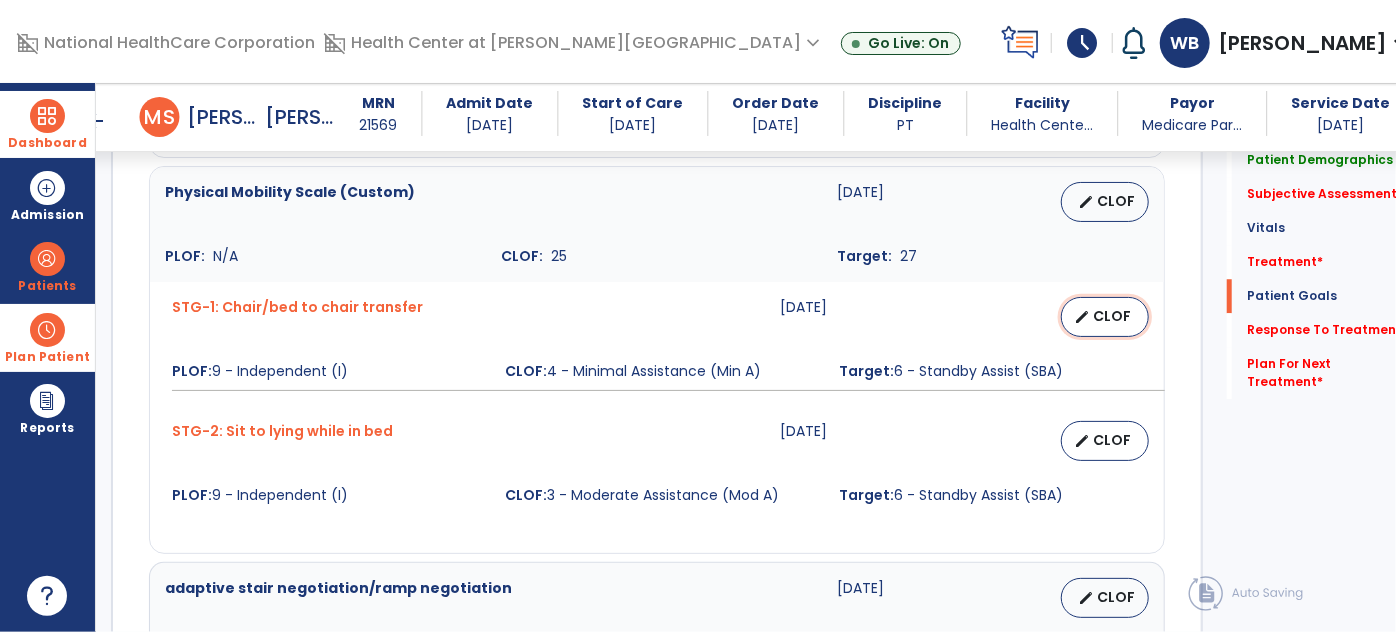 click on "CLOF" at bounding box center (1113, 316) 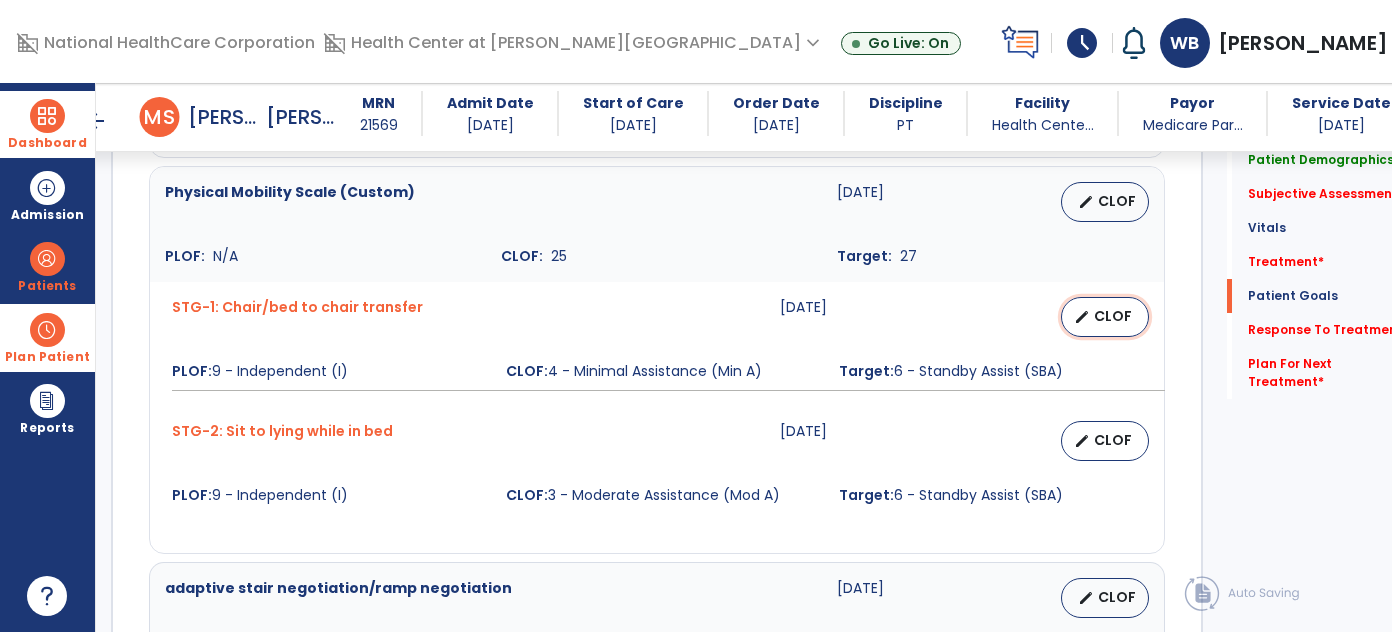 select on "**********" 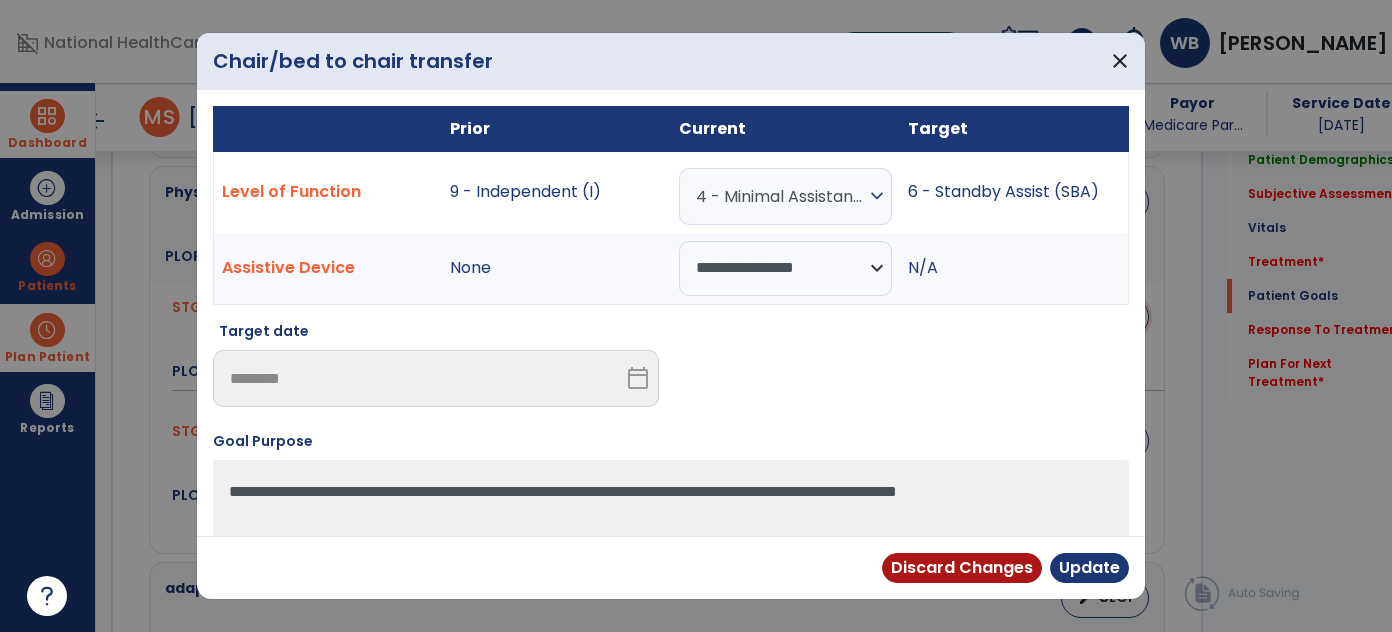 scroll, scrollTop: 2682, scrollLeft: 0, axis: vertical 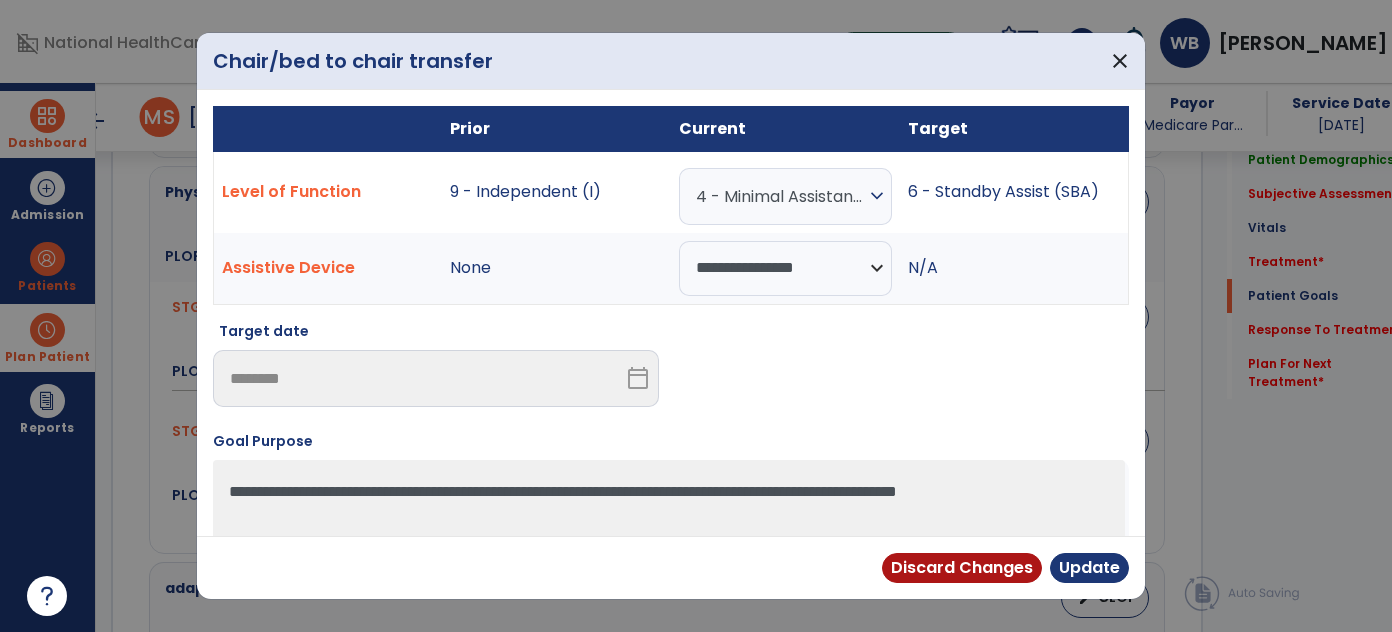 click on "expand_more" at bounding box center (877, 196) 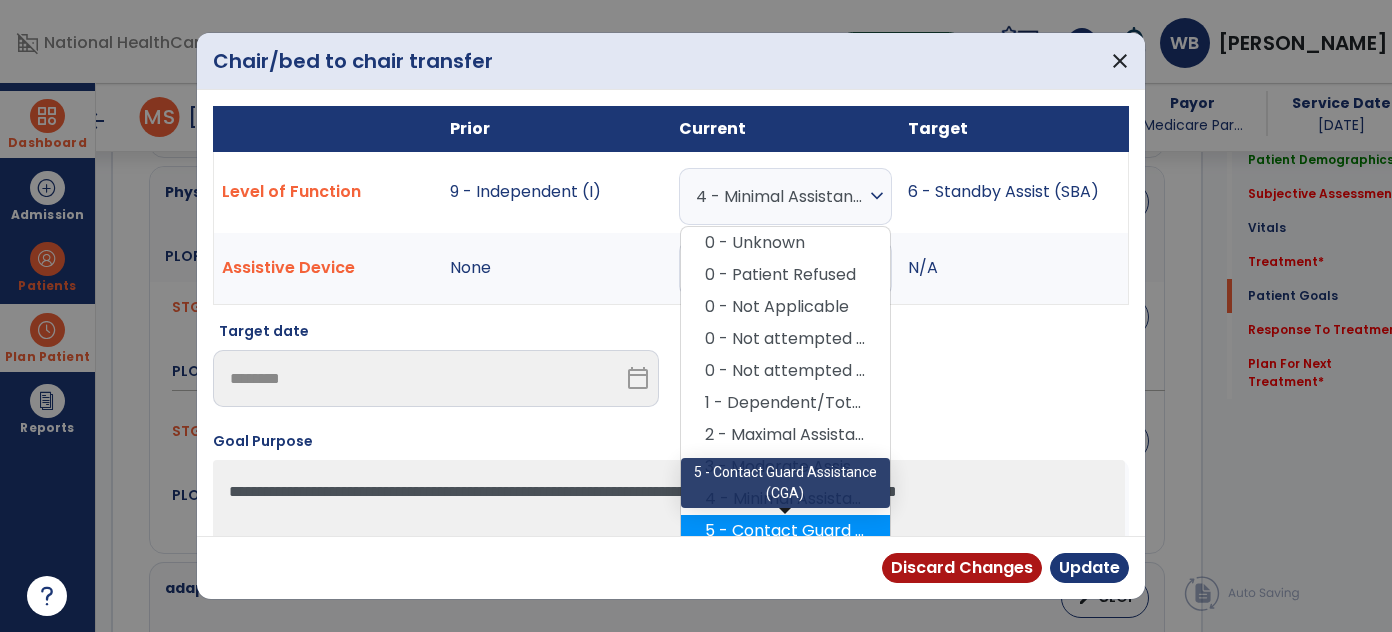click on "5 - Contact Guard Assistance (CGA)" at bounding box center [785, 531] 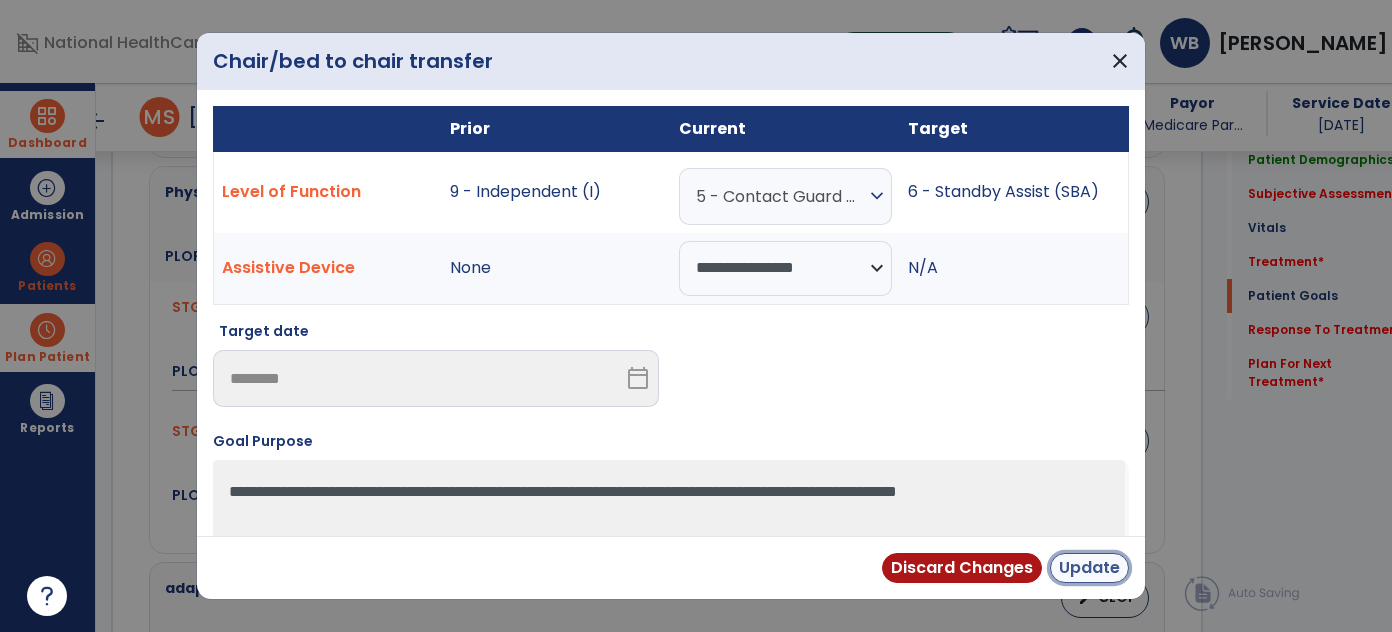 click on "Update" at bounding box center (1089, 568) 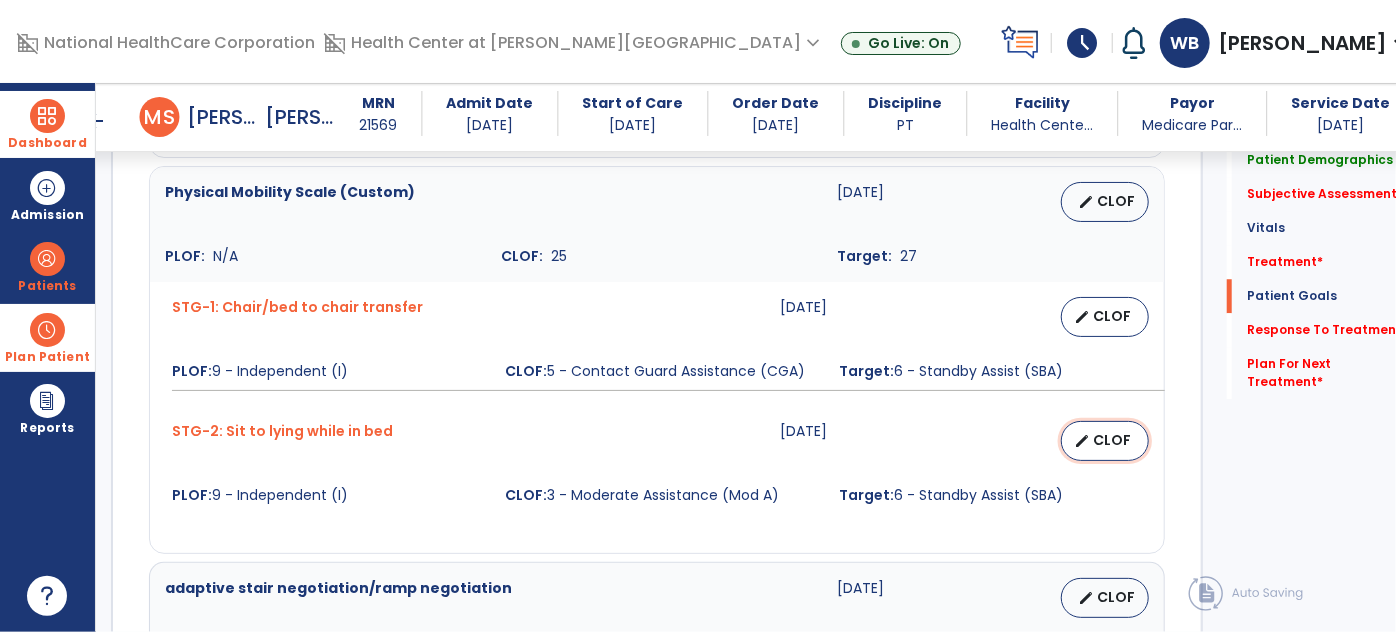 click on "CLOF" at bounding box center [1113, 440] 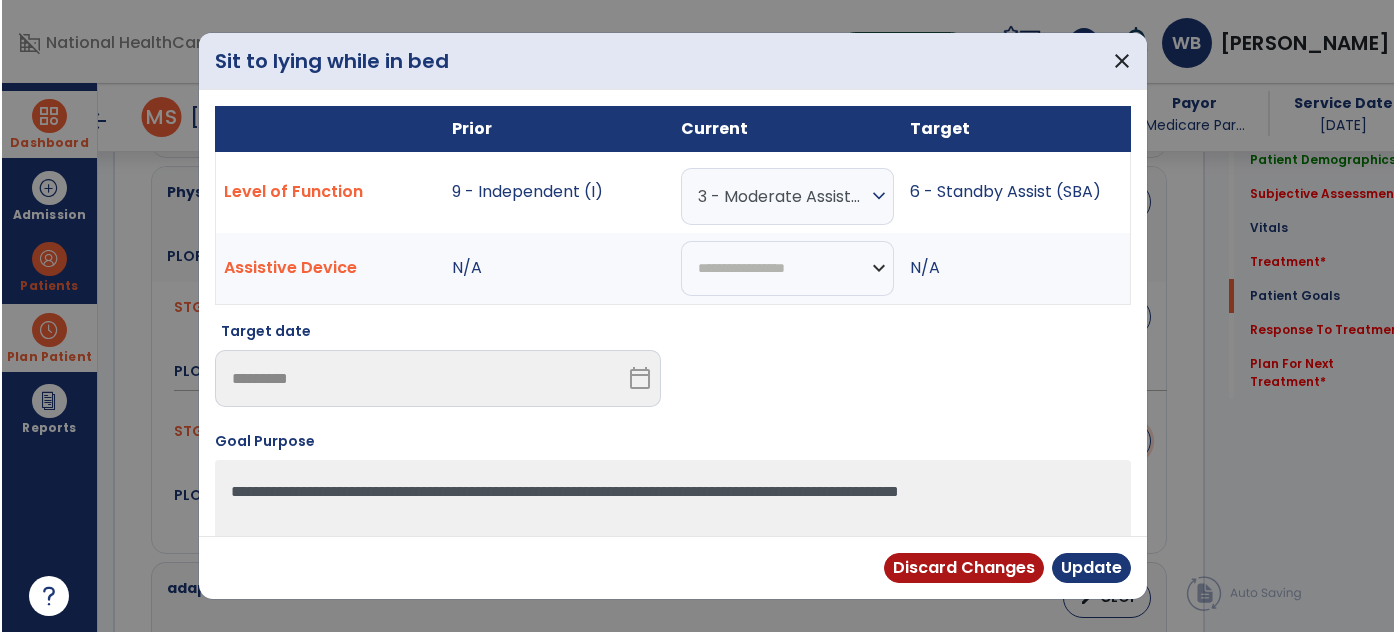 scroll, scrollTop: 2682, scrollLeft: 0, axis: vertical 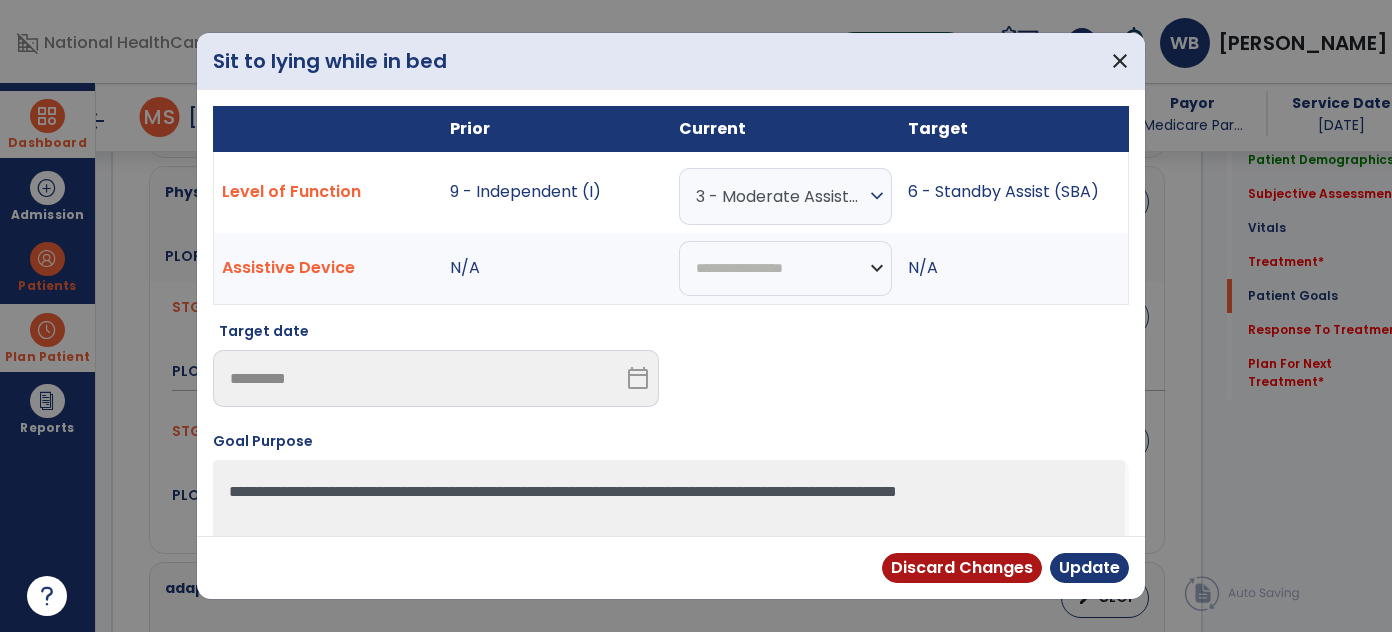 click on "expand_more" at bounding box center (877, 196) 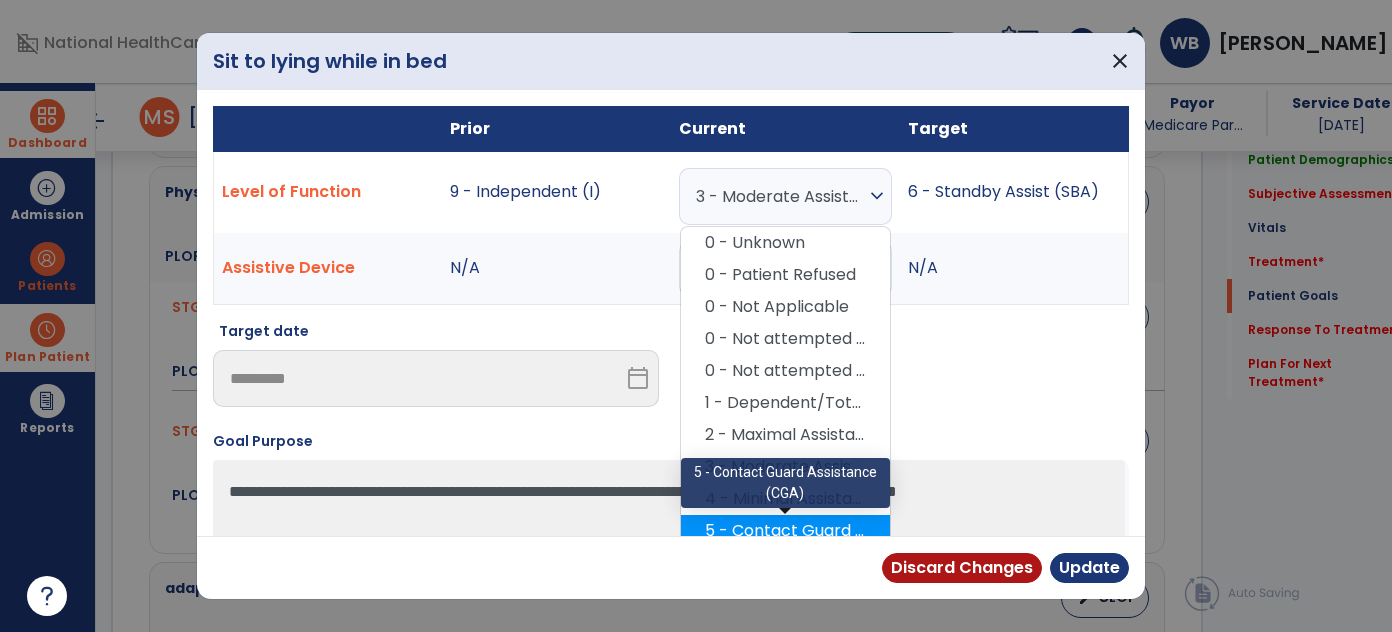 click on "5 - Contact Guard Assistance (CGA)" at bounding box center [785, 531] 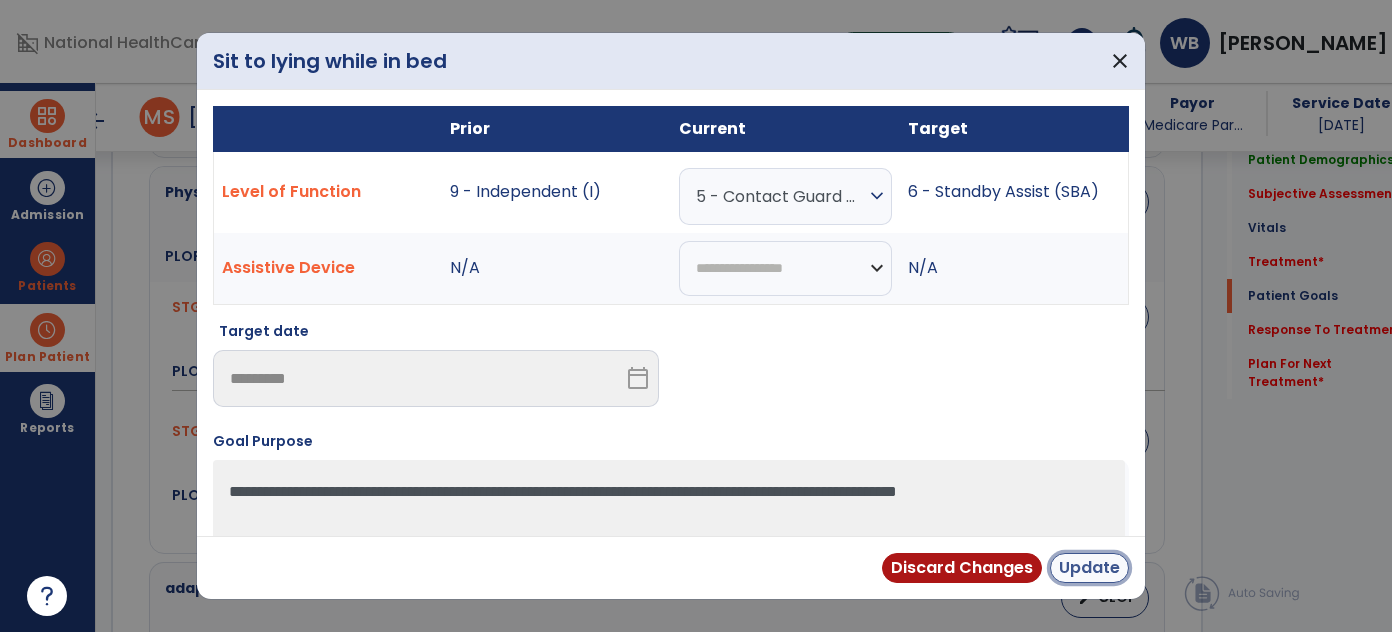click on "Update" at bounding box center (1089, 568) 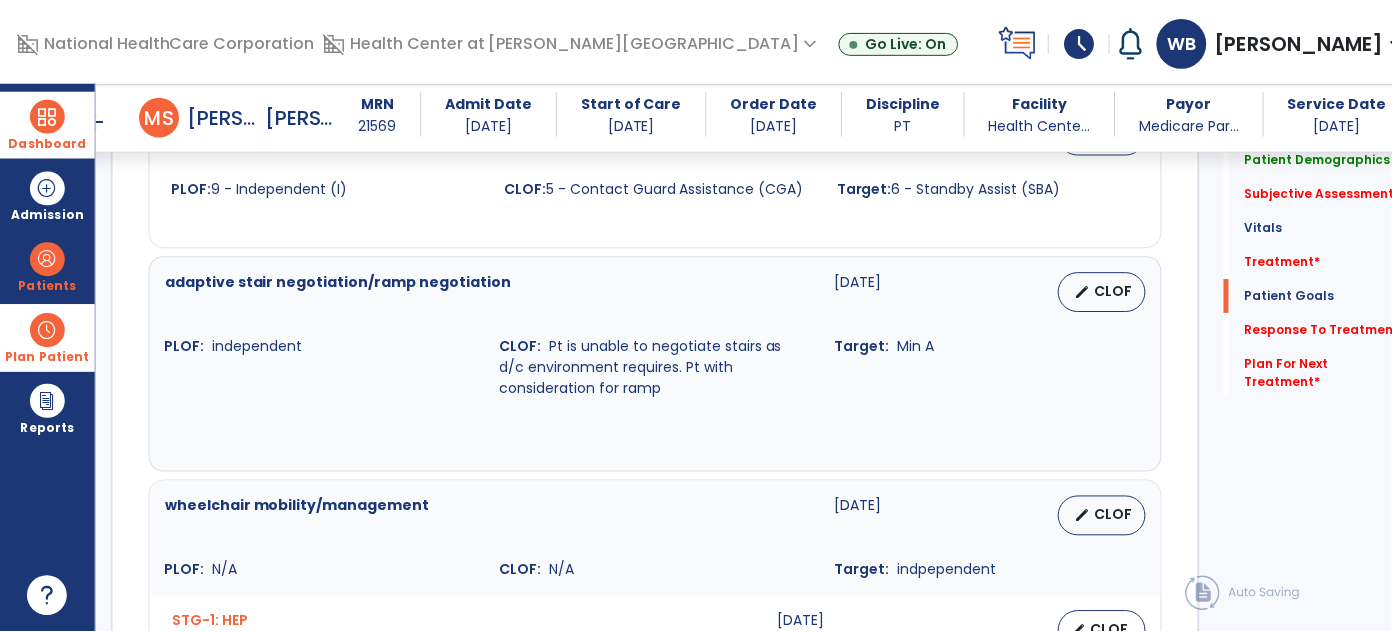 scroll, scrollTop: 3011, scrollLeft: 0, axis: vertical 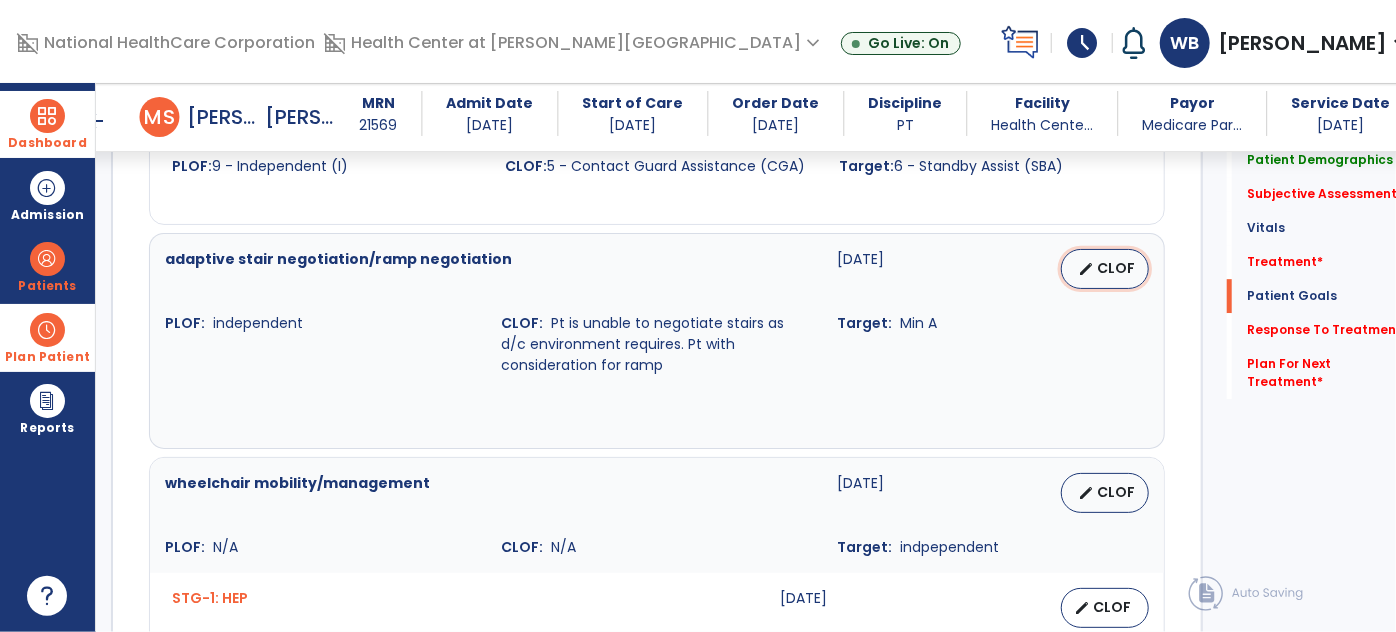 click on "CLOF" at bounding box center (1117, 268) 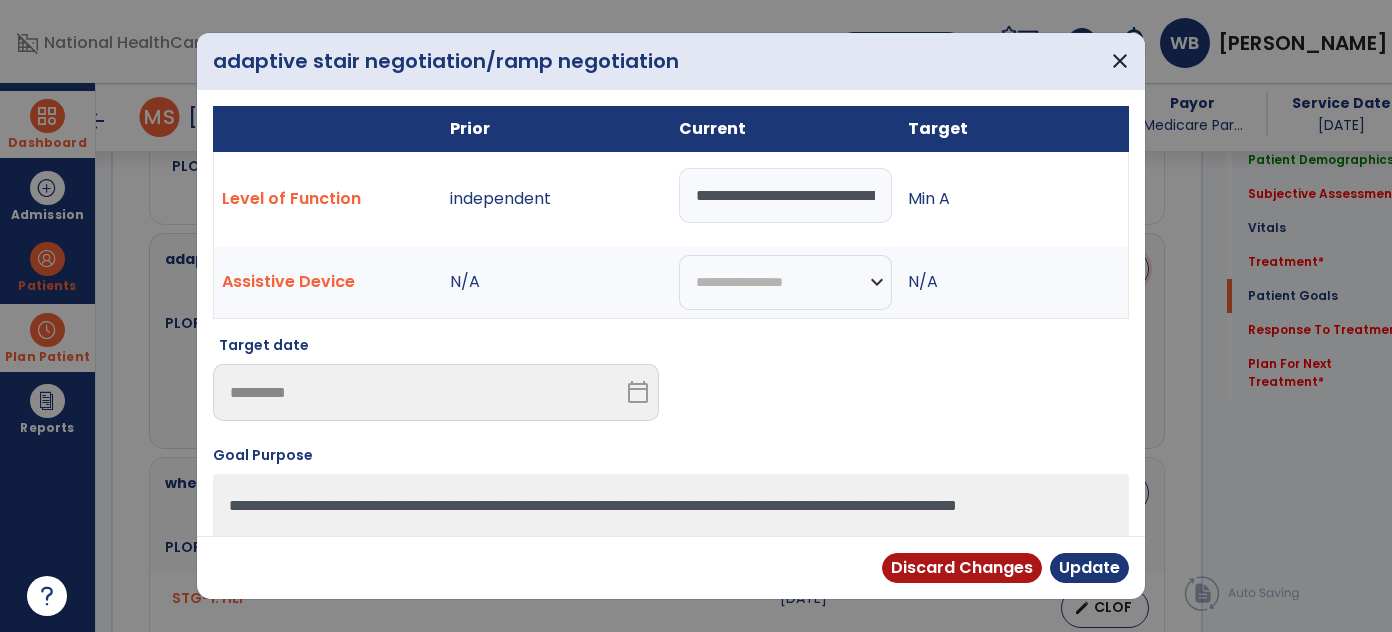 scroll, scrollTop: 3011, scrollLeft: 0, axis: vertical 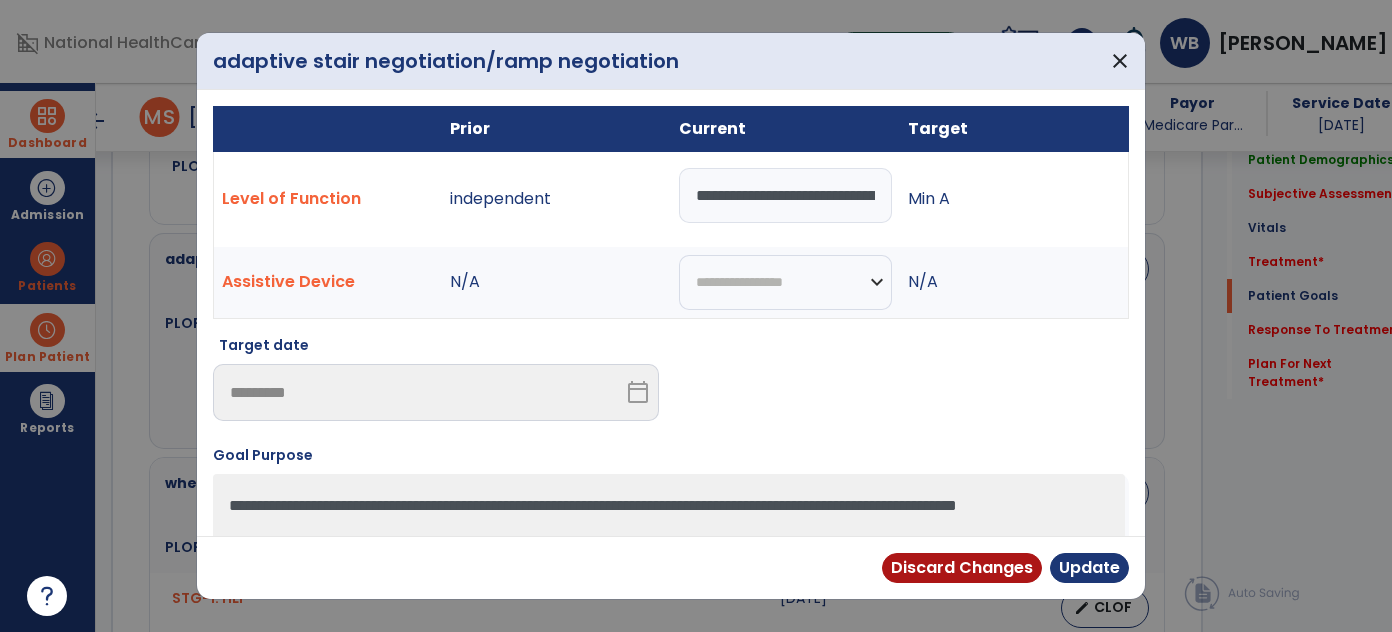 click on "**********" at bounding box center [785, 195] 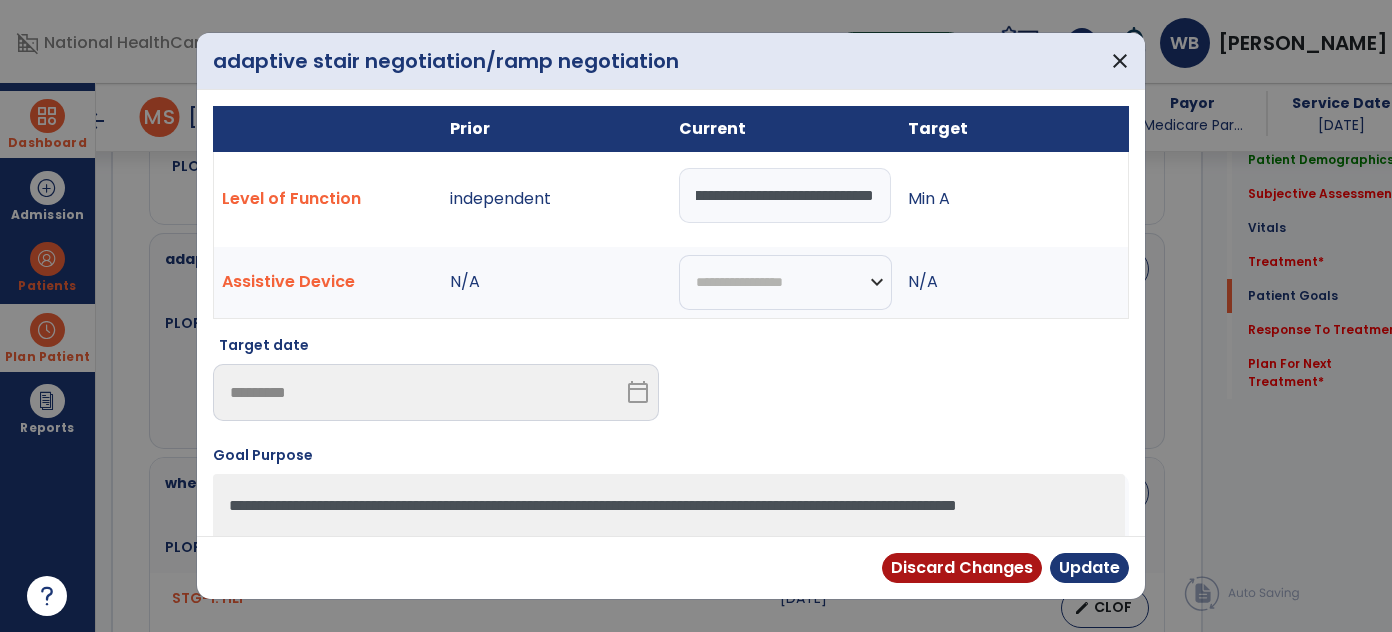 scroll, scrollTop: 0, scrollLeft: 578, axis: horizontal 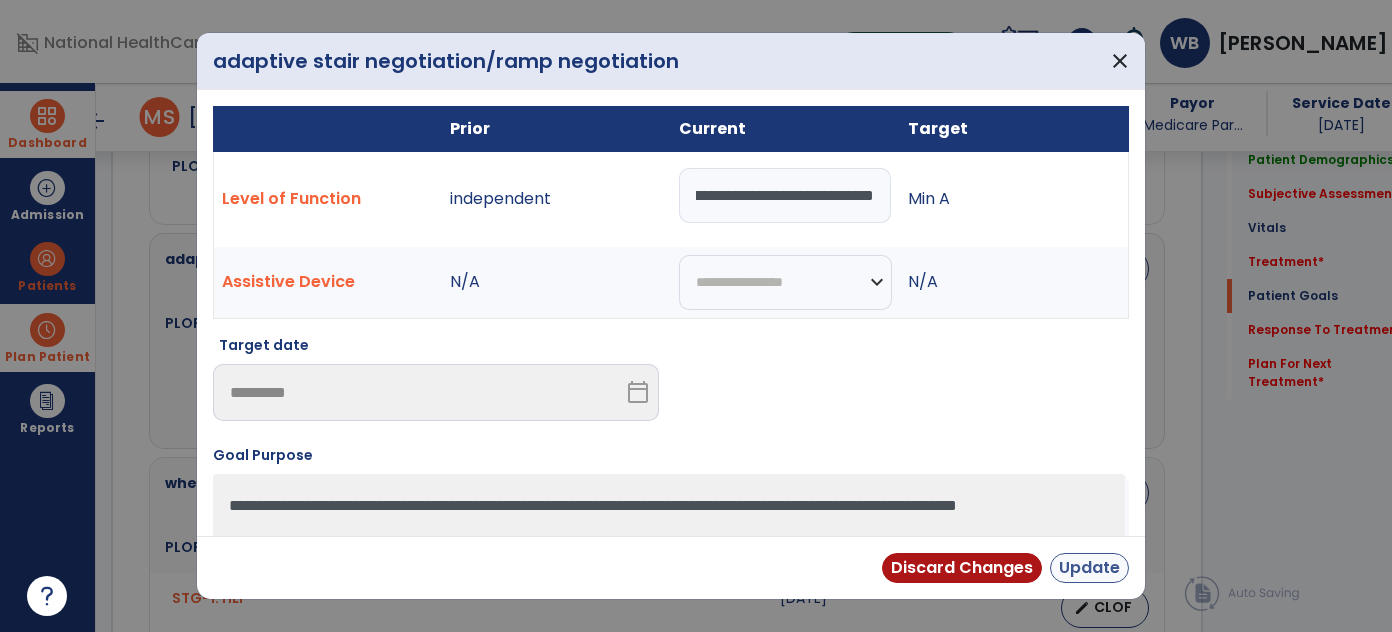 type on "**********" 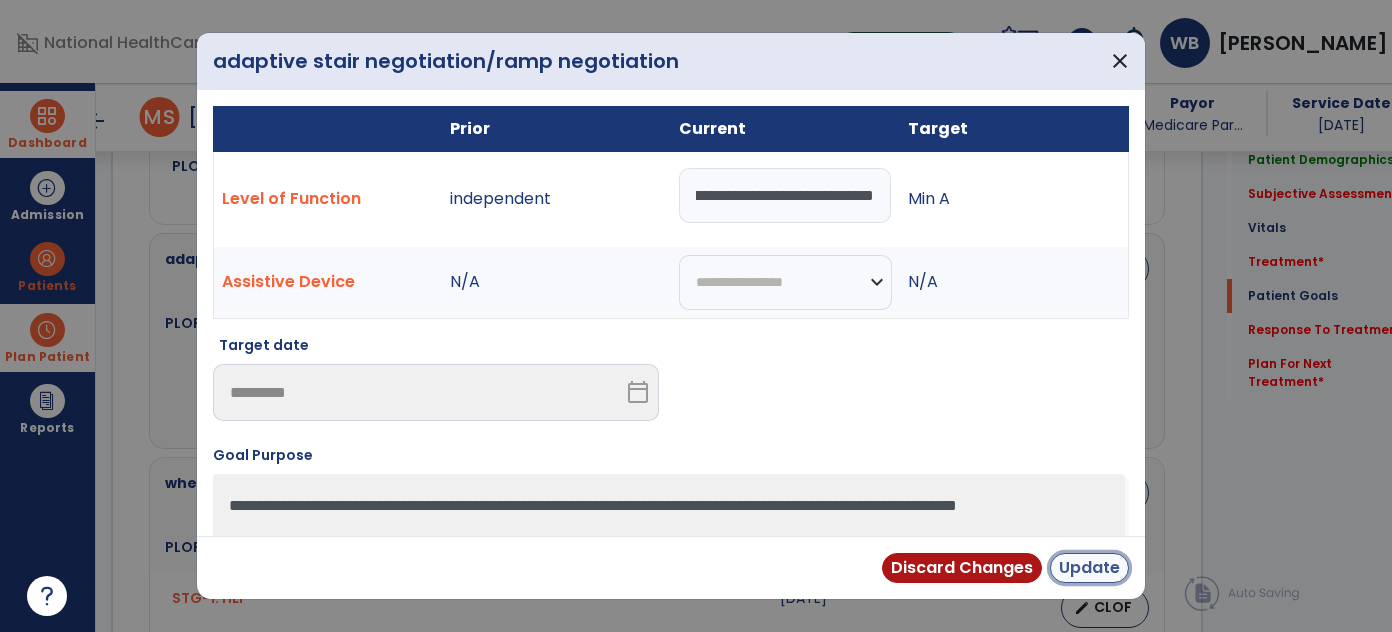 click on "Update" at bounding box center (1089, 568) 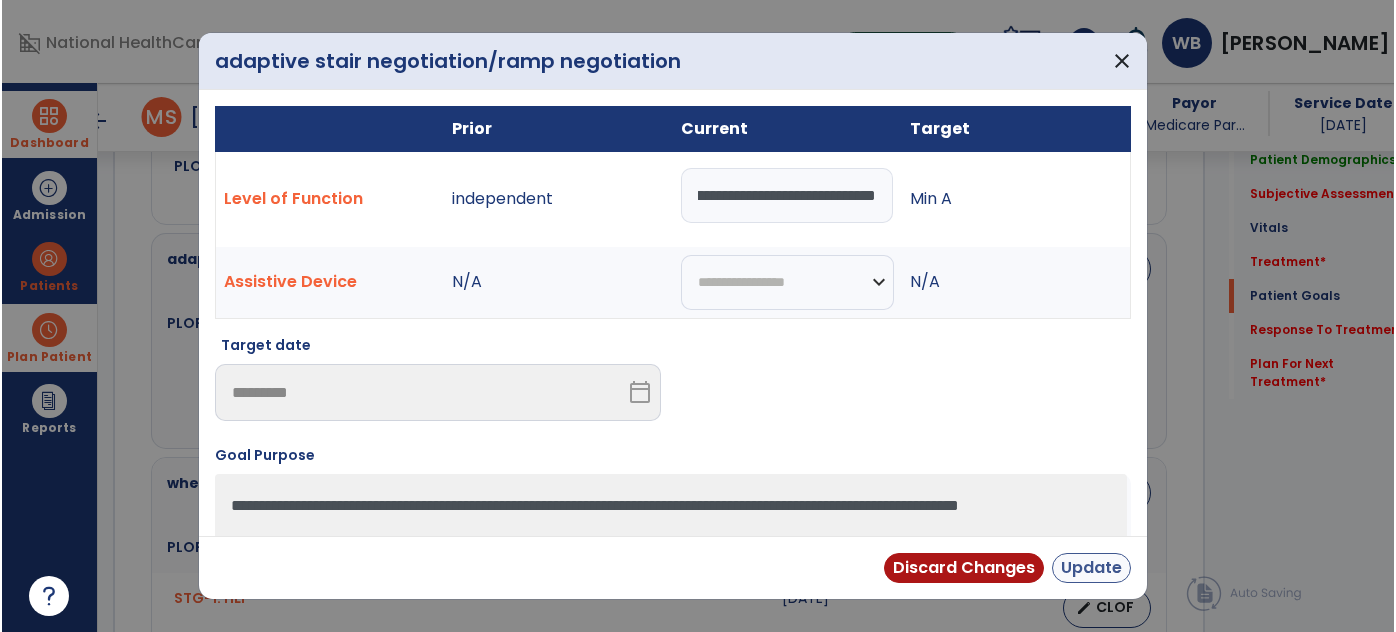 scroll, scrollTop: 0, scrollLeft: 0, axis: both 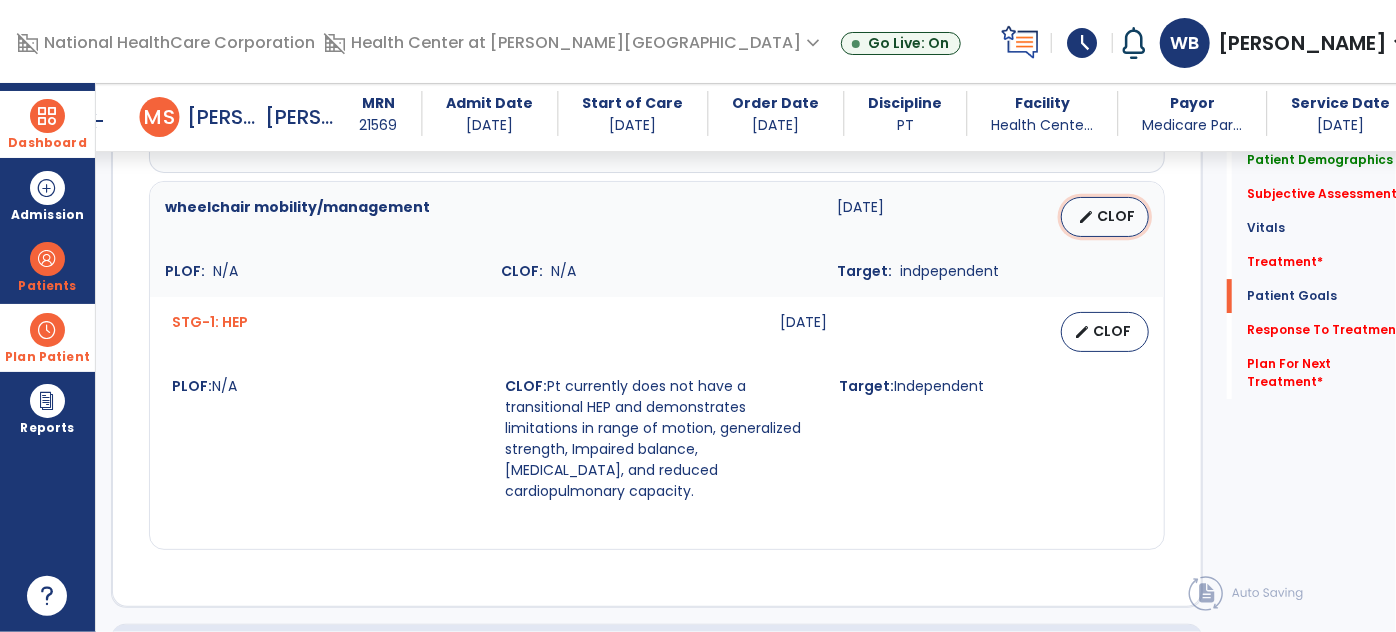 click on "edit   CLOF" at bounding box center [1105, 217] 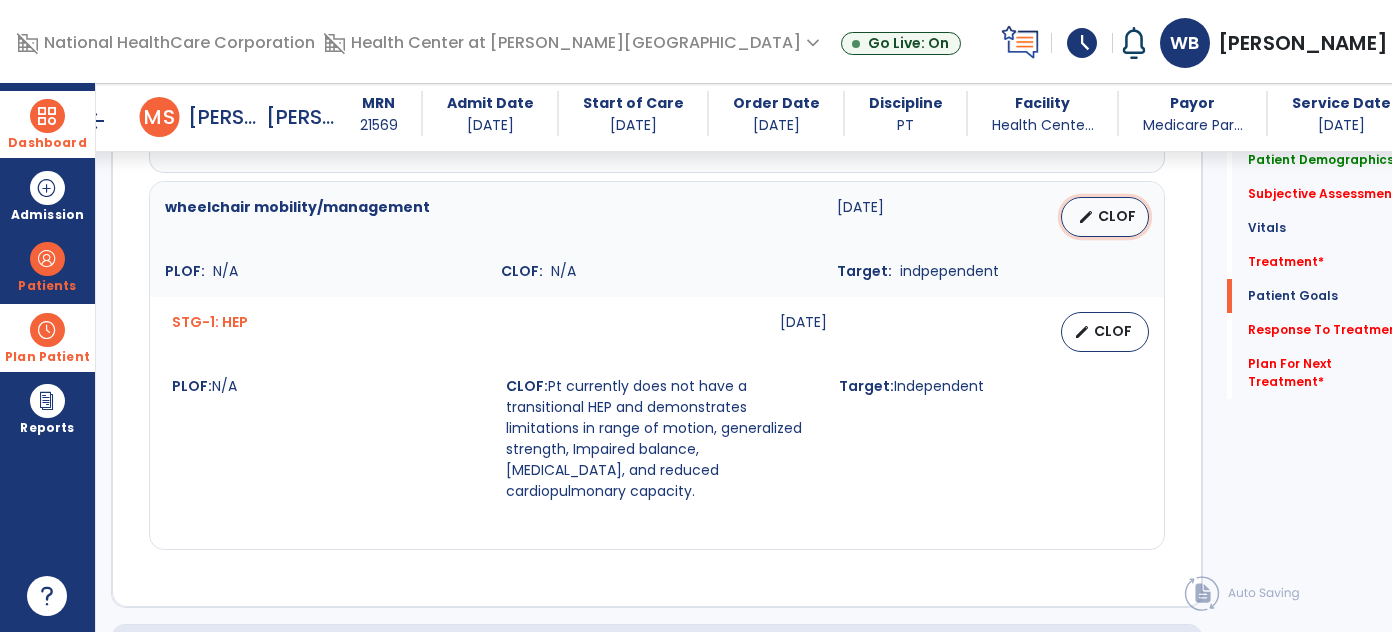 scroll, scrollTop: 3287, scrollLeft: 0, axis: vertical 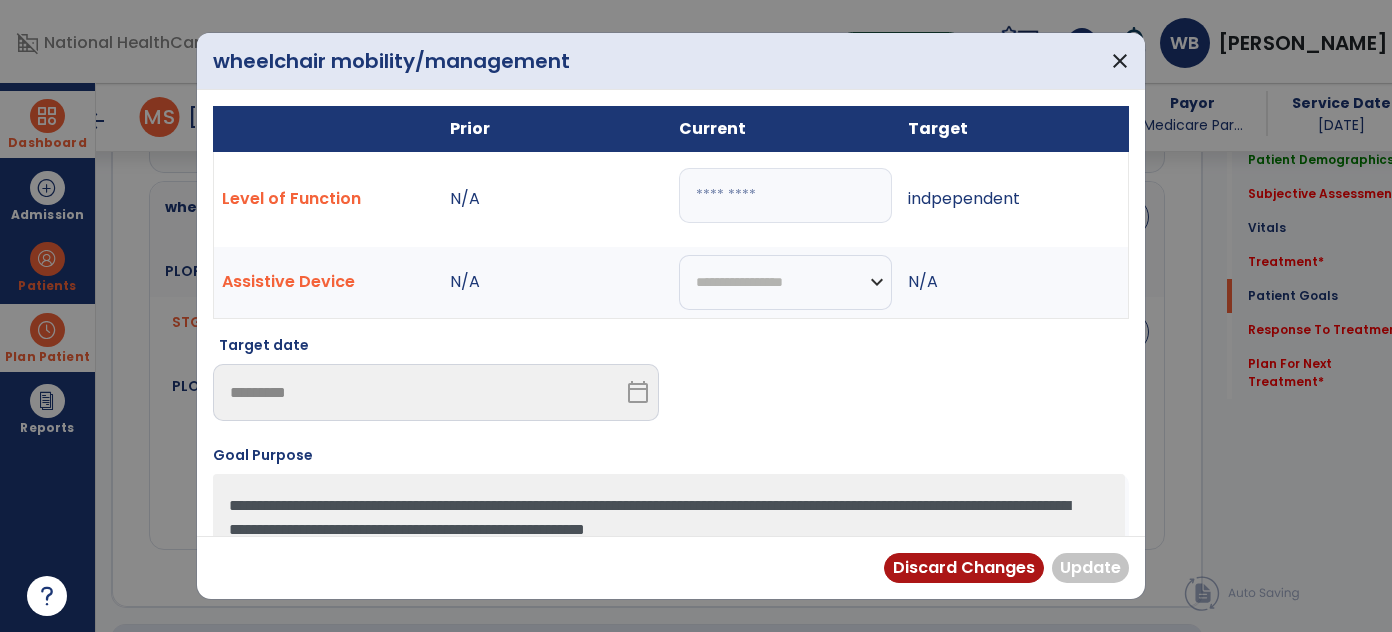 click at bounding box center [785, 195] 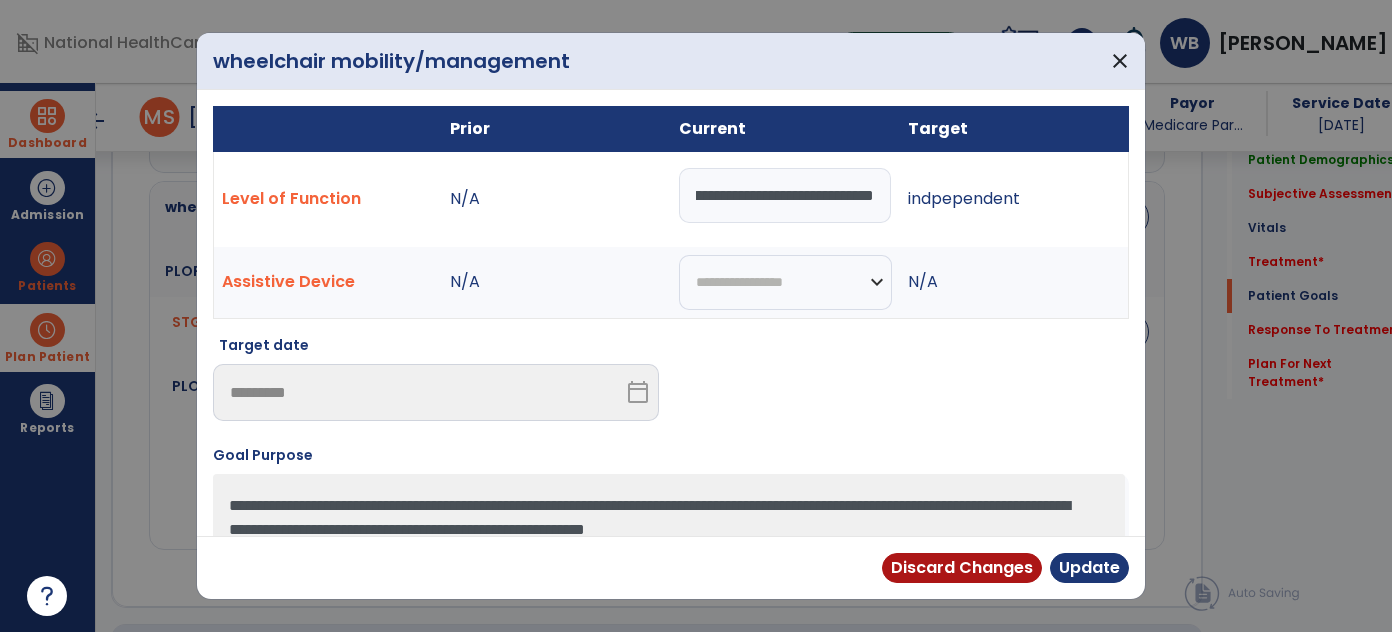 scroll, scrollTop: 0, scrollLeft: 101, axis: horizontal 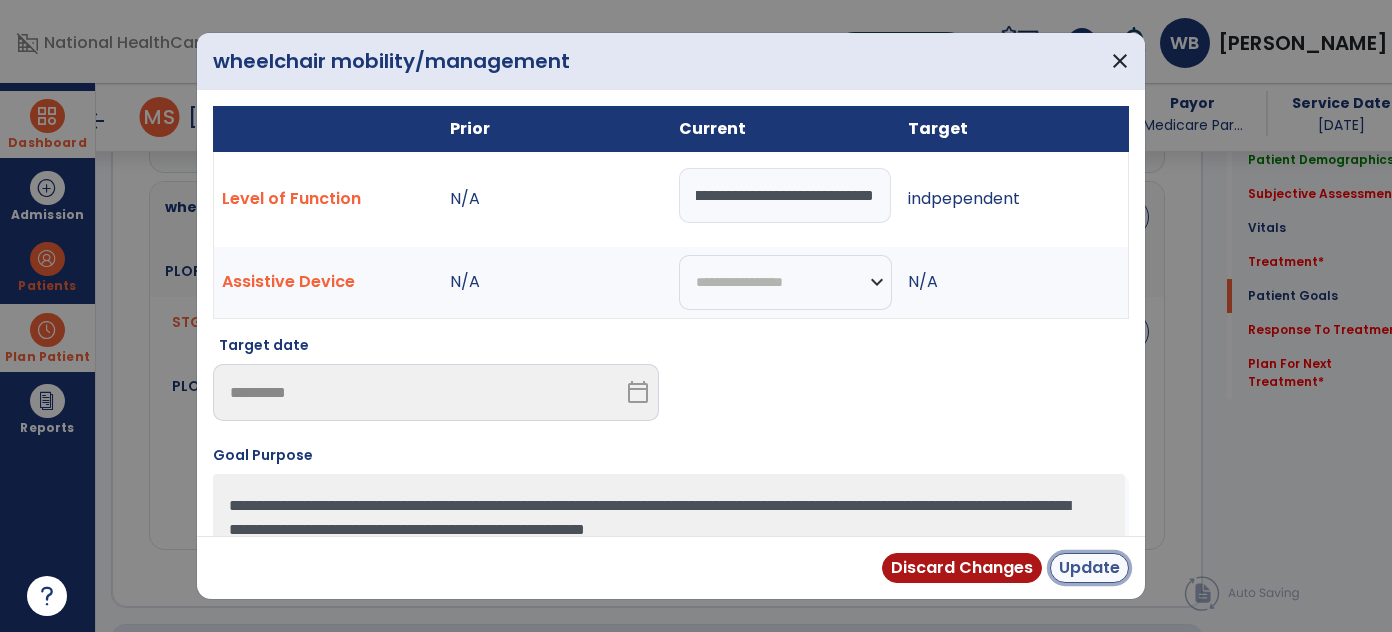 click on "Update" at bounding box center (1089, 568) 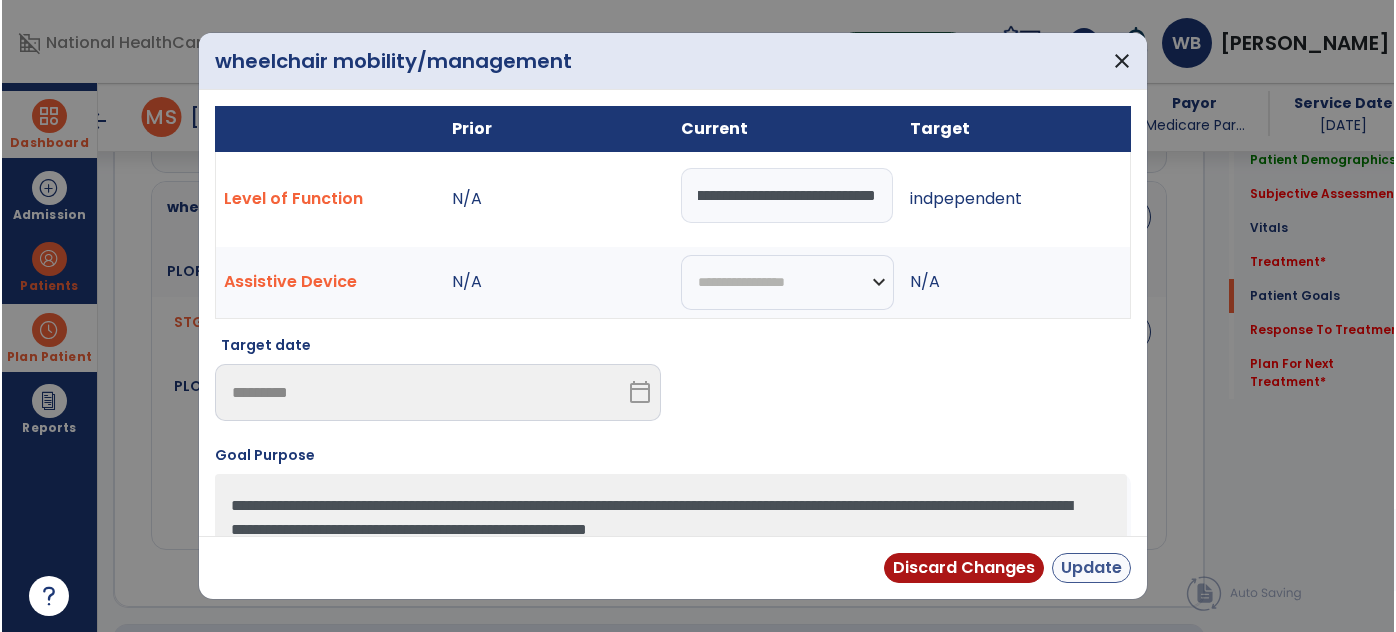 scroll, scrollTop: 0, scrollLeft: 0, axis: both 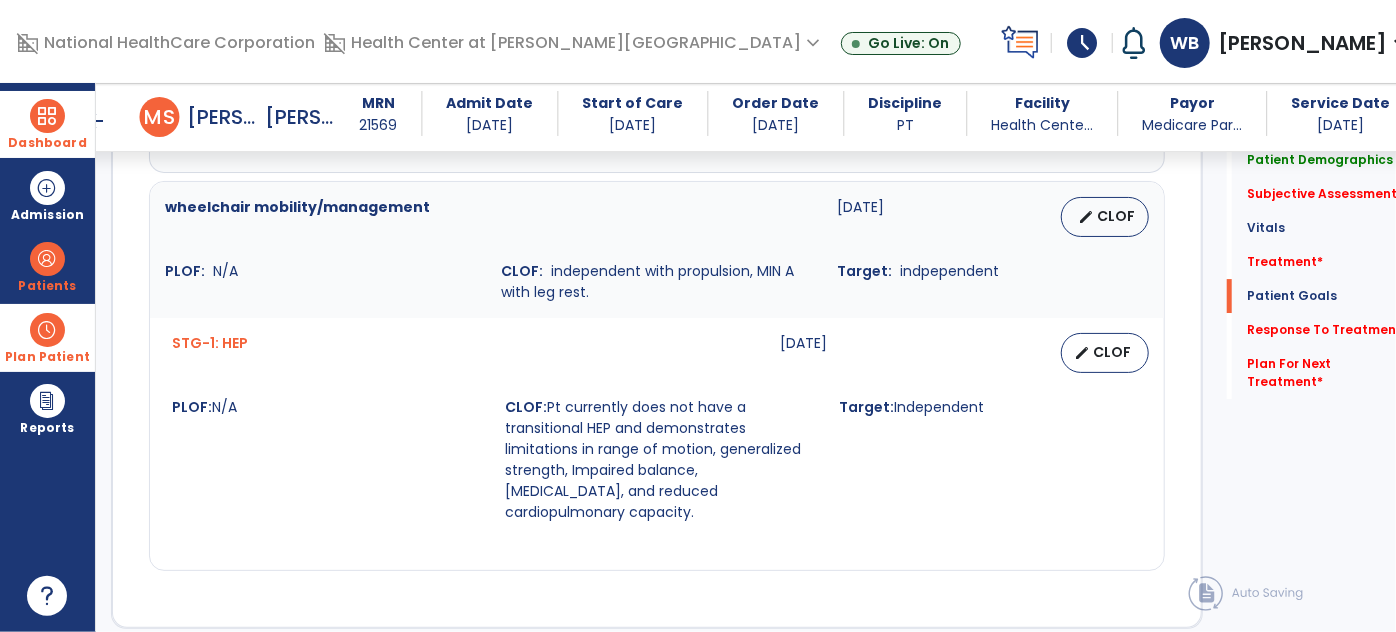 drag, startPoint x: 1386, startPoint y: 486, endPoint x: 1395, endPoint y: 569, distance: 83.48653 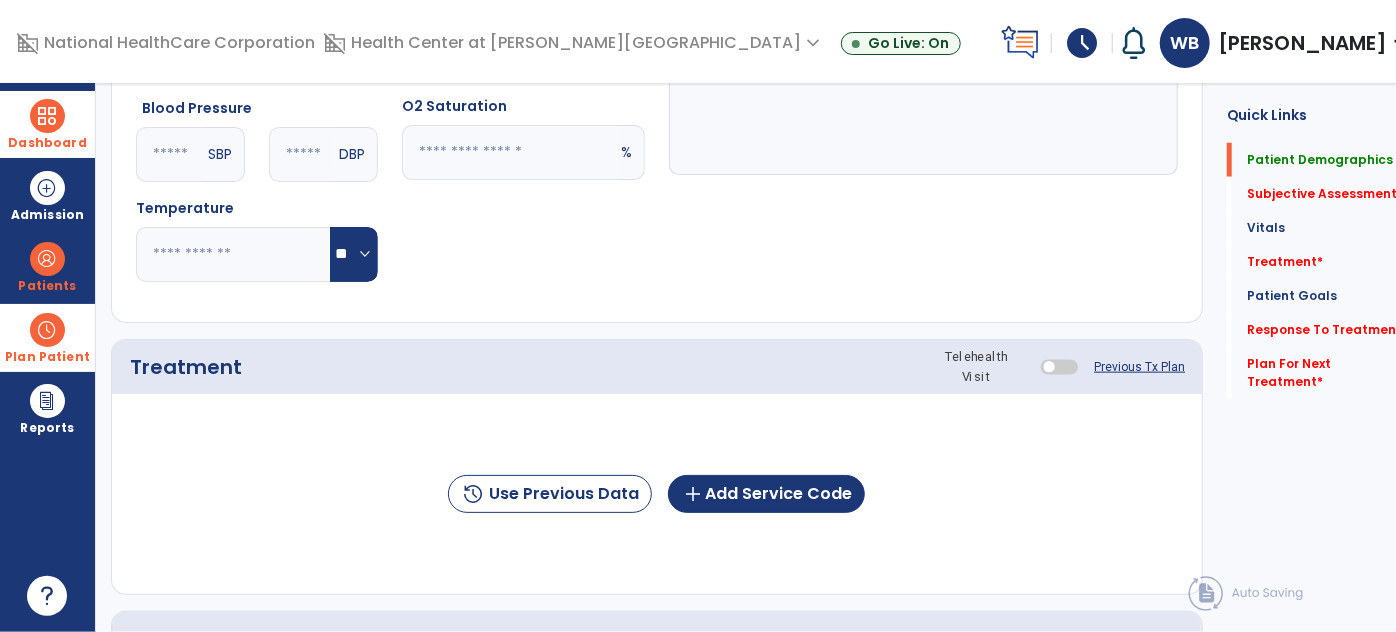 scroll, scrollTop: 0, scrollLeft: 0, axis: both 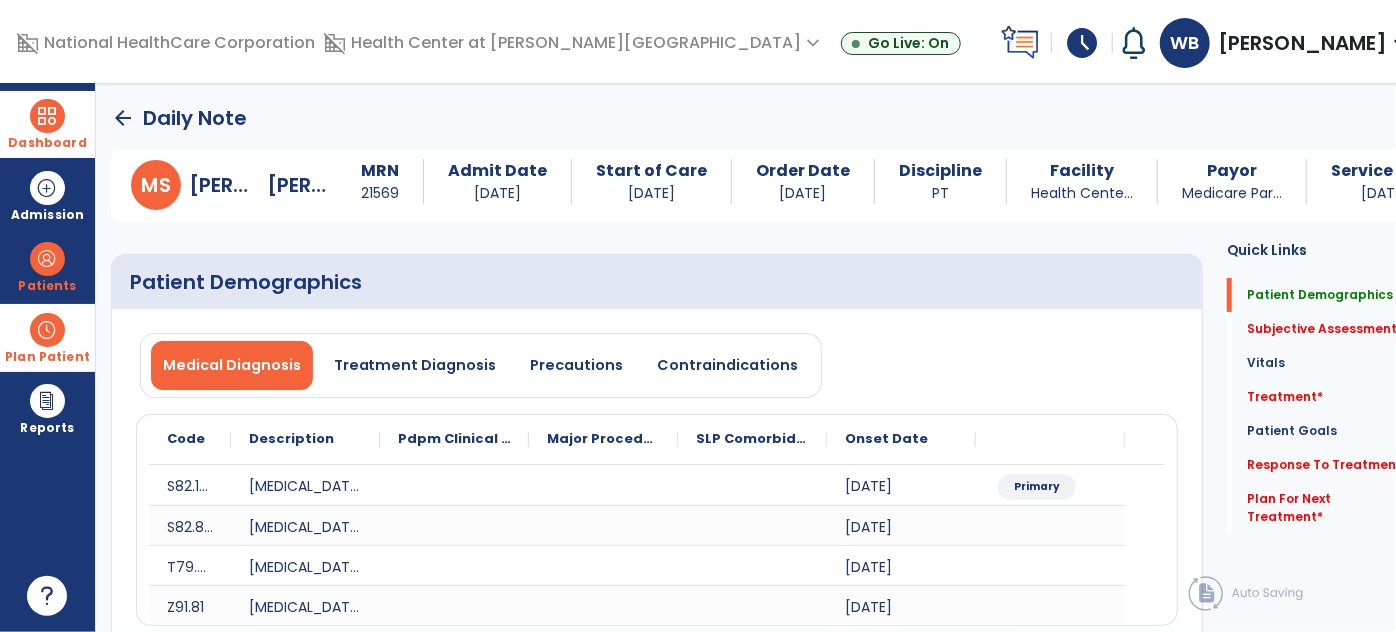 click on "arrow_back" 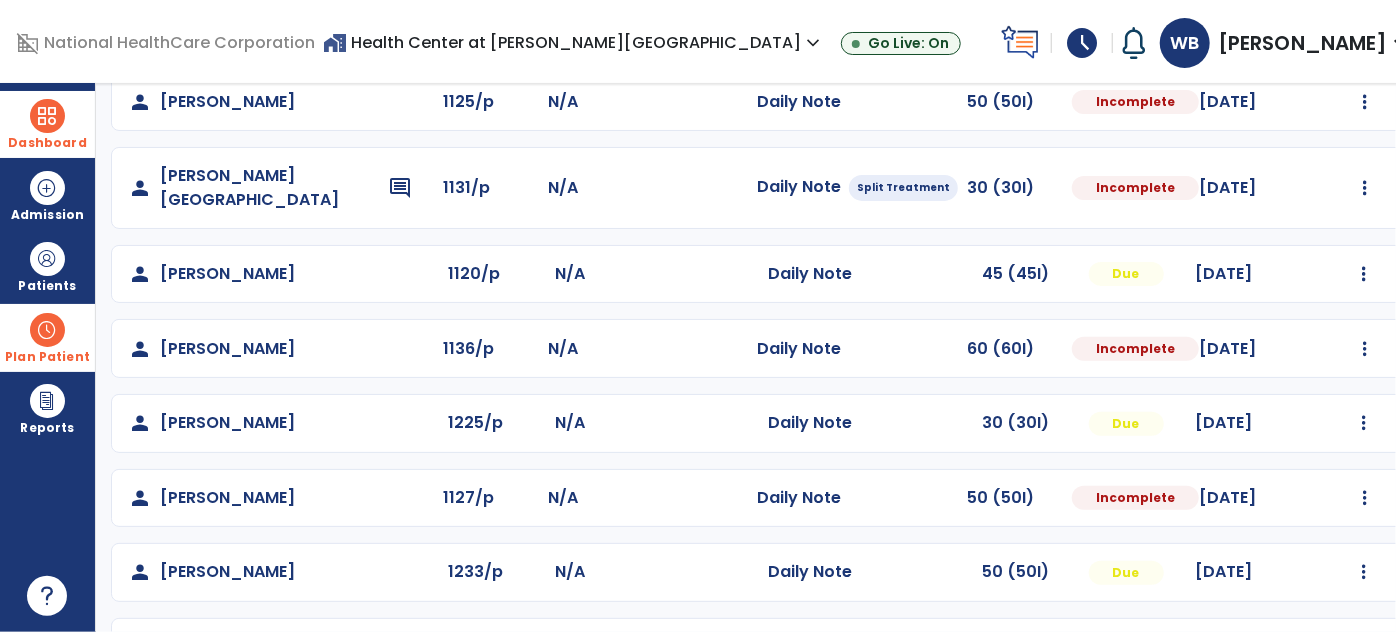 scroll, scrollTop: 306, scrollLeft: 0, axis: vertical 